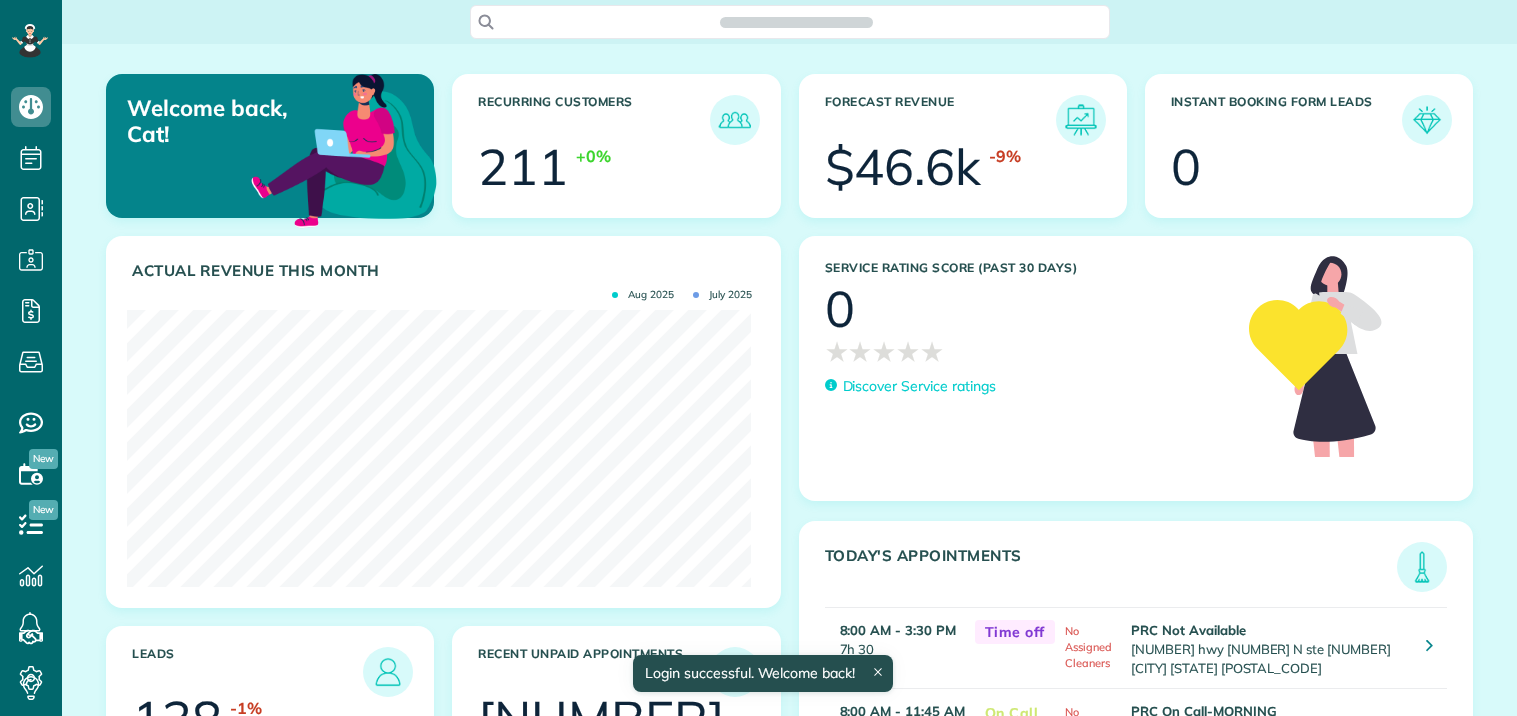 scroll, scrollTop: 0, scrollLeft: 0, axis: both 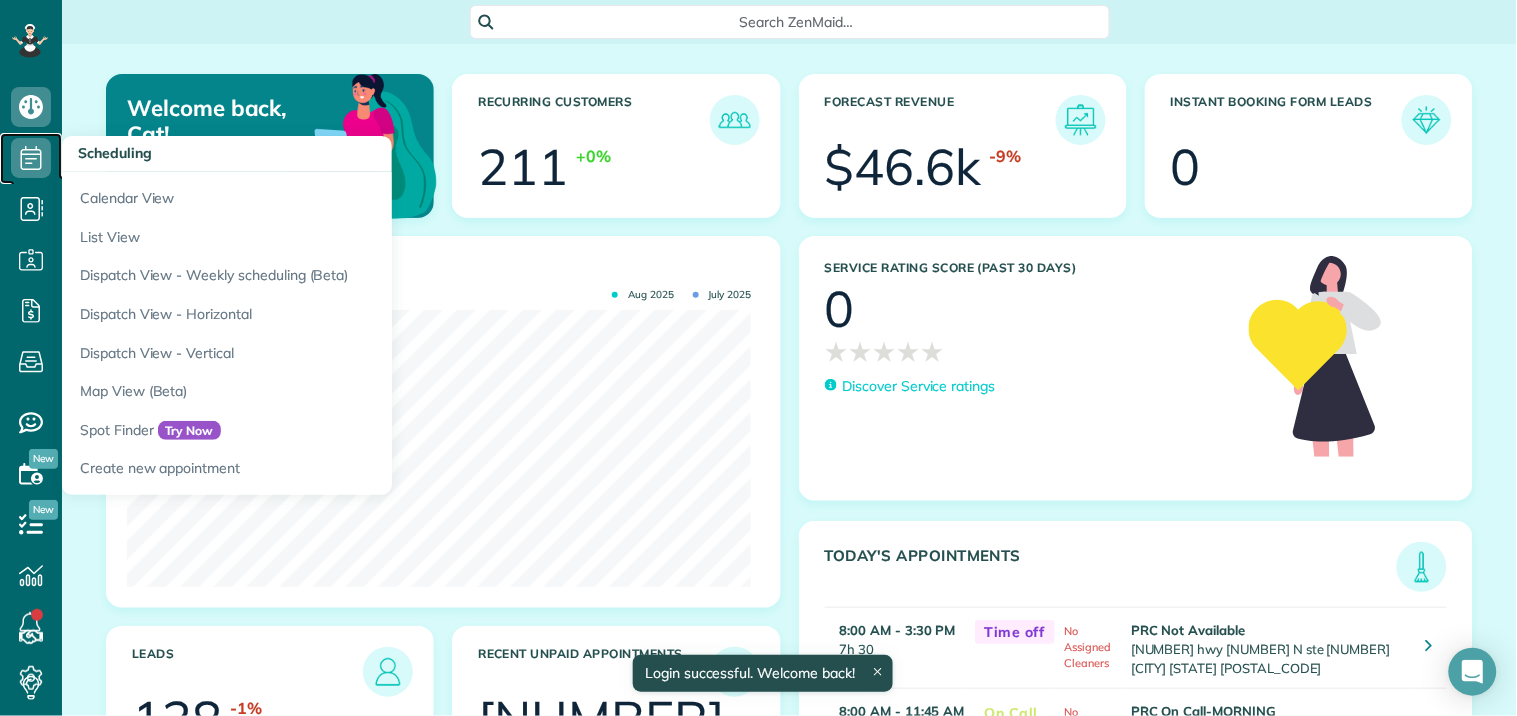 click 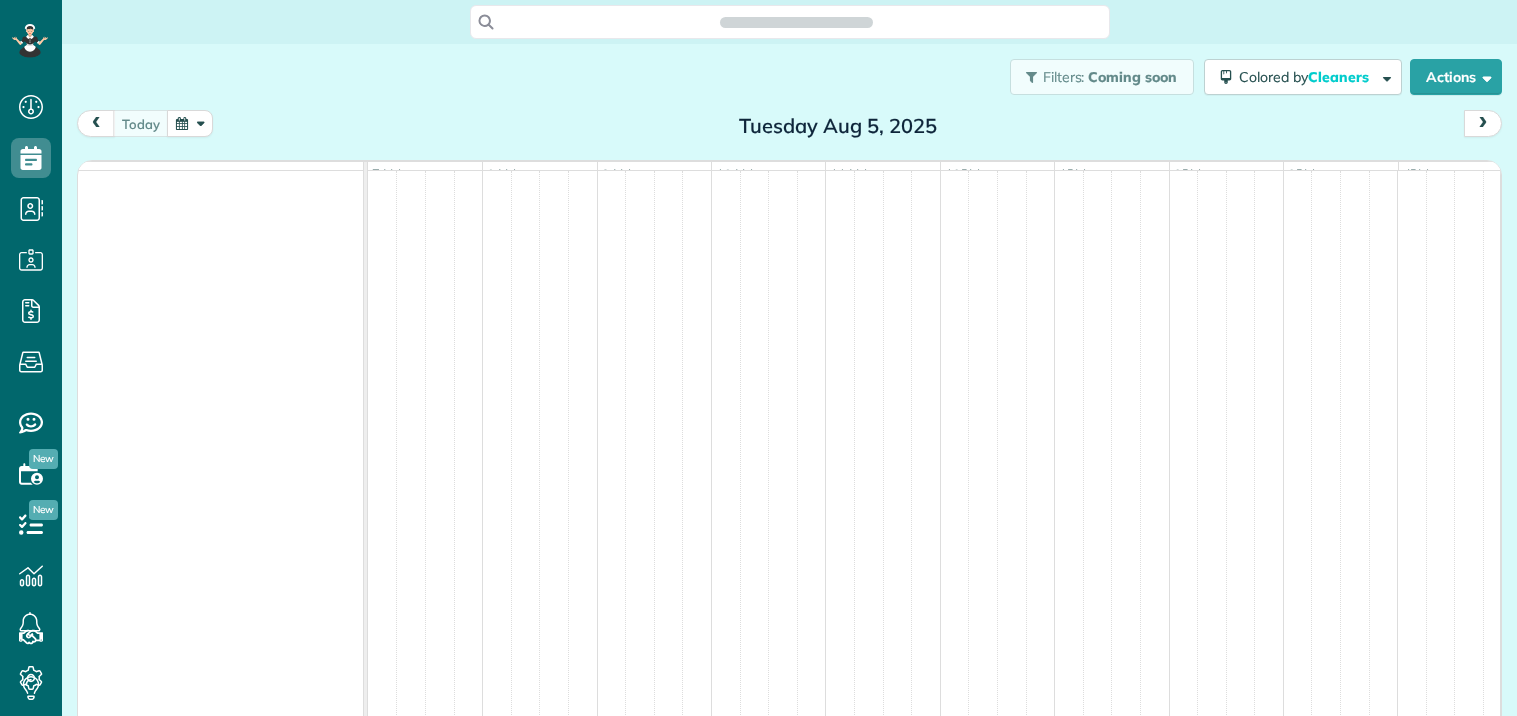 scroll, scrollTop: 0, scrollLeft: 0, axis: both 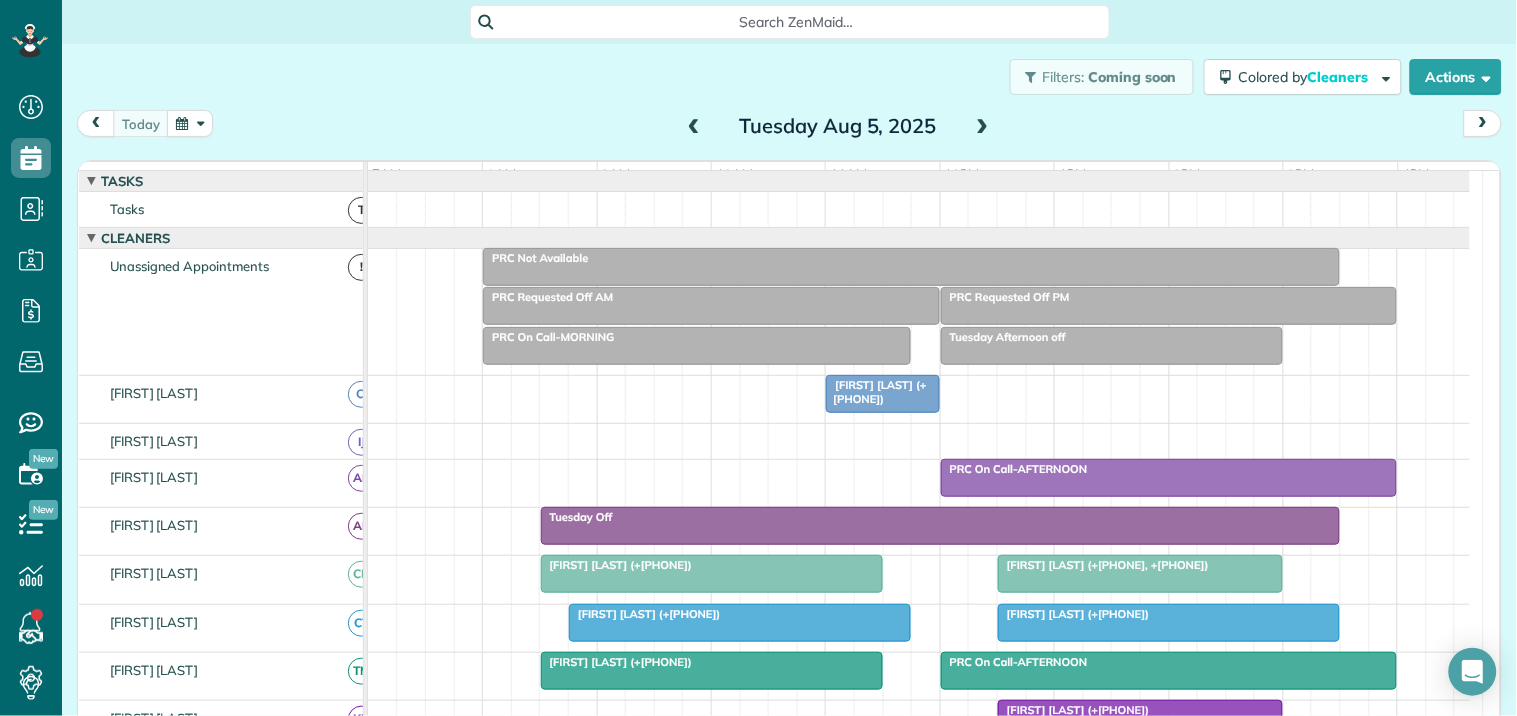 click on "Brittaney Parks (+17702895326)" at bounding box center [875, 392] 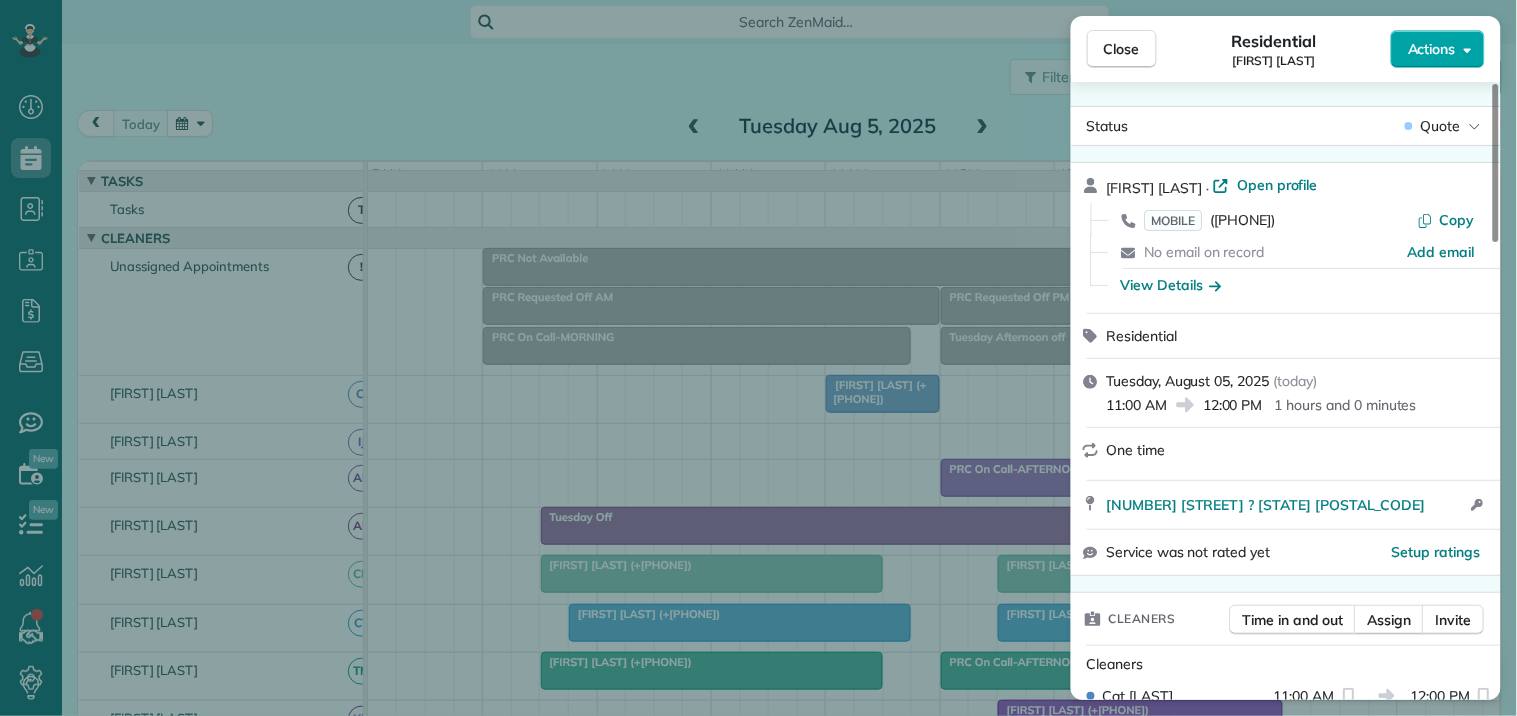 click on "Actions" at bounding box center [1432, 49] 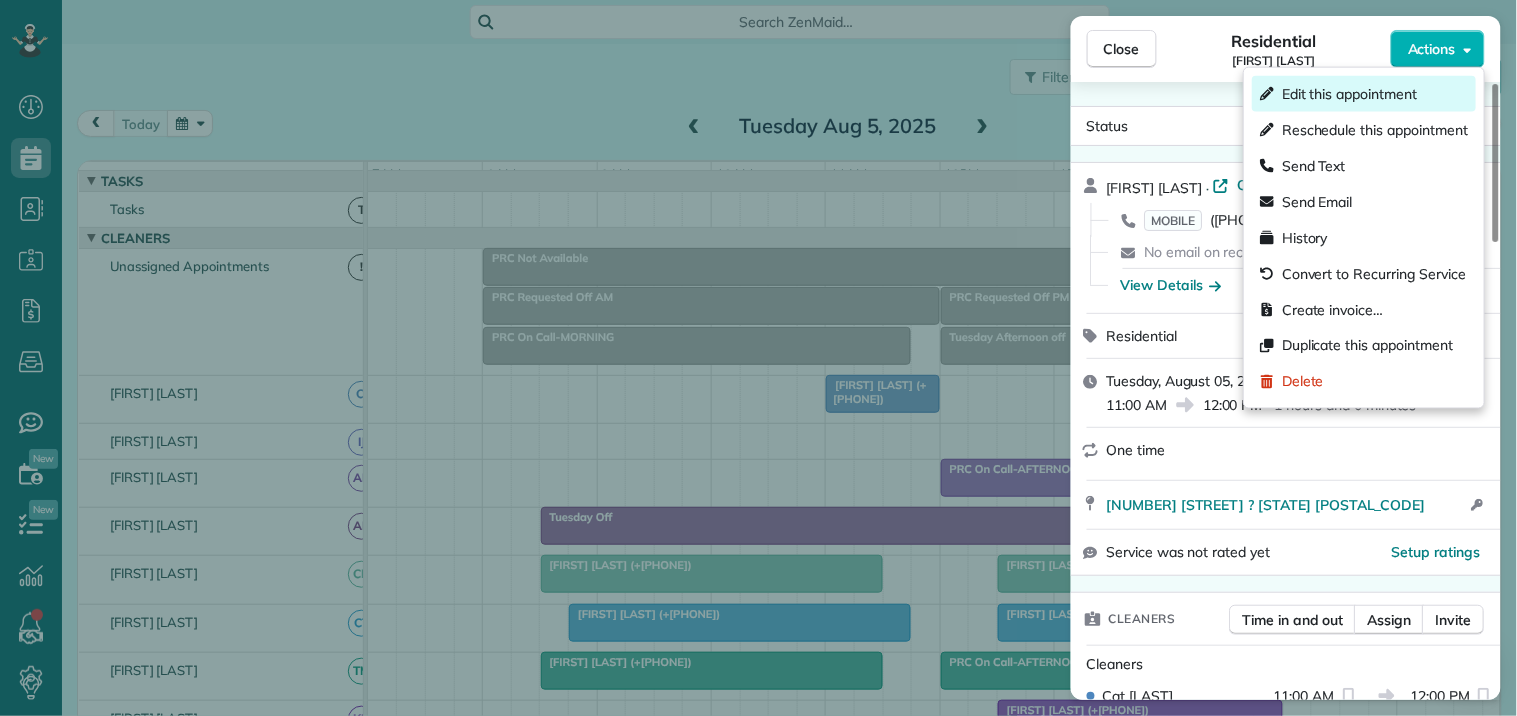 click on "Edit this appointment" at bounding box center [1349, 94] 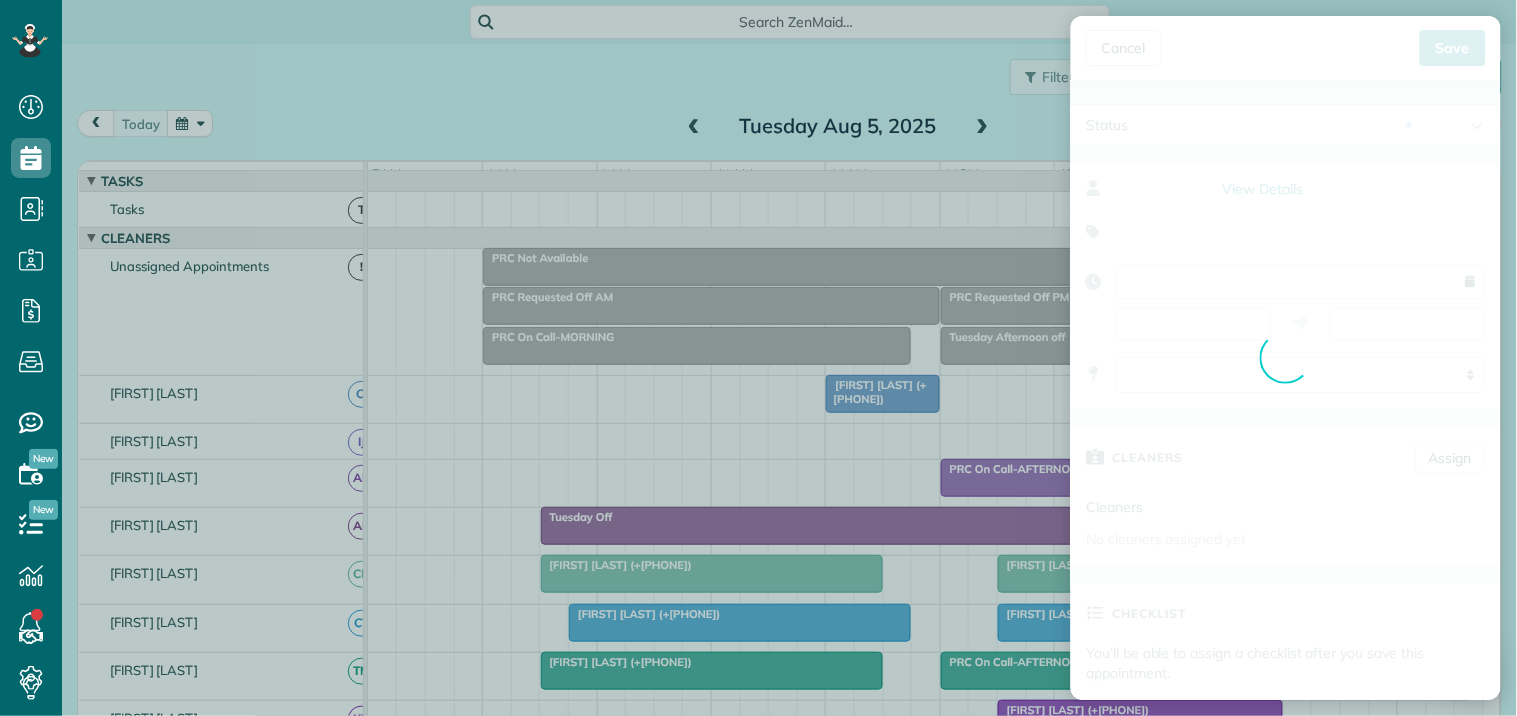type on "**********" 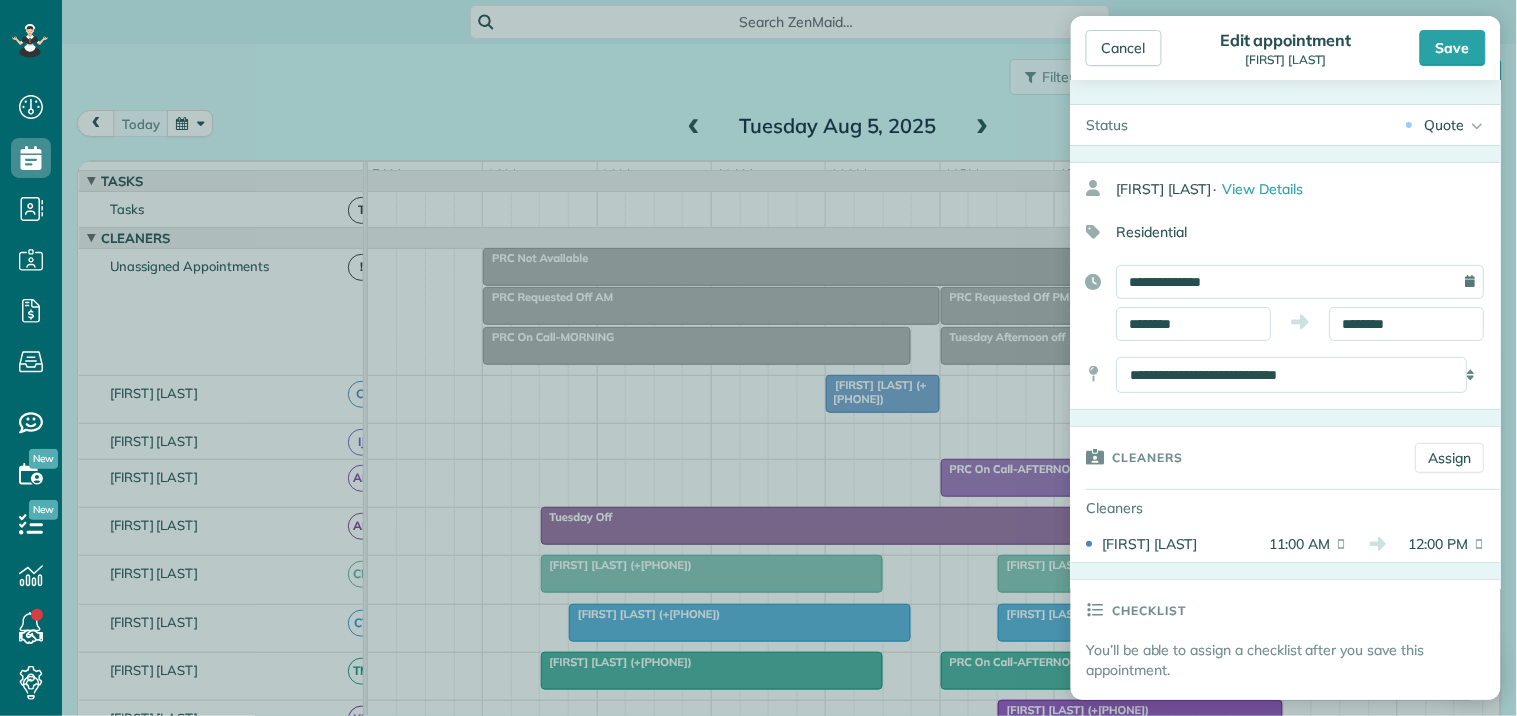 click on "Quote" at bounding box center (1445, 125) 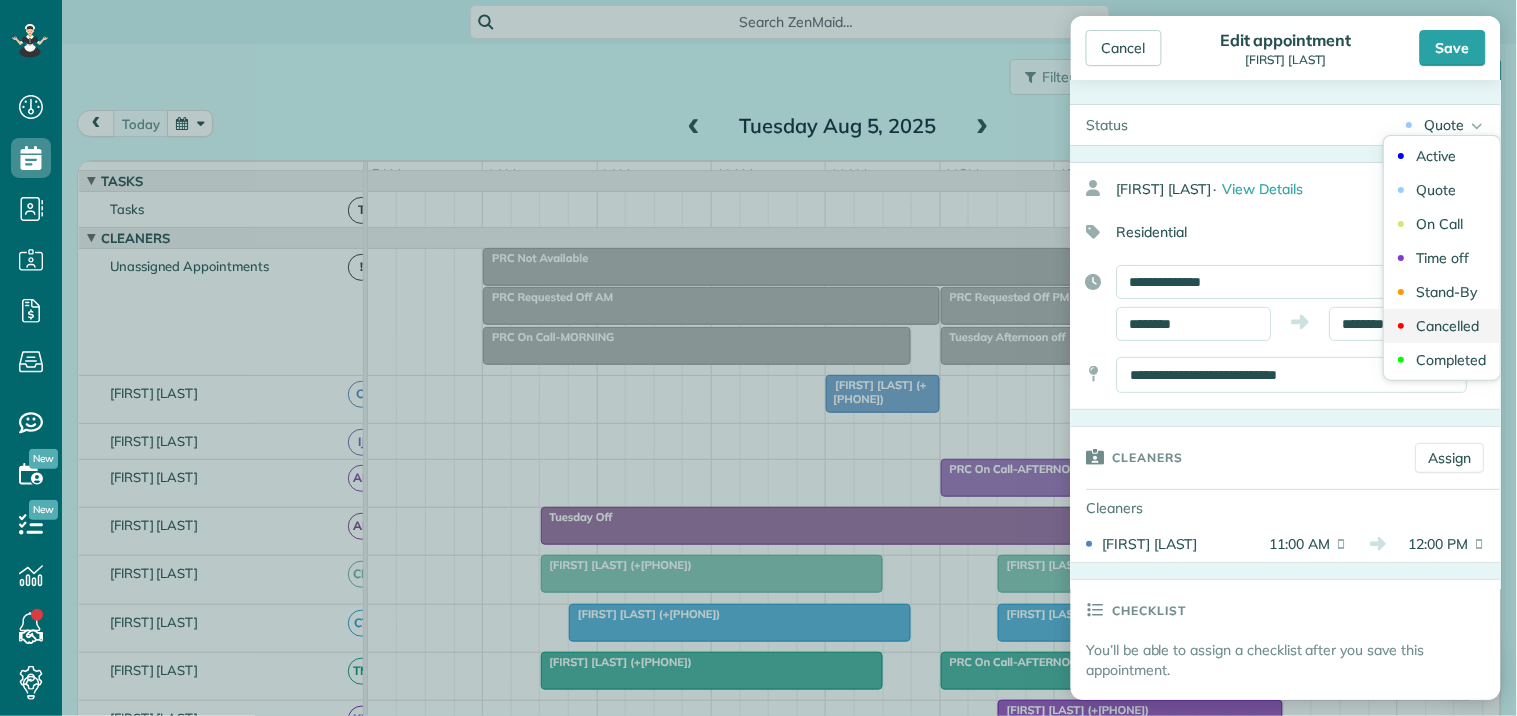click on "Cancelled" at bounding box center [1448, 326] 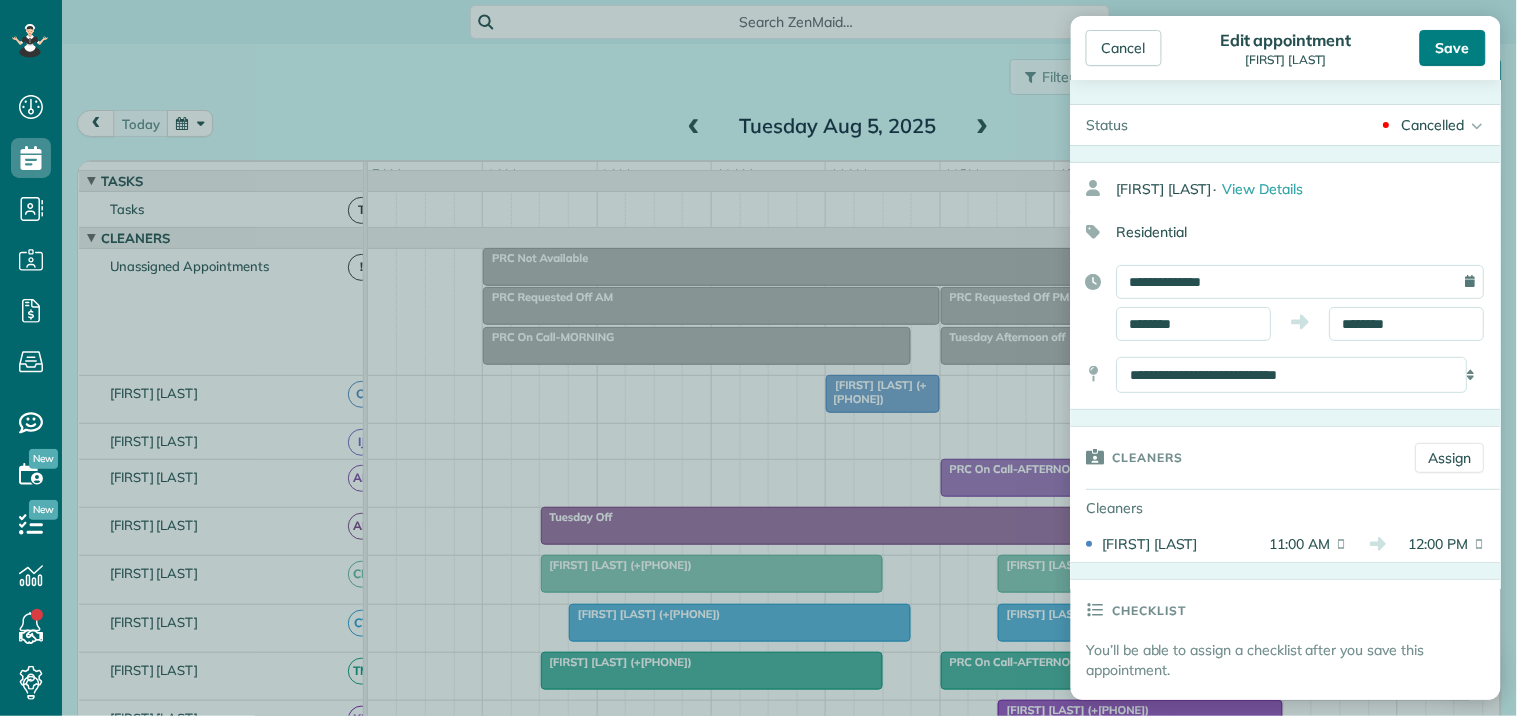 click on "Save" at bounding box center [1453, 48] 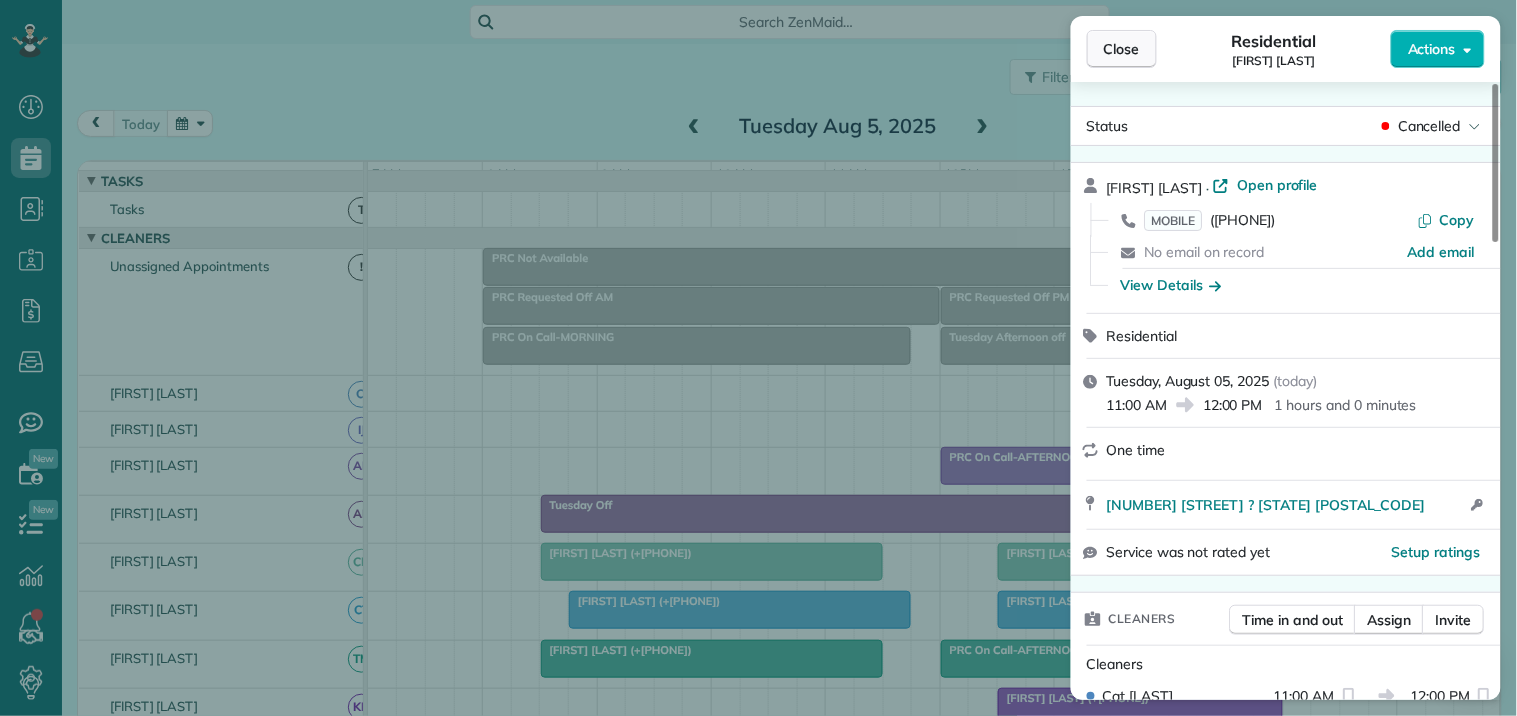 click on "Close" at bounding box center (1122, 49) 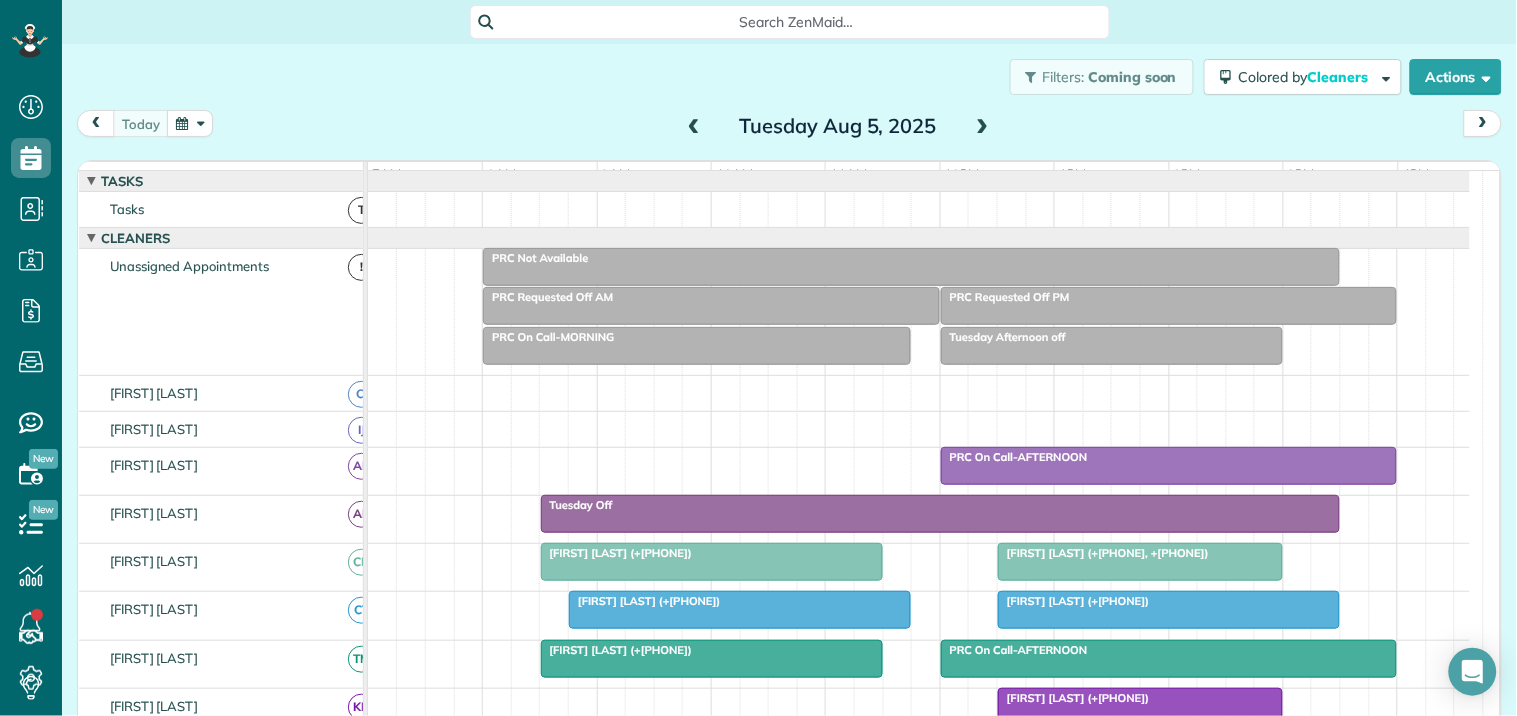 click on "Filters:   Coming soon
Colored by  Cleaners
Color by Cleaner
Color by Team
Color by Status
Color by Recurrence
Color by Paid/Unpaid
Filters  Default
Schedule Changes
Actions
Create Appointment
Create Task
Clock In/Out
Send Work Orders
Print Route Sheets
Today's Emails/Texts
Export data.." at bounding box center [789, 77] 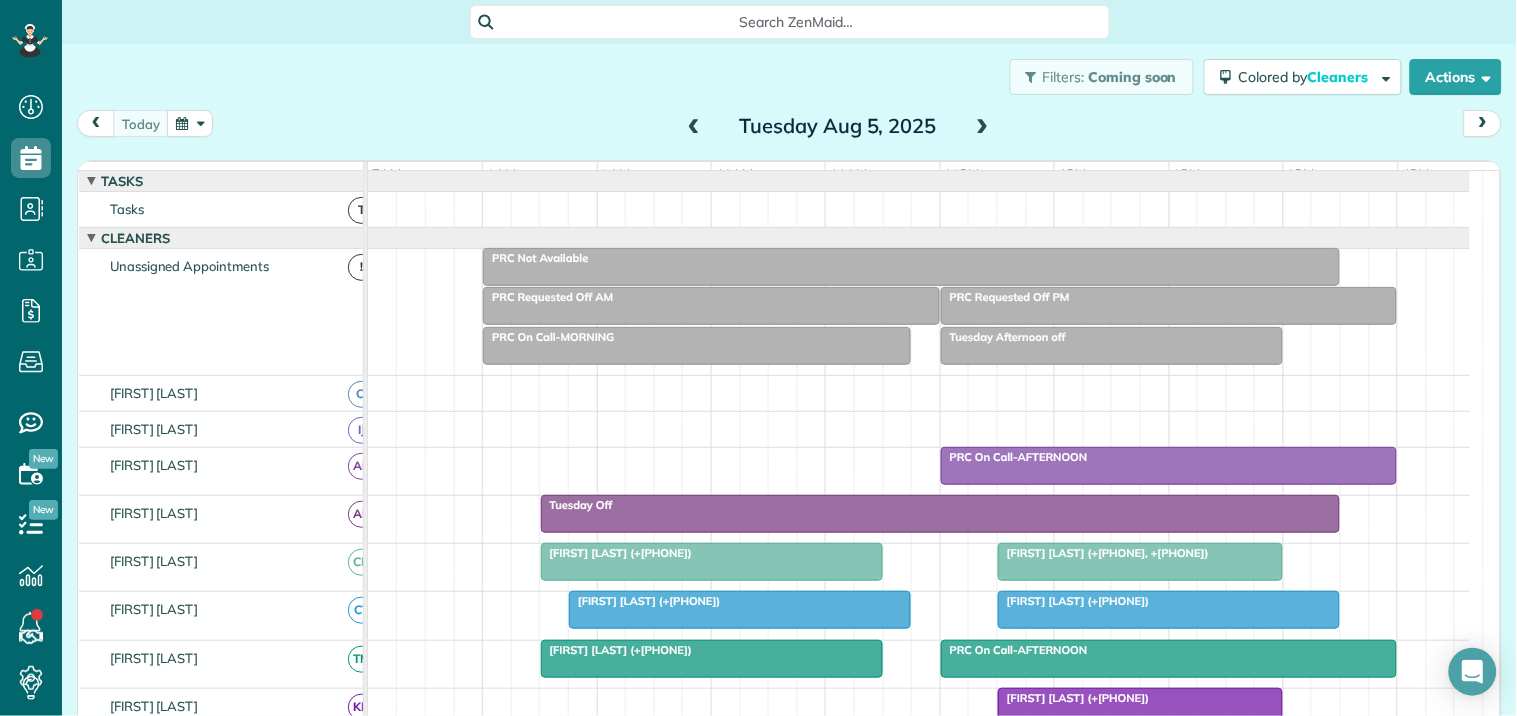 scroll, scrollTop: 182, scrollLeft: 0, axis: vertical 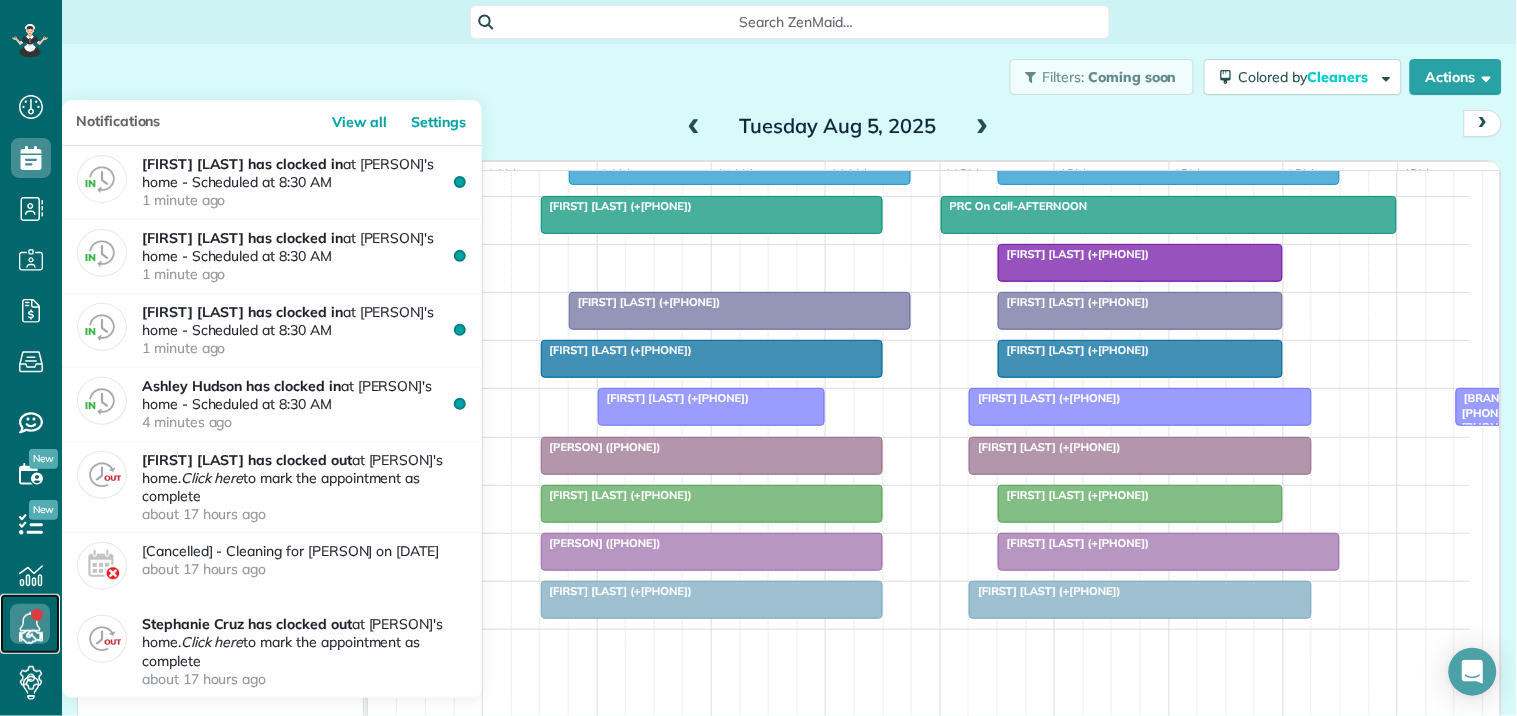 click 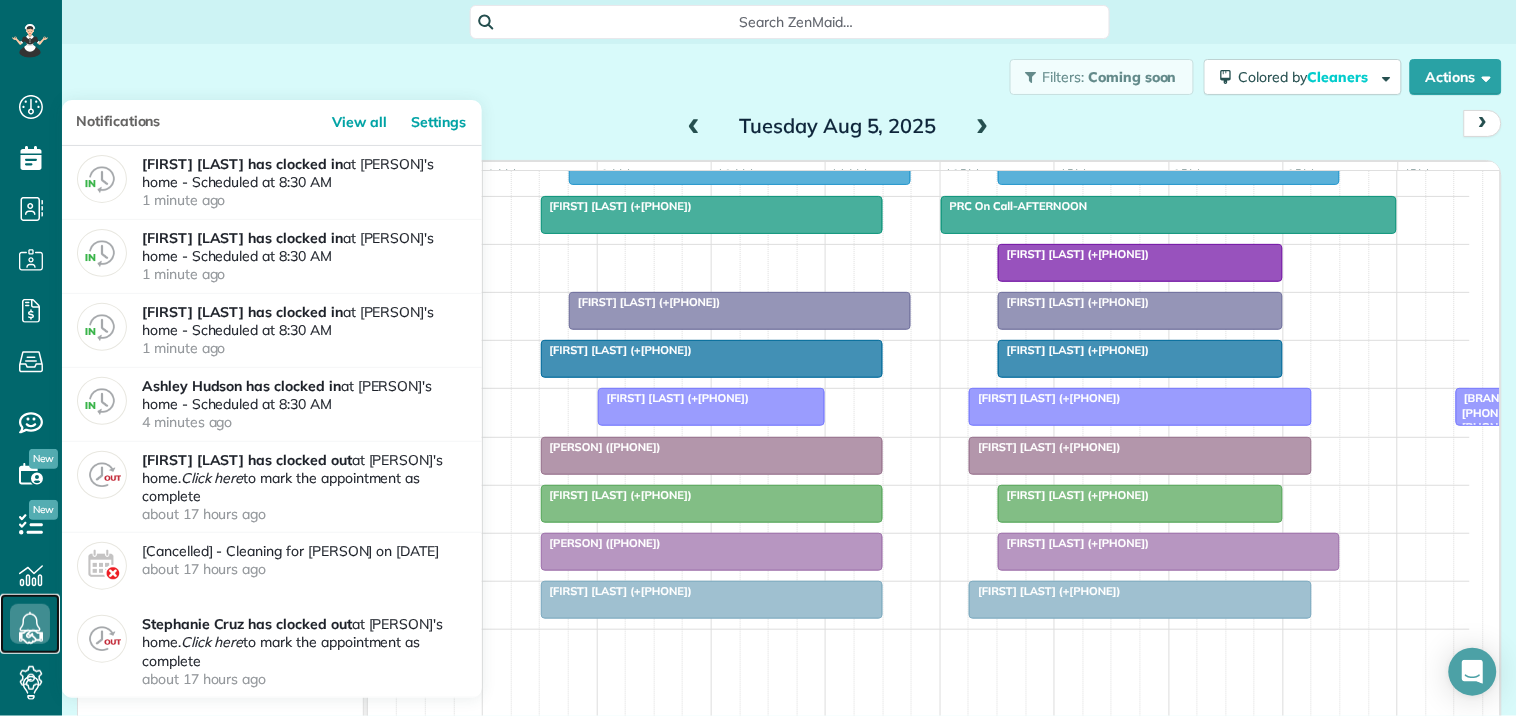 click 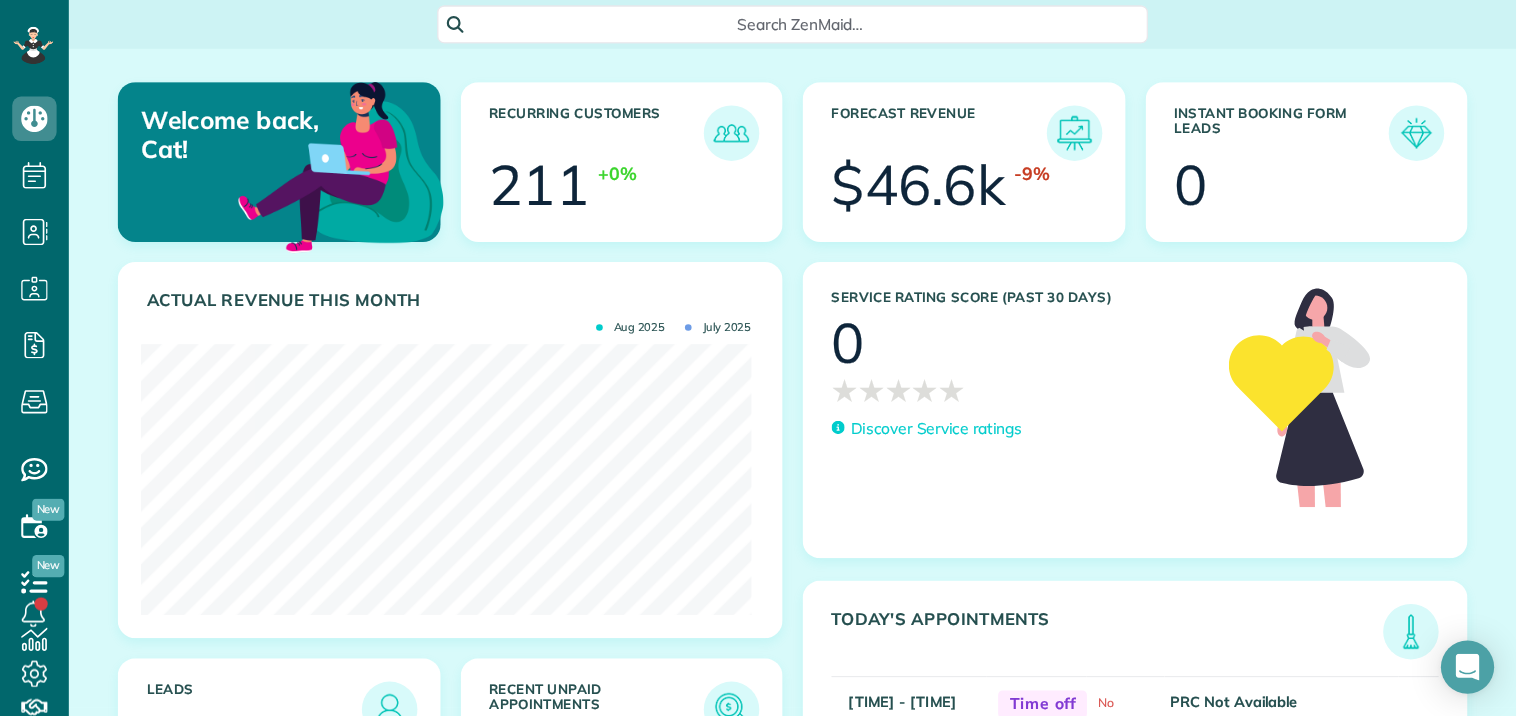 scroll, scrollTop: 0, scrollLeft: 0, axis: both 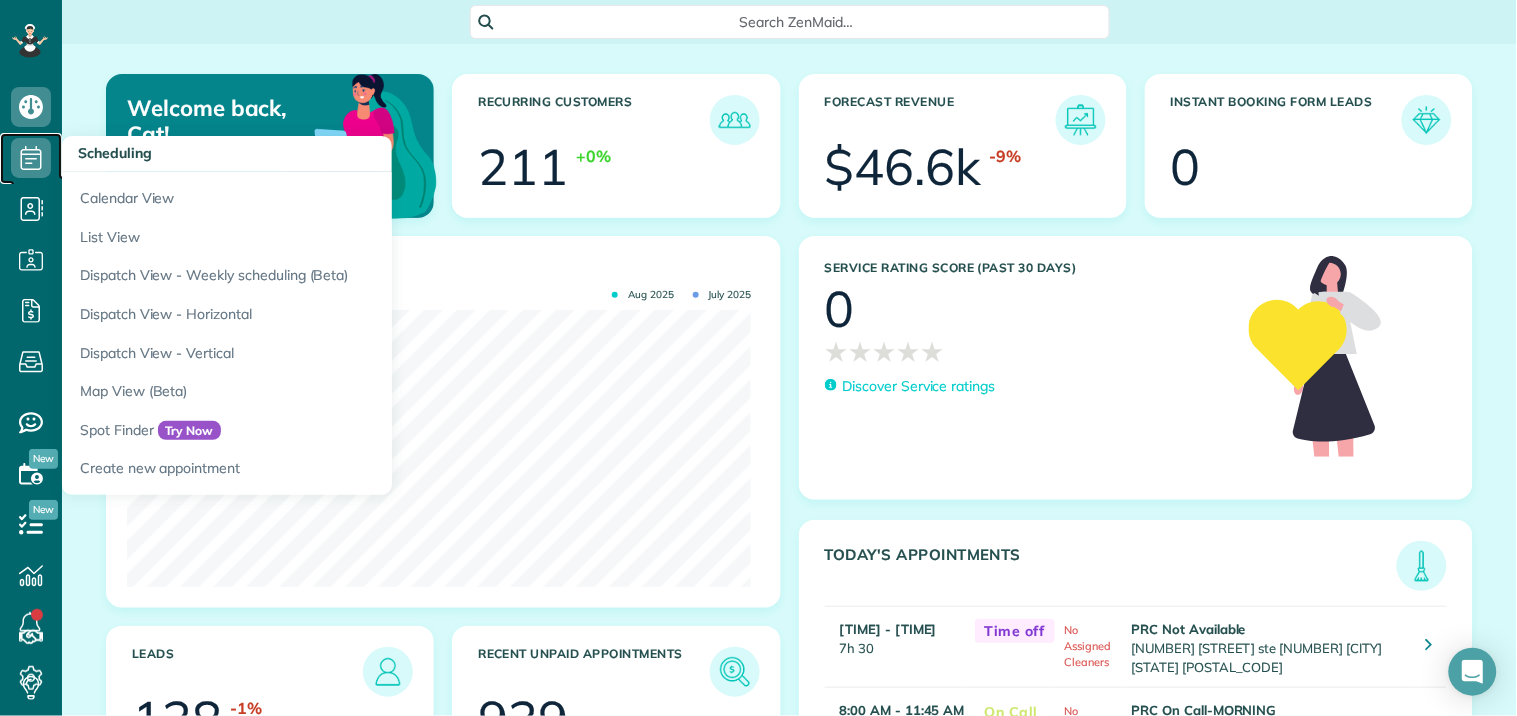 click 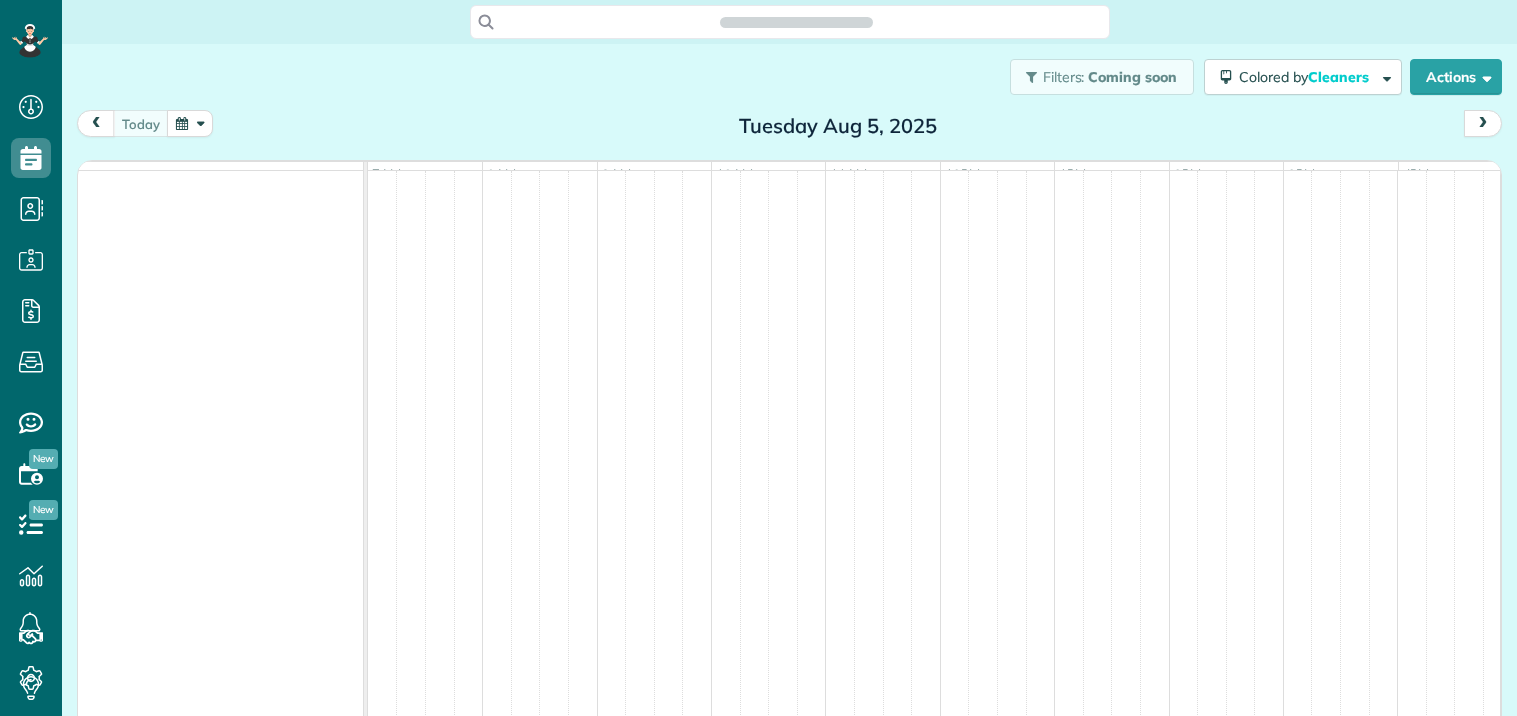 scroll, scrollTop: 0, scrollLeft: 0, axis: both 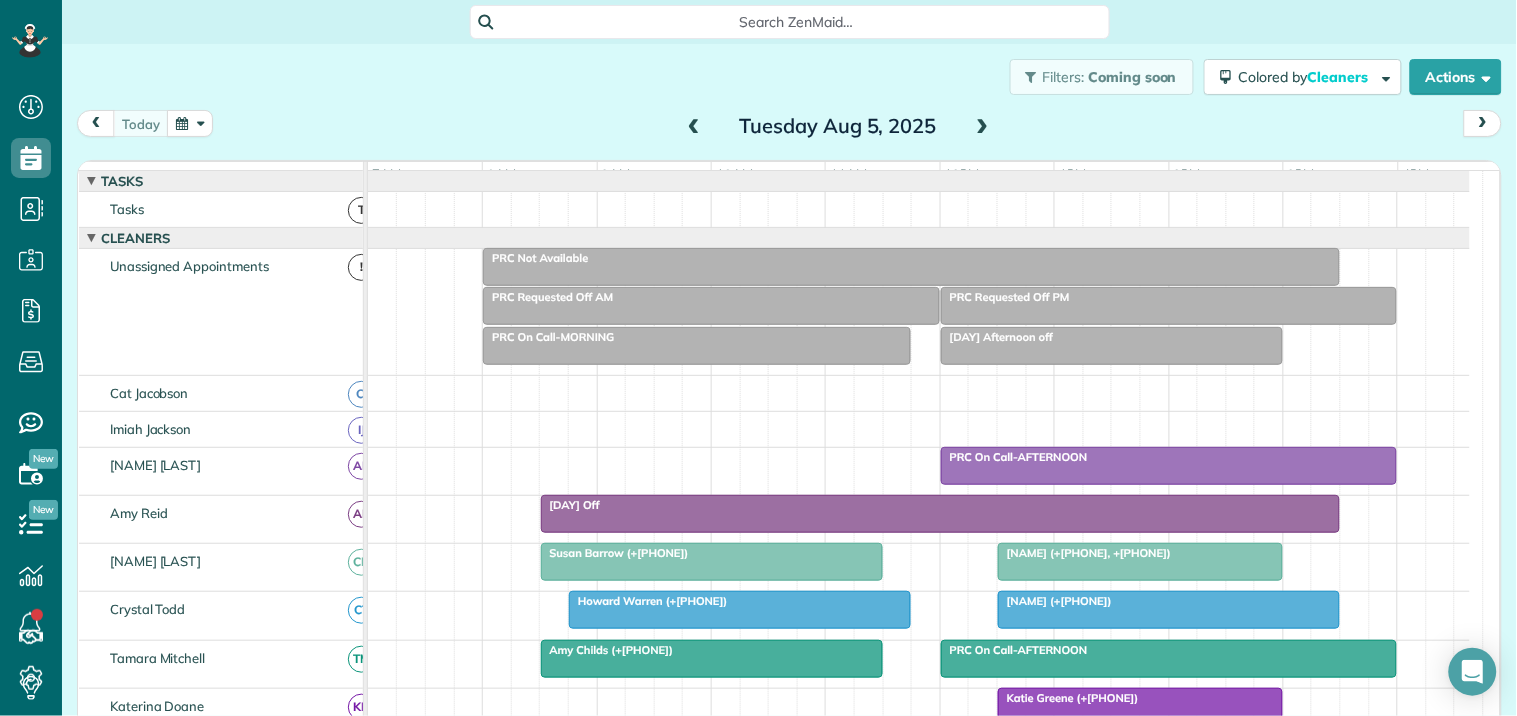 click at bounding box center (190, 123) 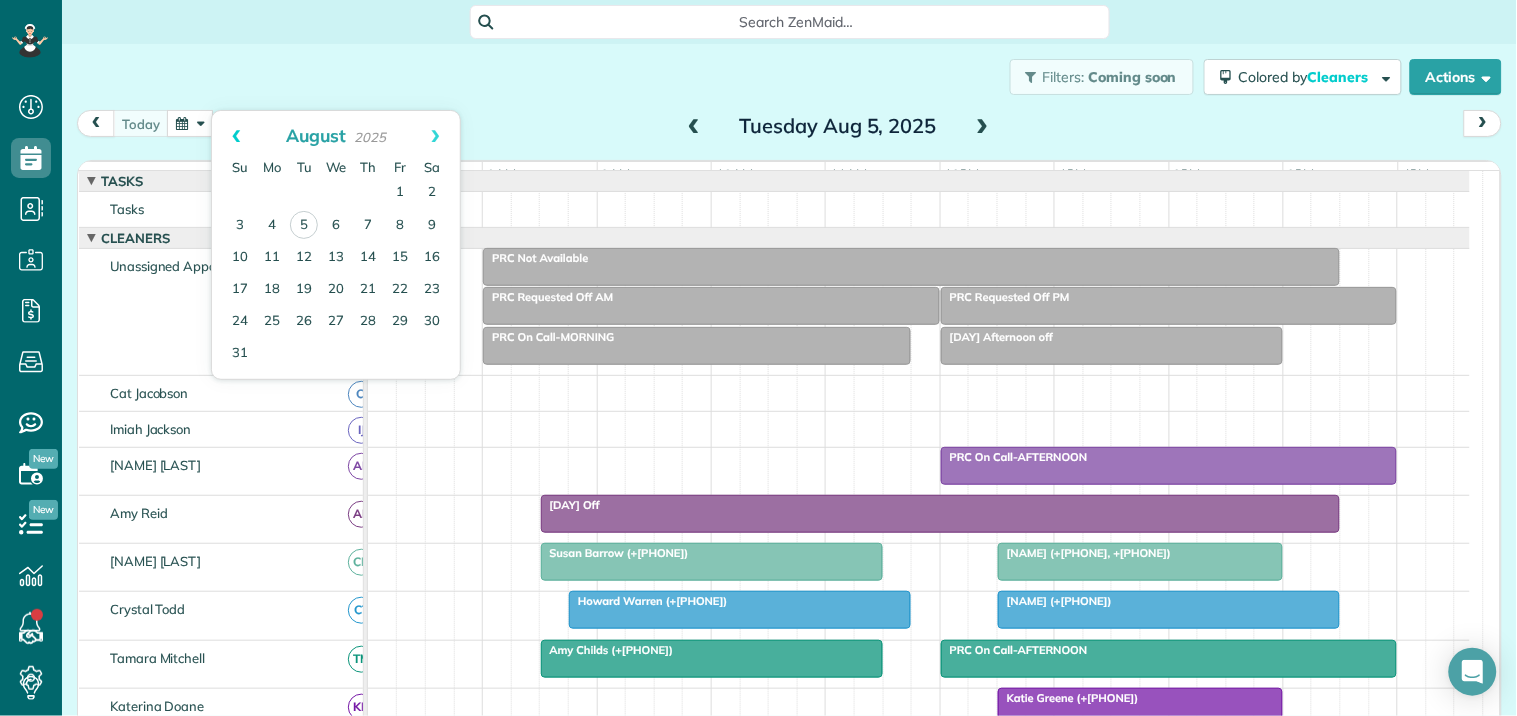 click on "Prev" at bounding box center (236, 136) 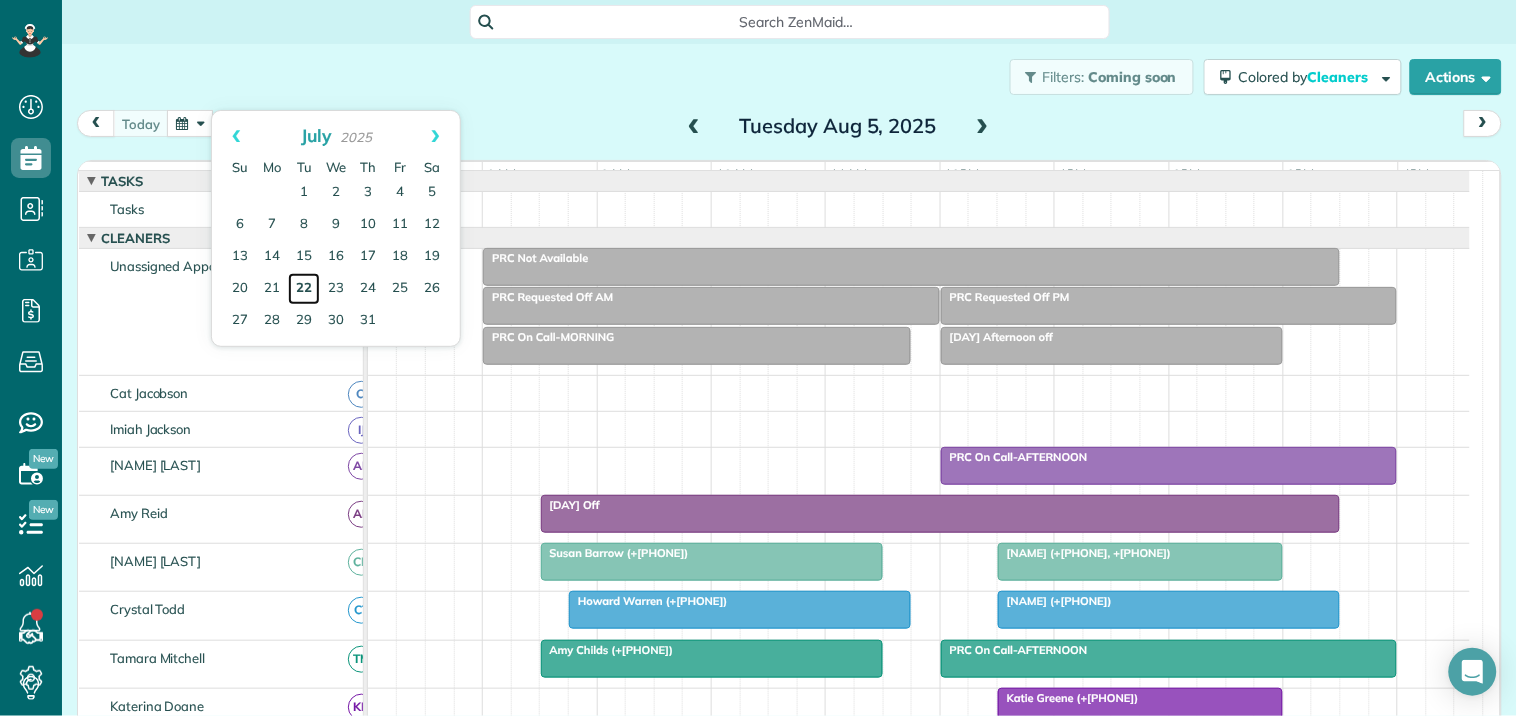 click on "22" at bounding box center (304, 289) 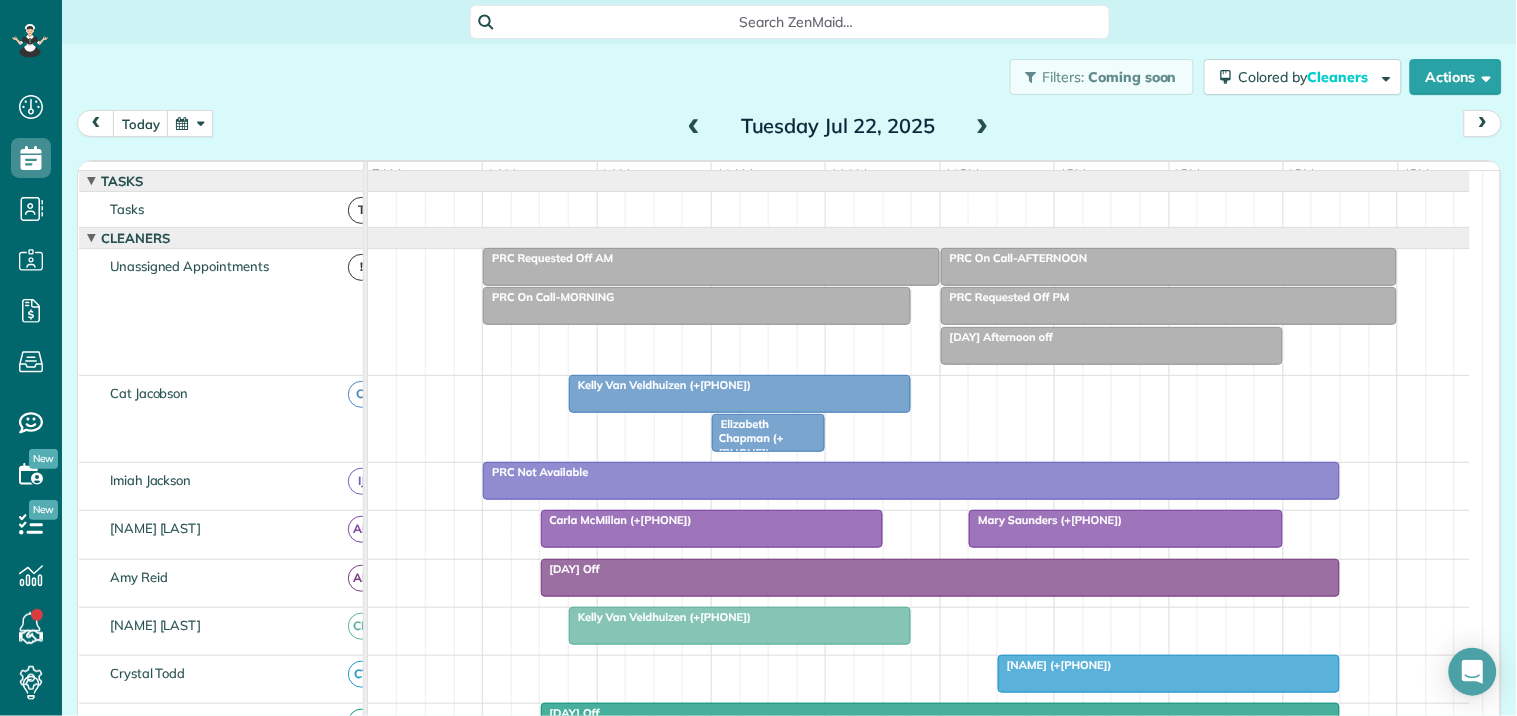 click on "Carla McMillan (+16787707308)" at bounding box center [712, 520] 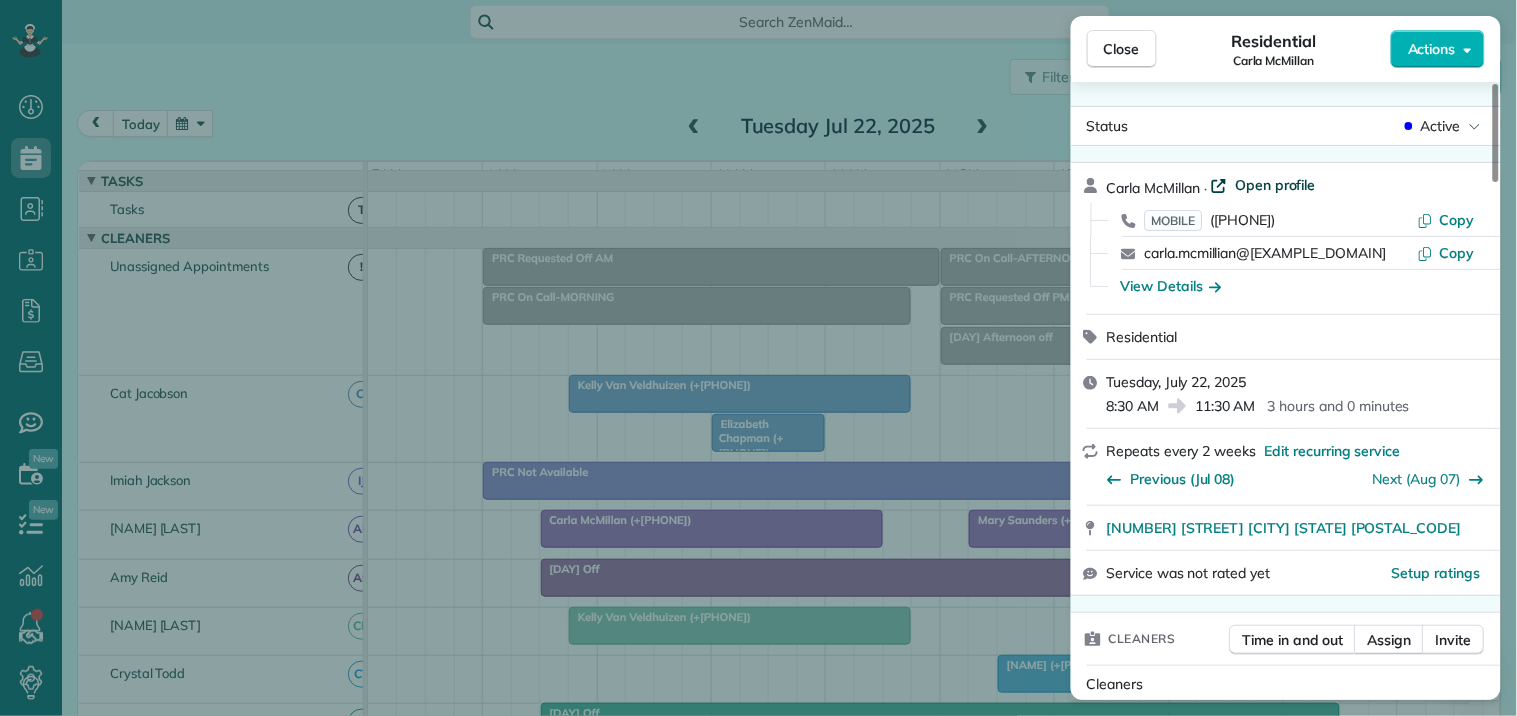 click on "Open profile" at bounding box center [1275, 185] 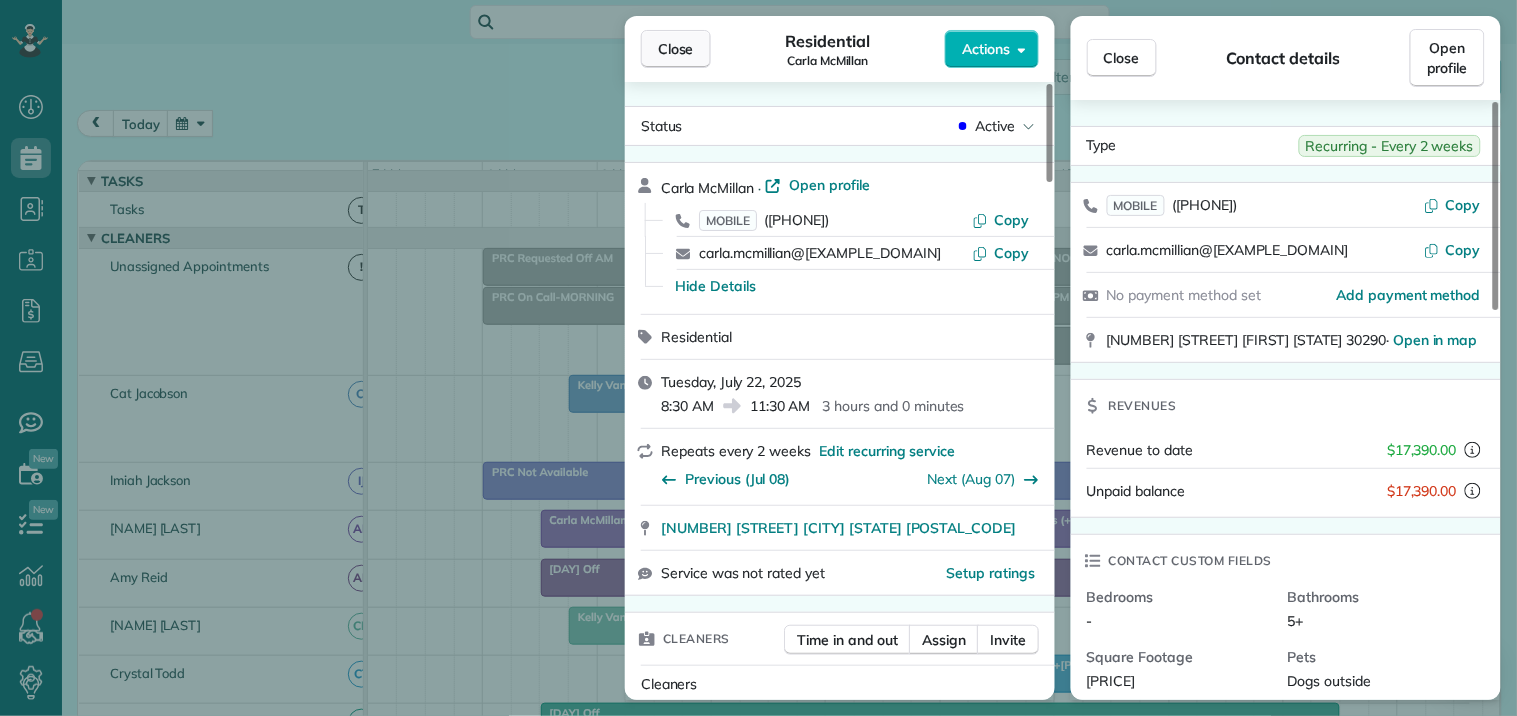 click on "Close" at bounding box center [676, 49] 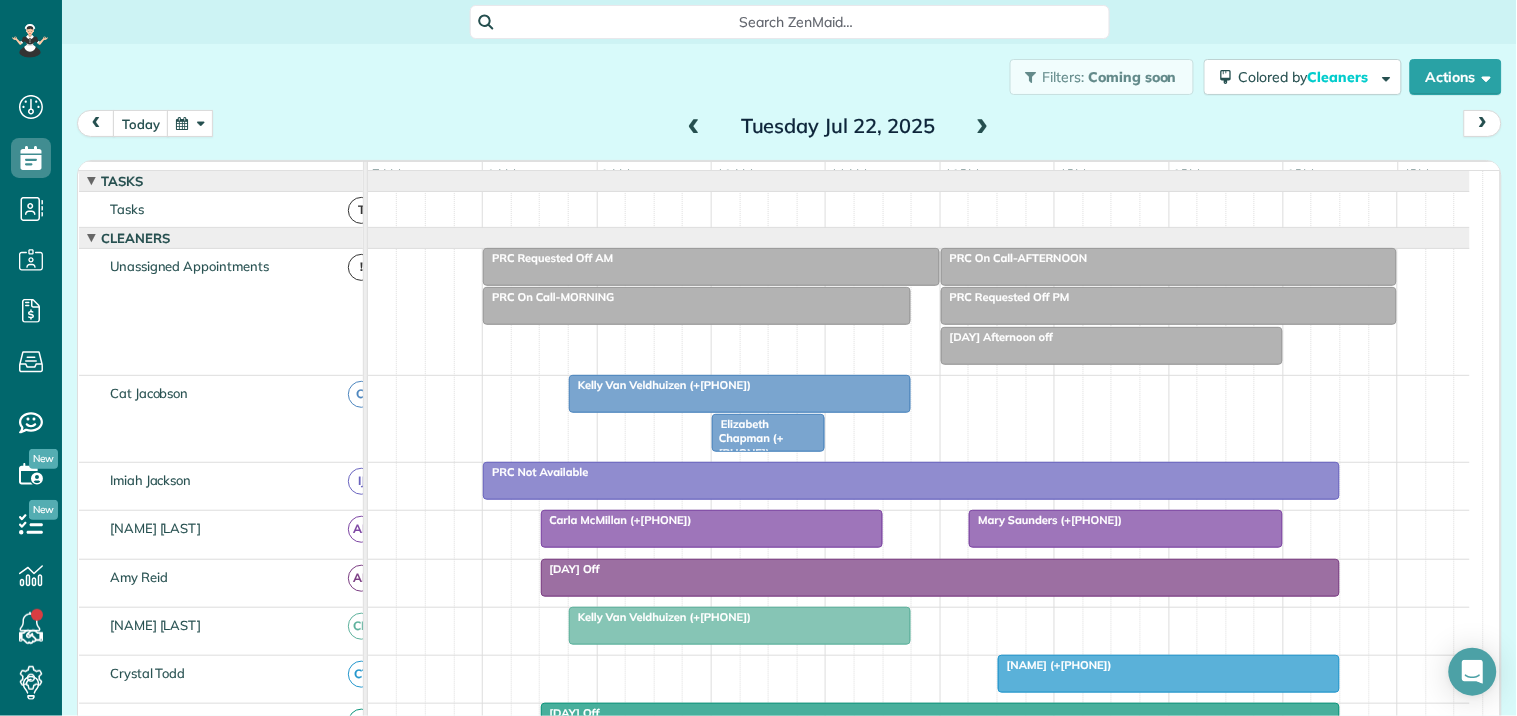 click at bounding box center [190, 123] 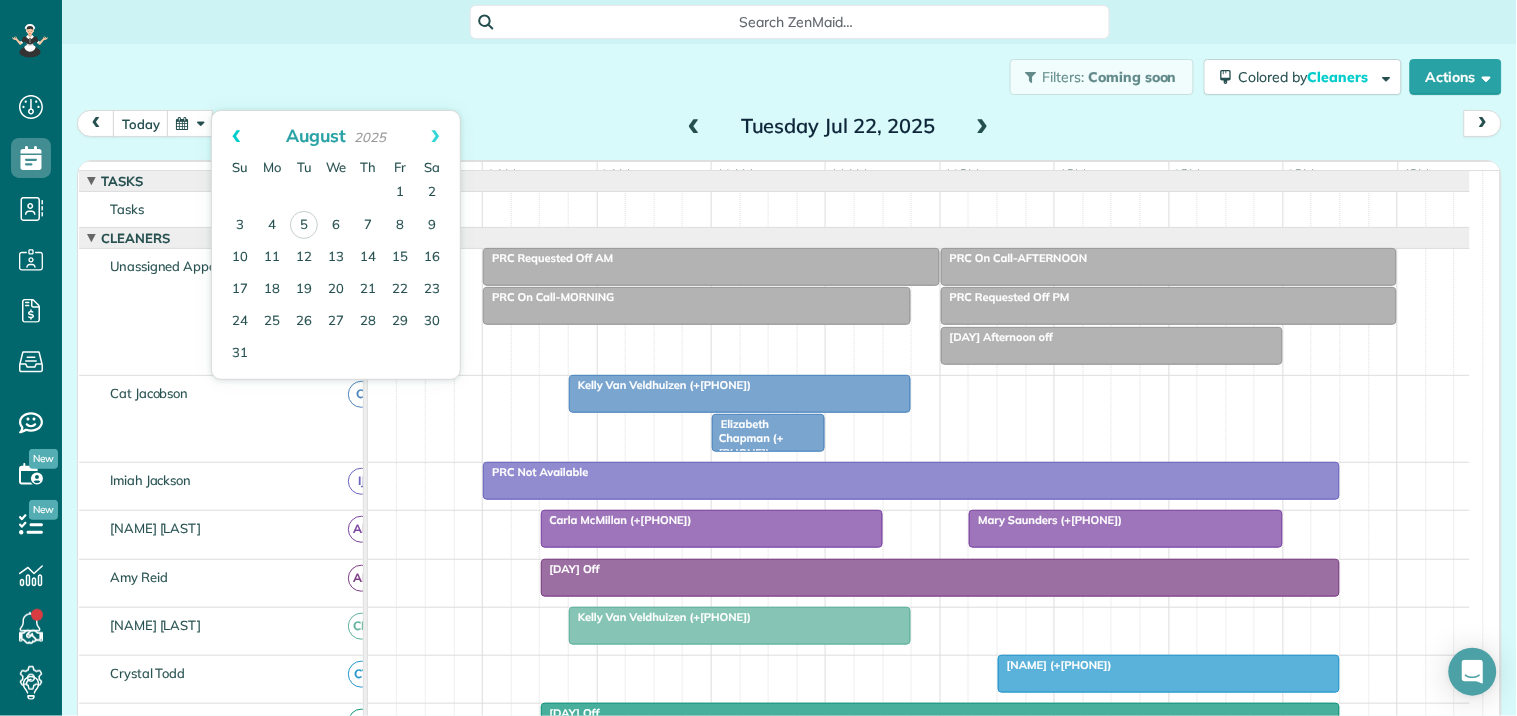 click on "Prev" at bounding box center [236, 136] 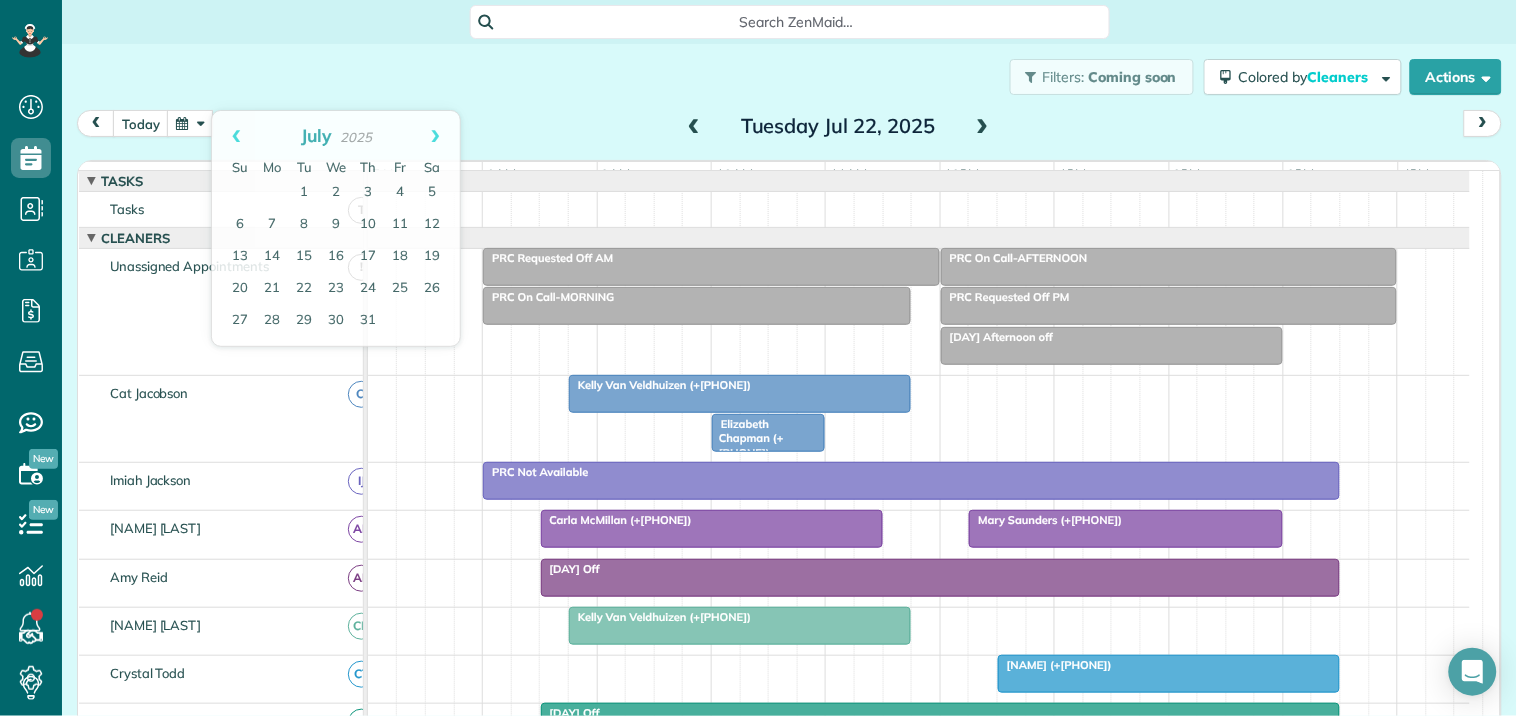 click on "Filters:   Coming soon
Colored by  Cleaners
Color by Cleaner
Color by Team
Color by Status
Color by Recurrence
Color by Paid/Unpaid
Filters  Default
Schedule Changes
Actions
Create Appointment
Create Task
Clock In/Out
Send Work Orders
Print Route Sheets
Today's Emails/Texts
Export data.." at bounding box center [789, 77] 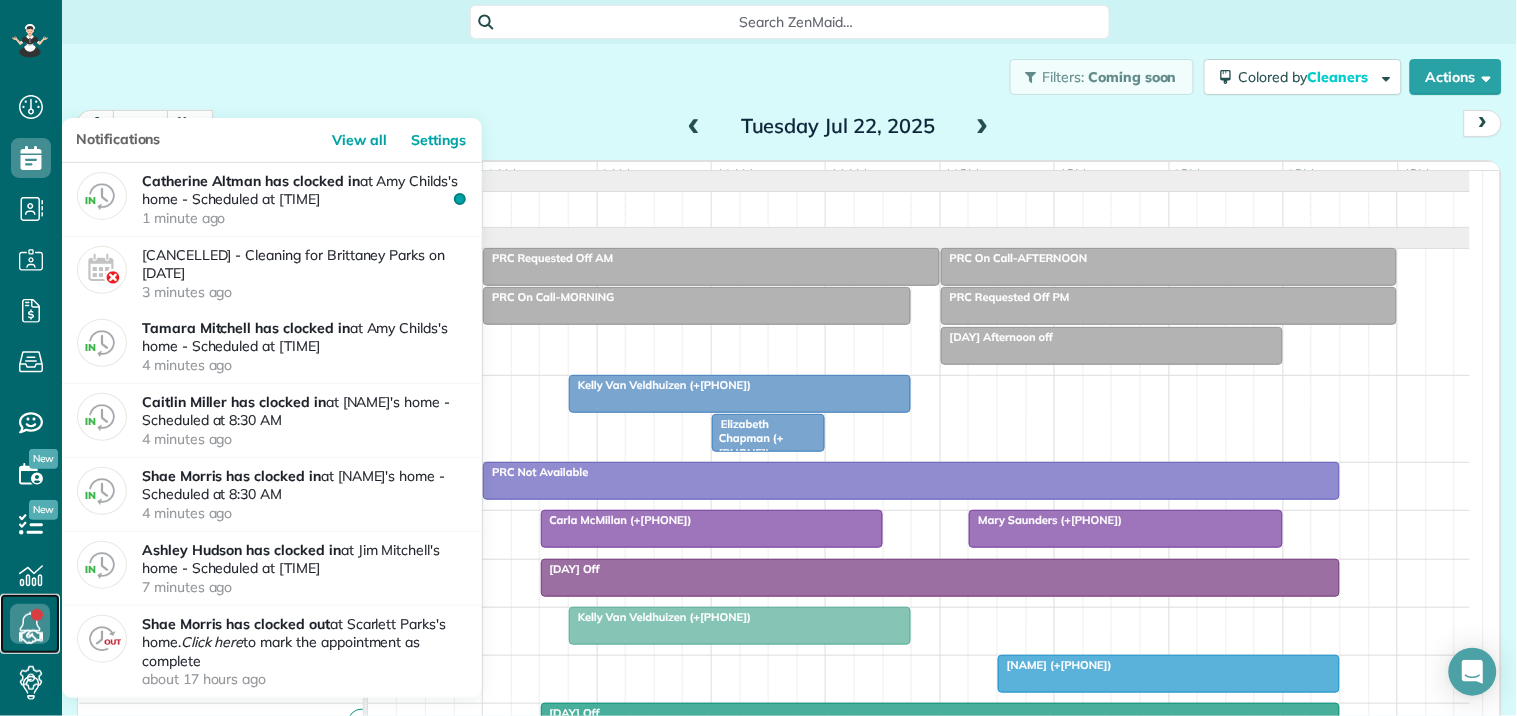 click at bounding box center (30, 624) 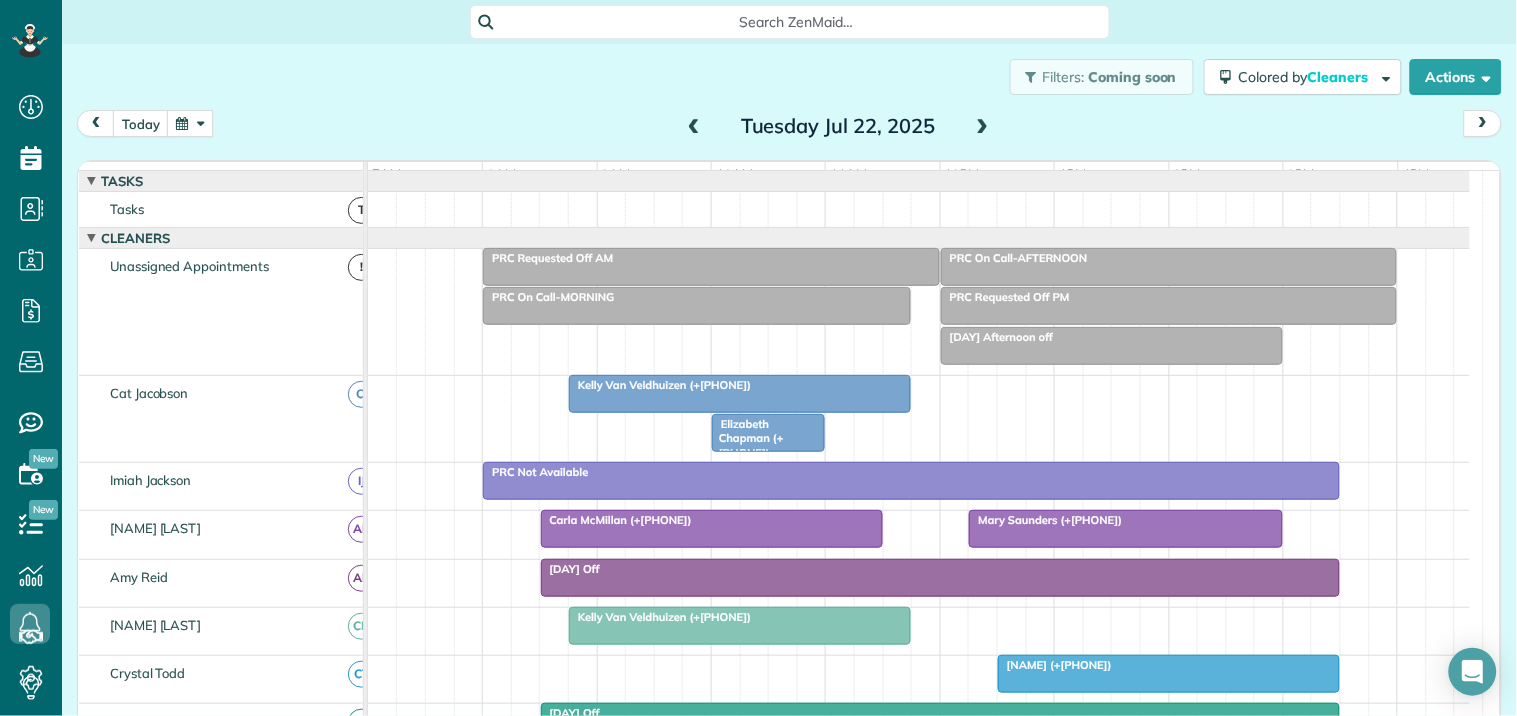 click on "Filters:   Coming soon
Colored by  Cleaners
Color by Cleaner
Color by Team
Color by Status
Color by Recurrence
Color by Paid/Unpaid
Filters  Default
Schedule Changes
Actions
Create Appointment
Create Task
Clock In/Out
Send Work Orders
Print Route Sheets
Today's Emails/Texts
Export data.." at bounding box center [789, 77] 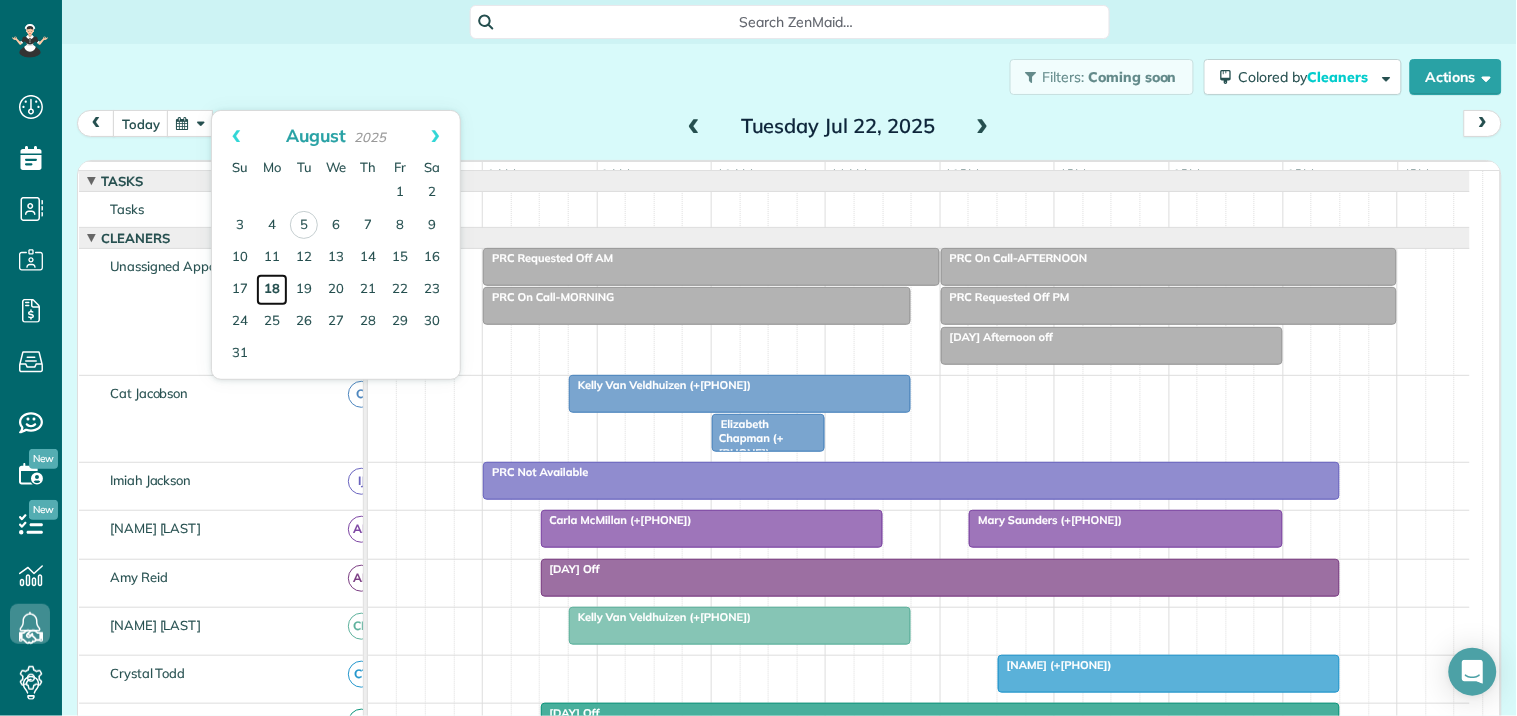 click on "18" at bounding box center [272, 290] 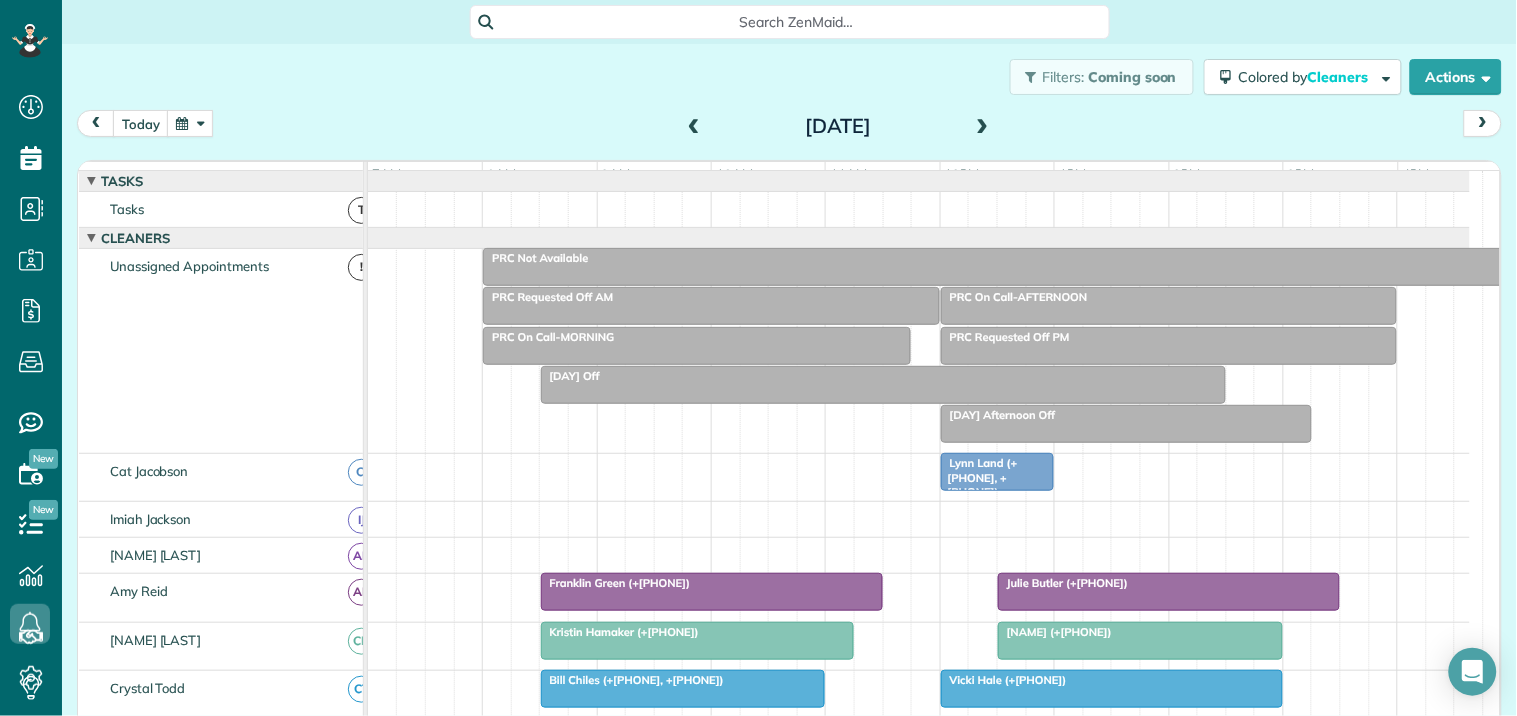 scroll, scrollTop: 222, scrollLeft: 0, axis: vertical 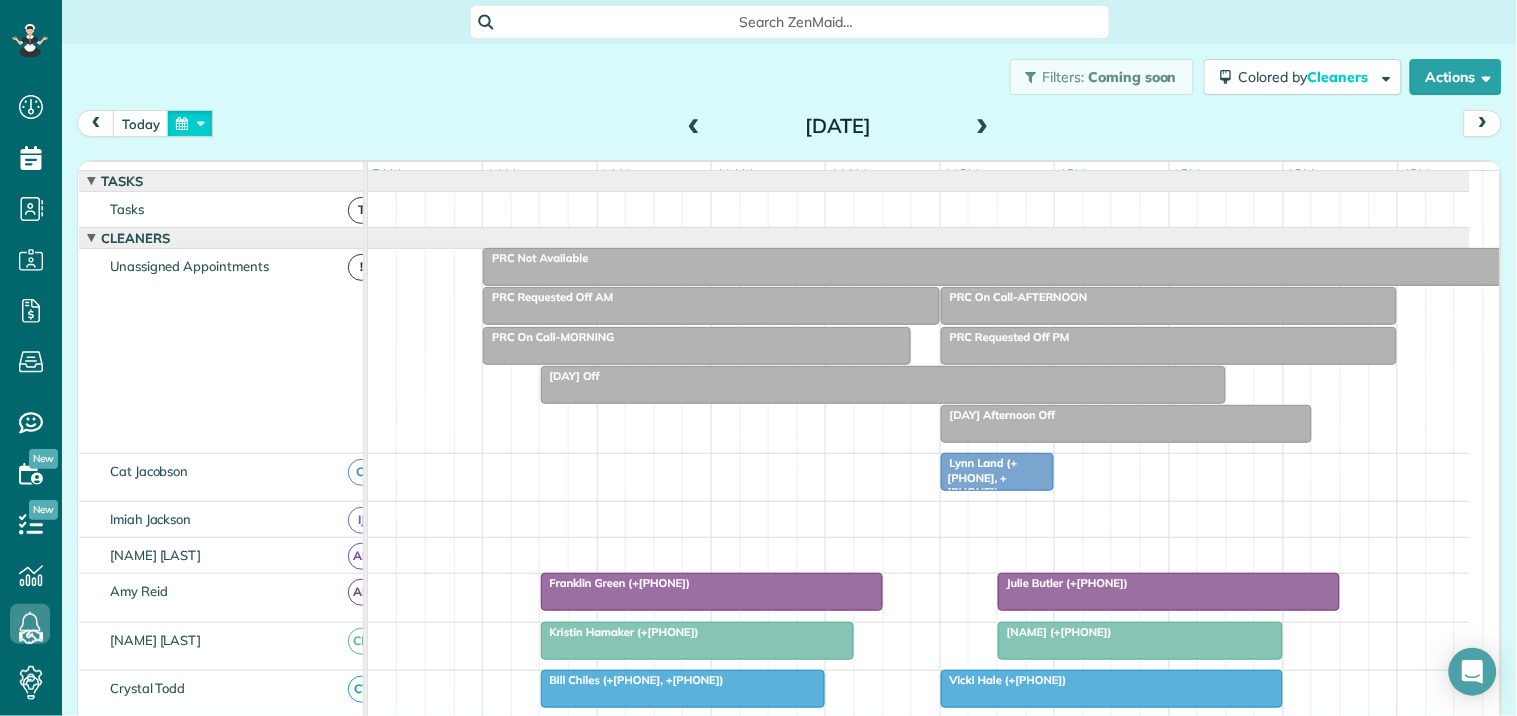 click at bounding box center (190, 123) 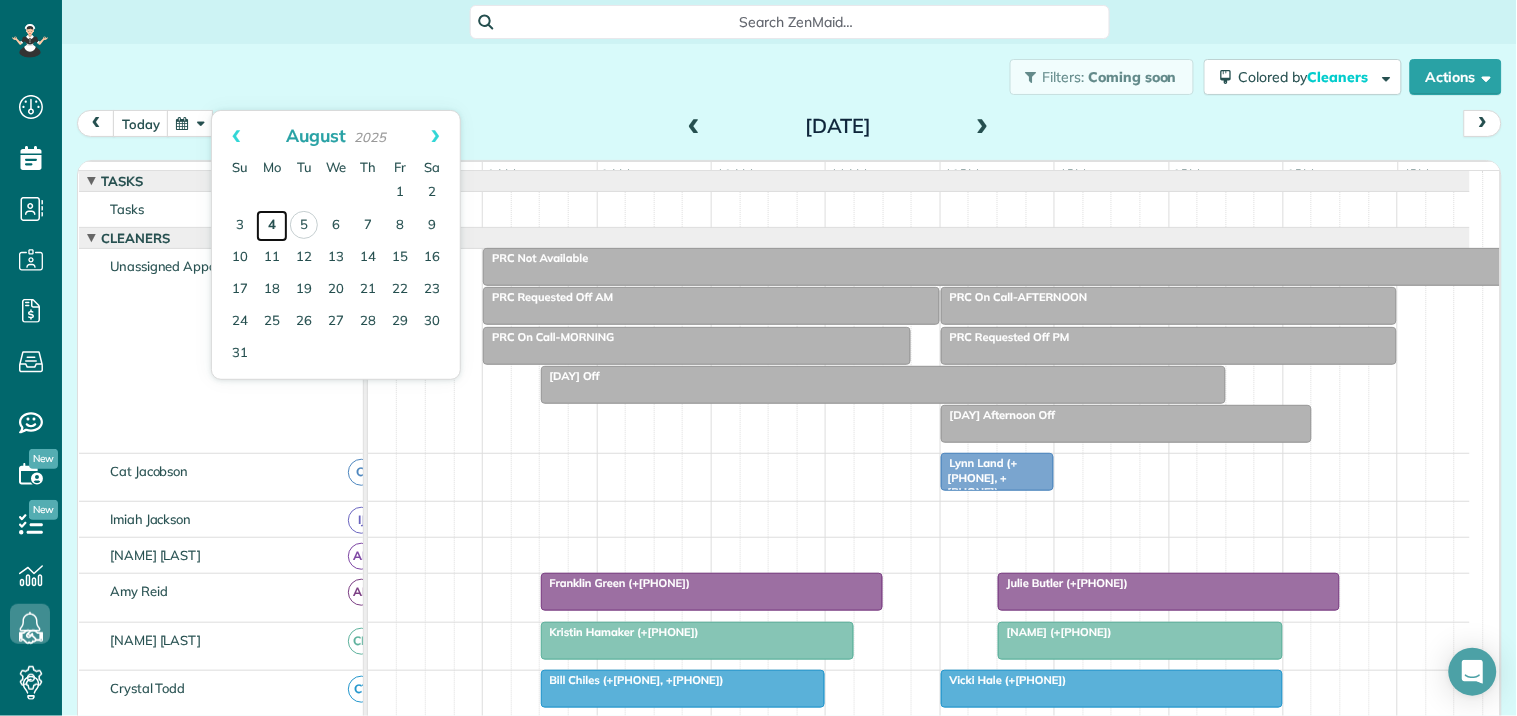click on "4" at bounding box center [272, 226] 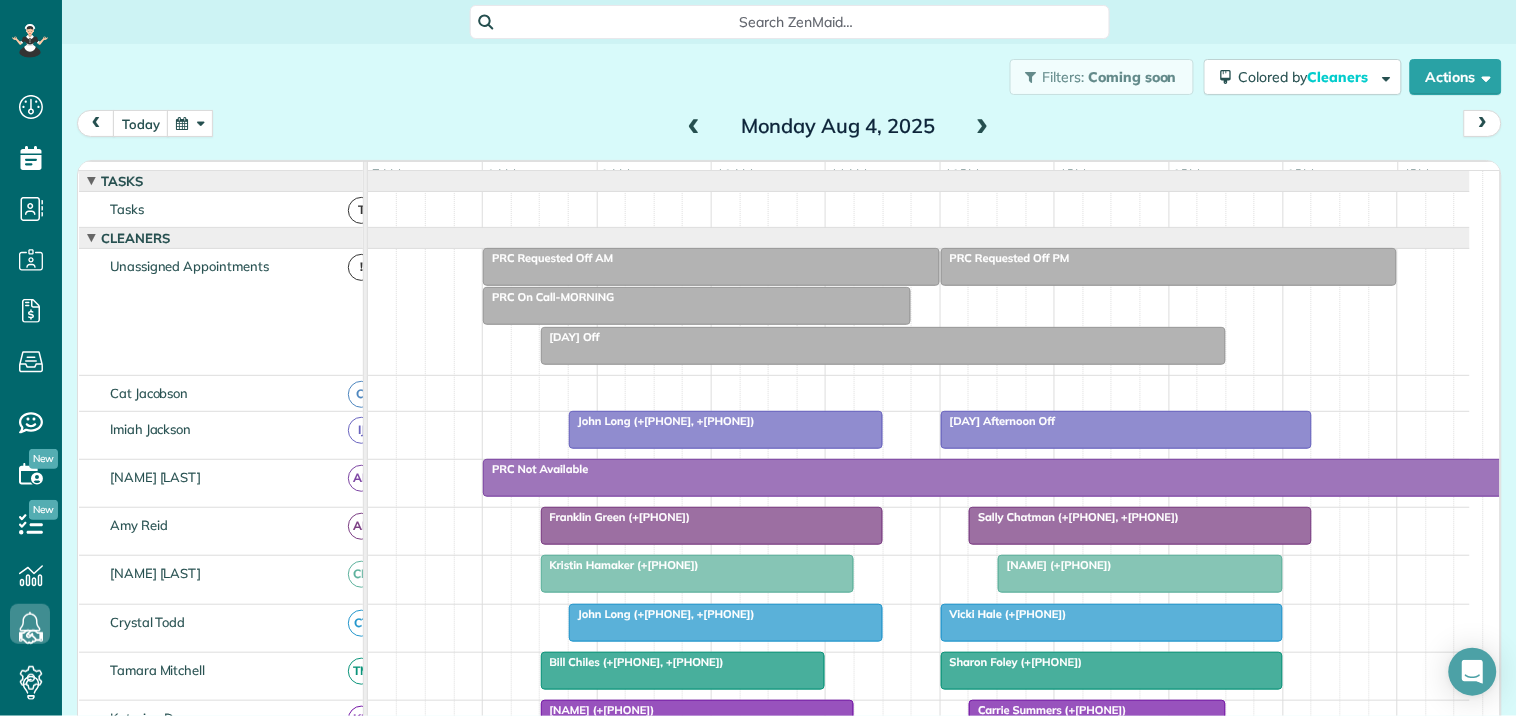scroll, scrollTop: 288, scrollLeft: 0, axis: vertical 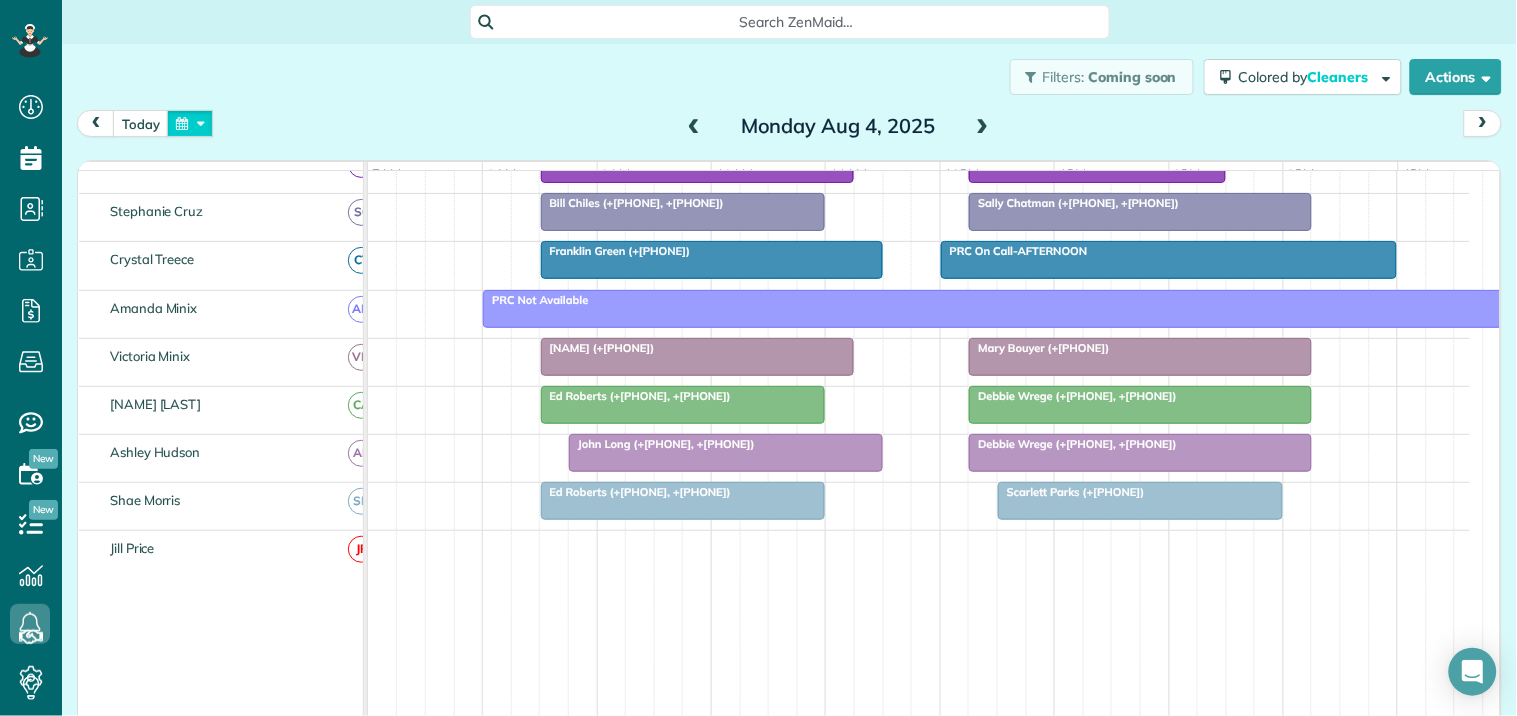 click at bounding box center (190, 123) 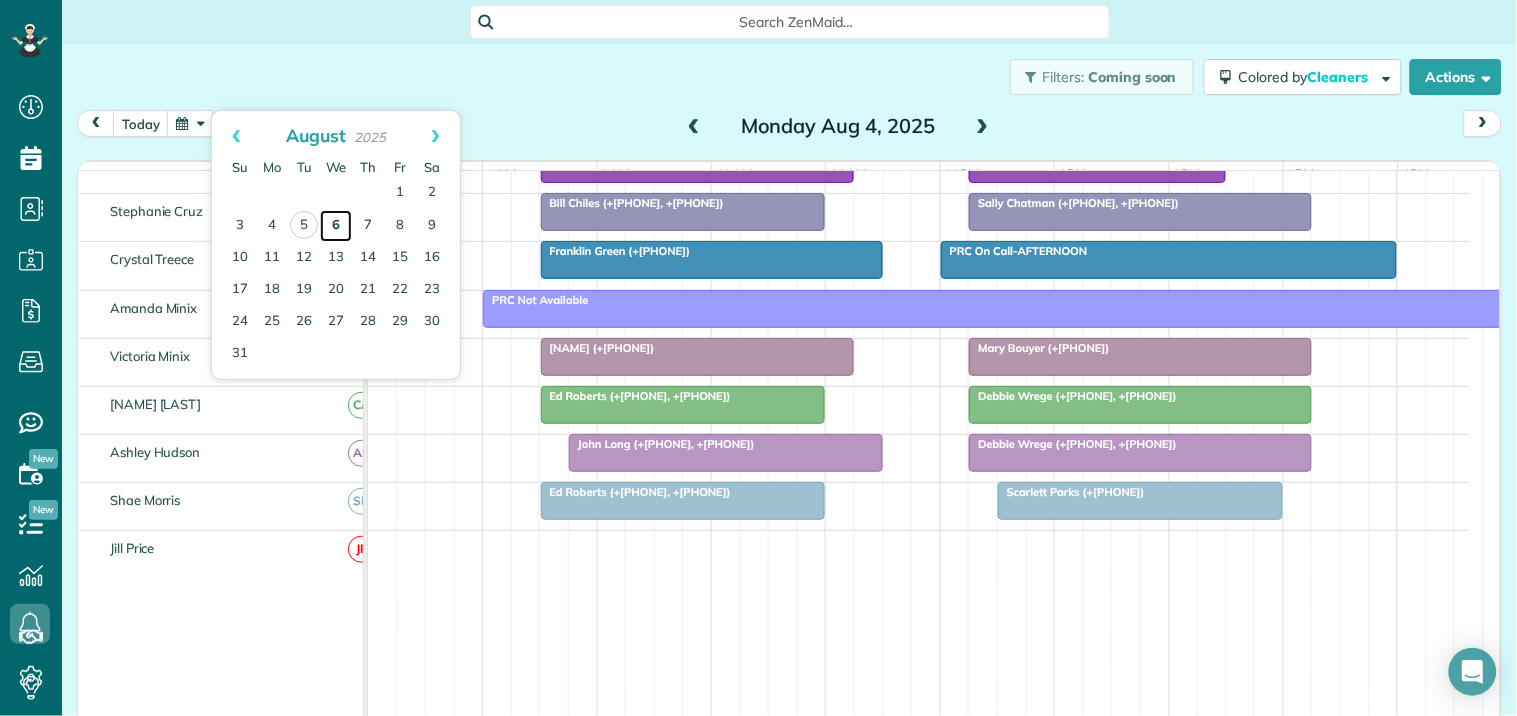 click on "6" at bounding box center (336, 226) 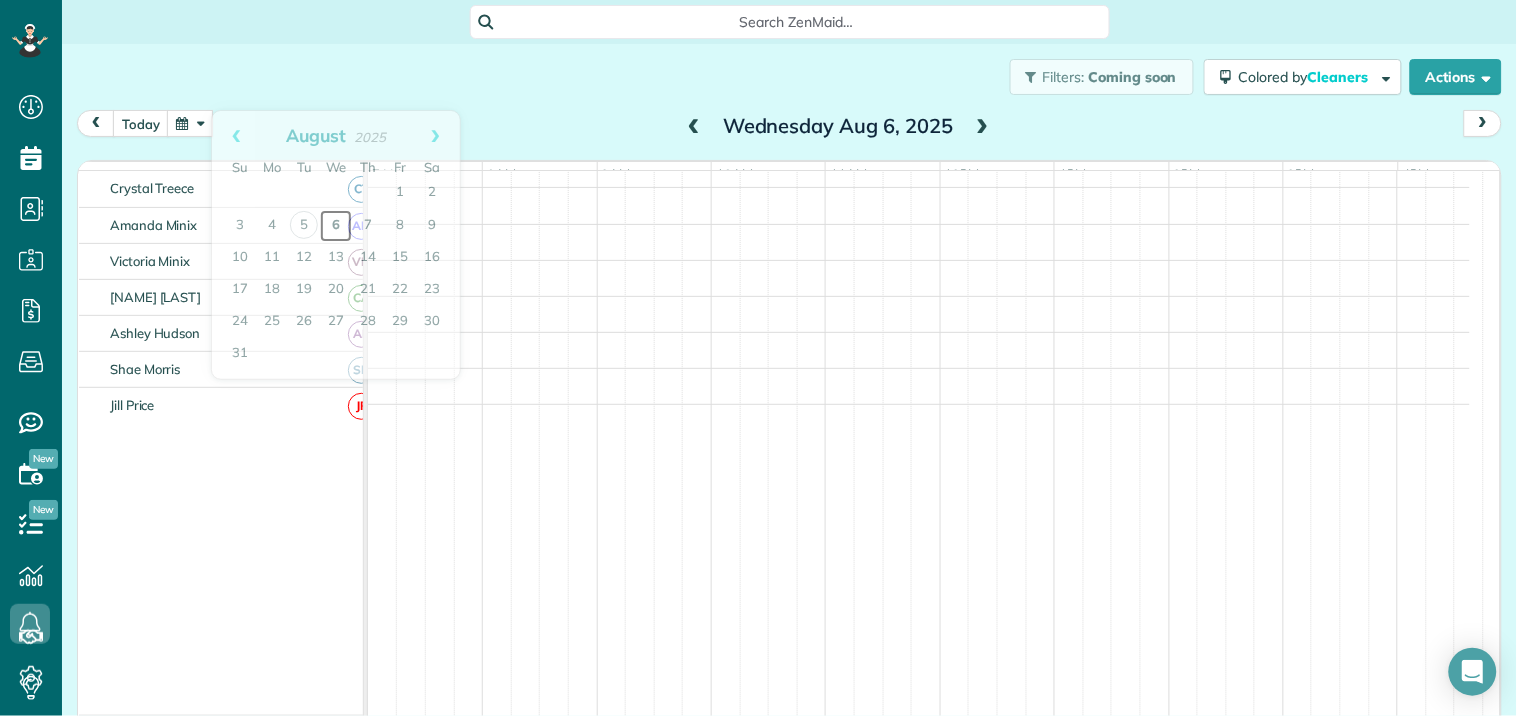 scroll, scrollTop: 380, scrollLeft: 0, axis: vertical 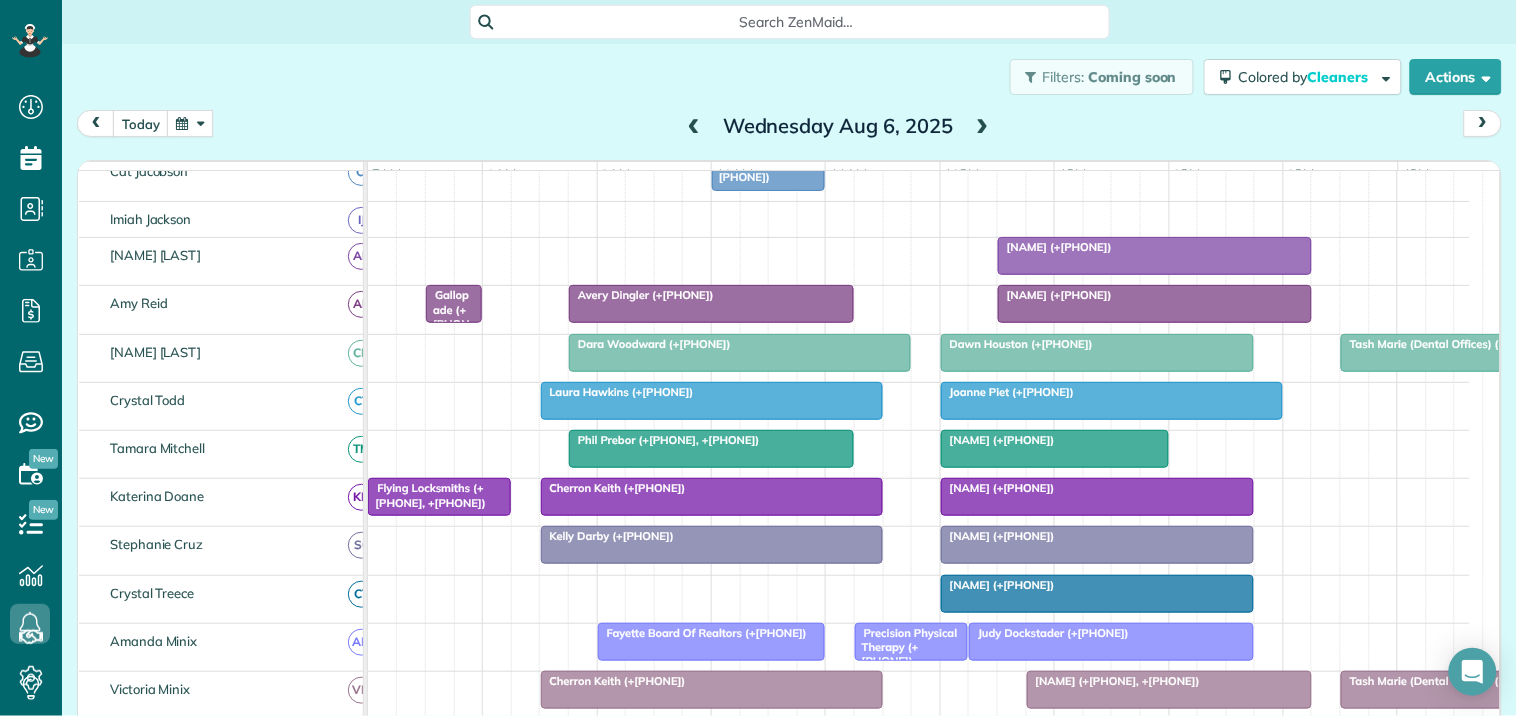 click at bounding box center [983, 127] 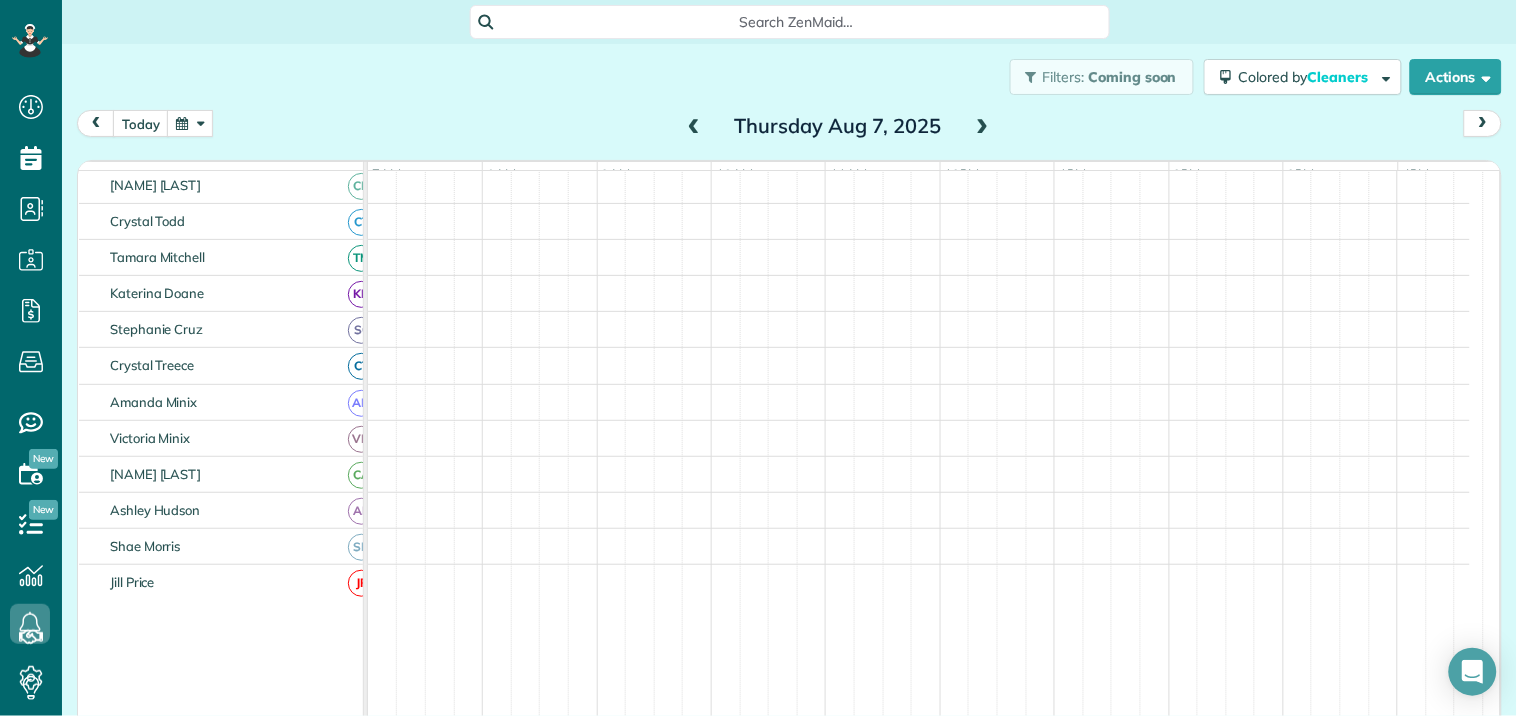 scroll, scrollTop: 118, scrollLeft: 0, axis: vertical 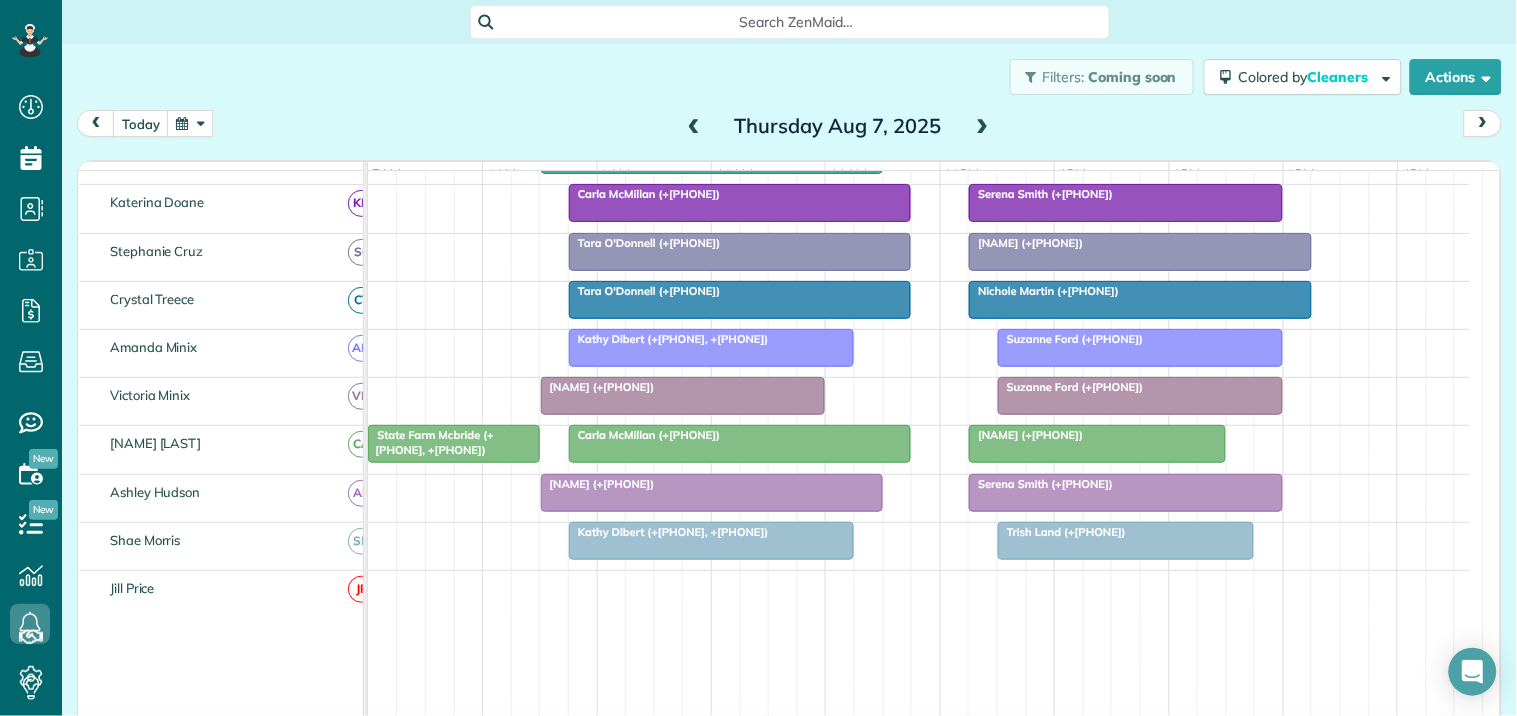 click on "Tara O'Donnell (+14045978464)" at bounding box center (644, 291) 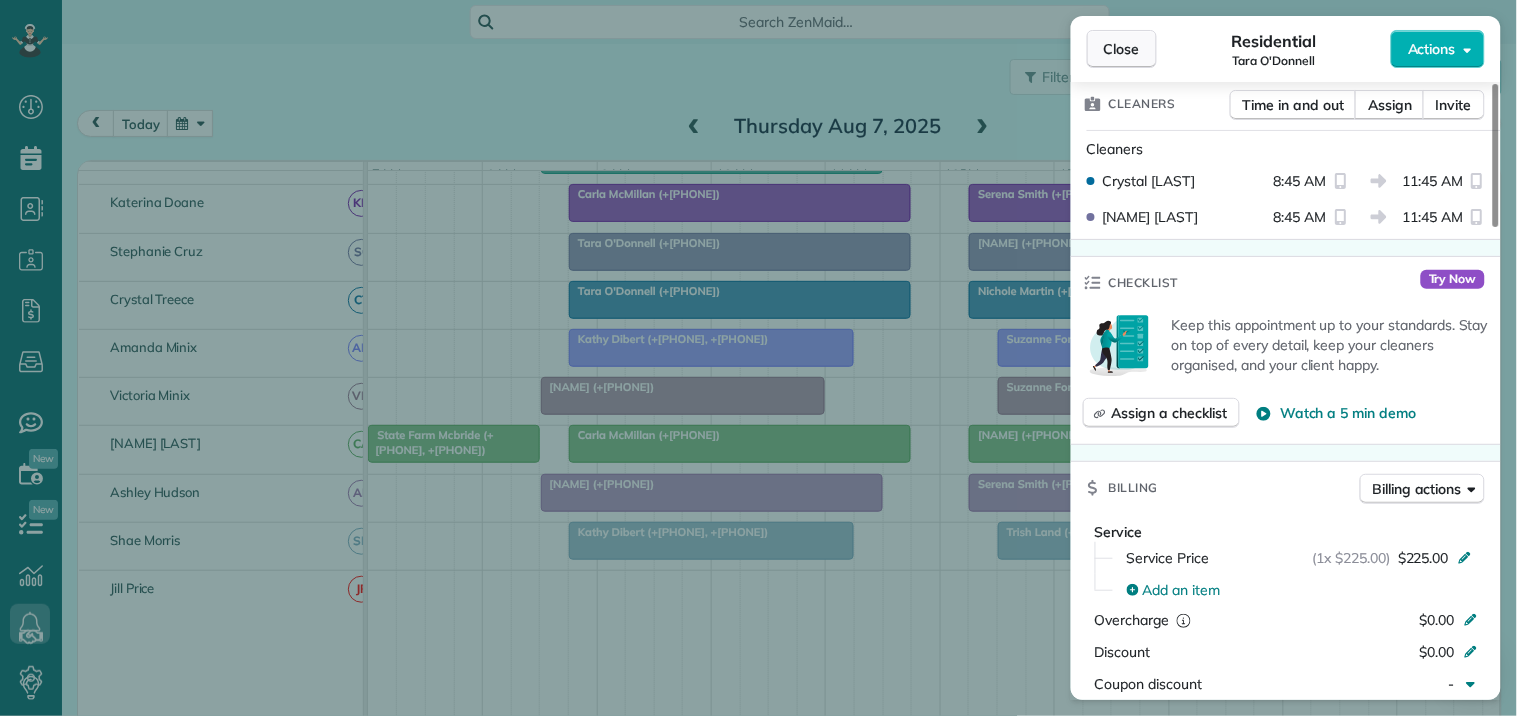 click on "Close" at bounding box center [1122, 49] 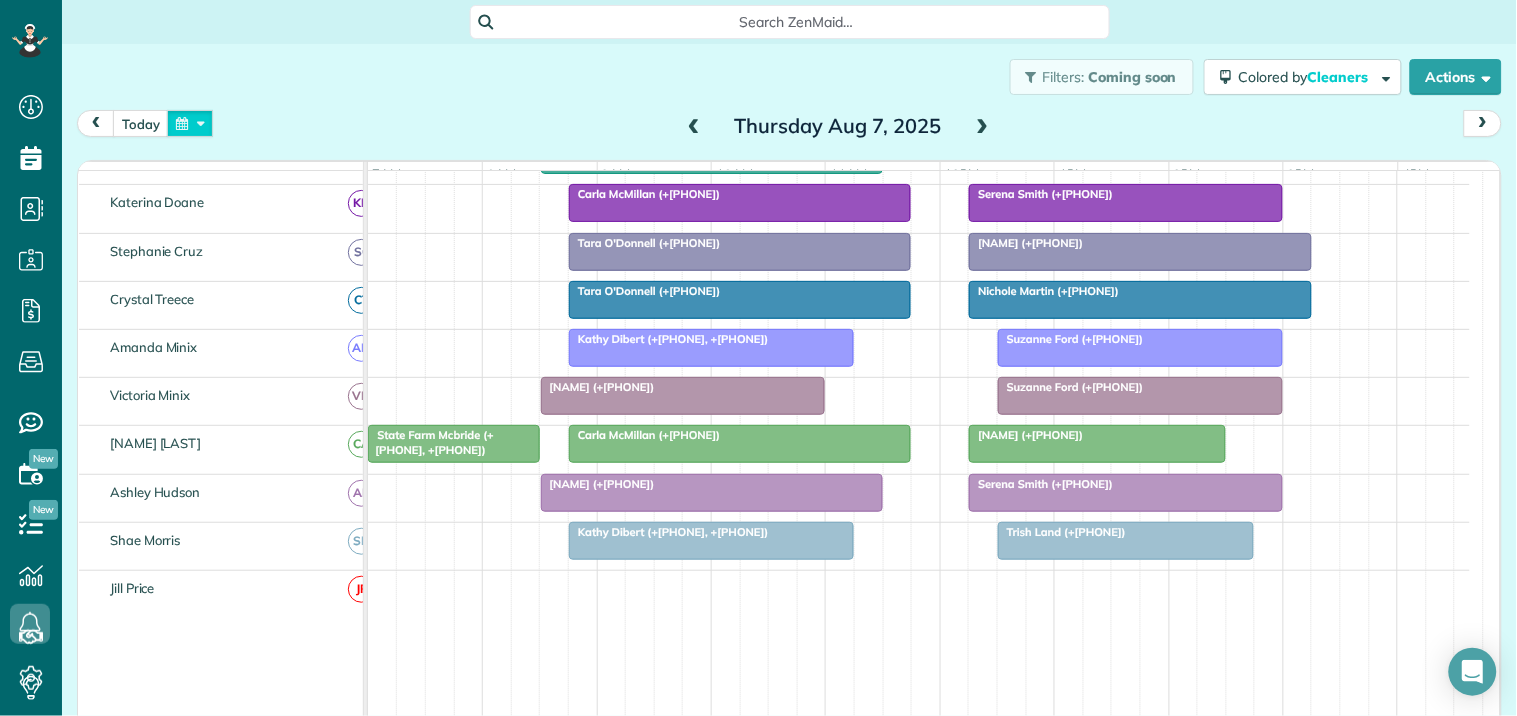 click at bounding box center (190, 123) 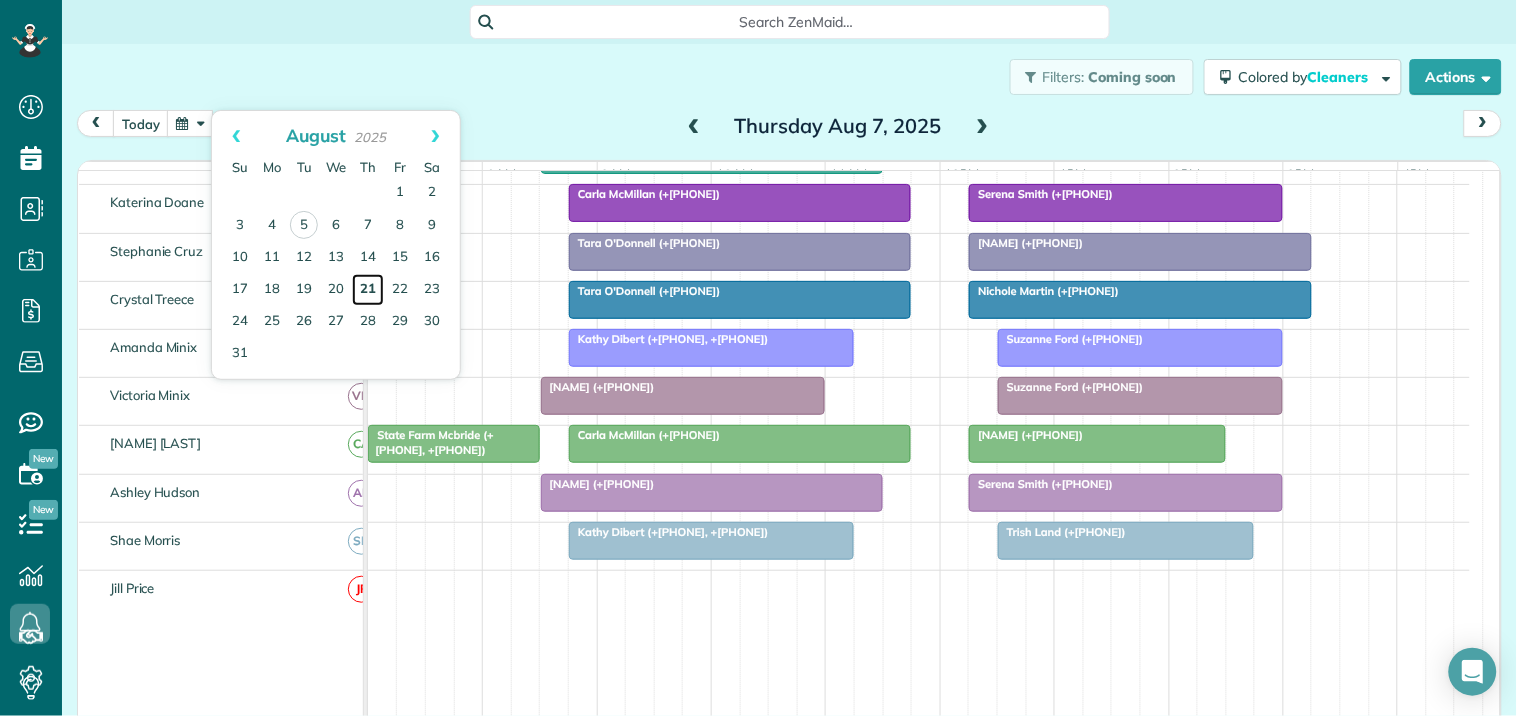 click on "21" at bounding box center (368, 290) 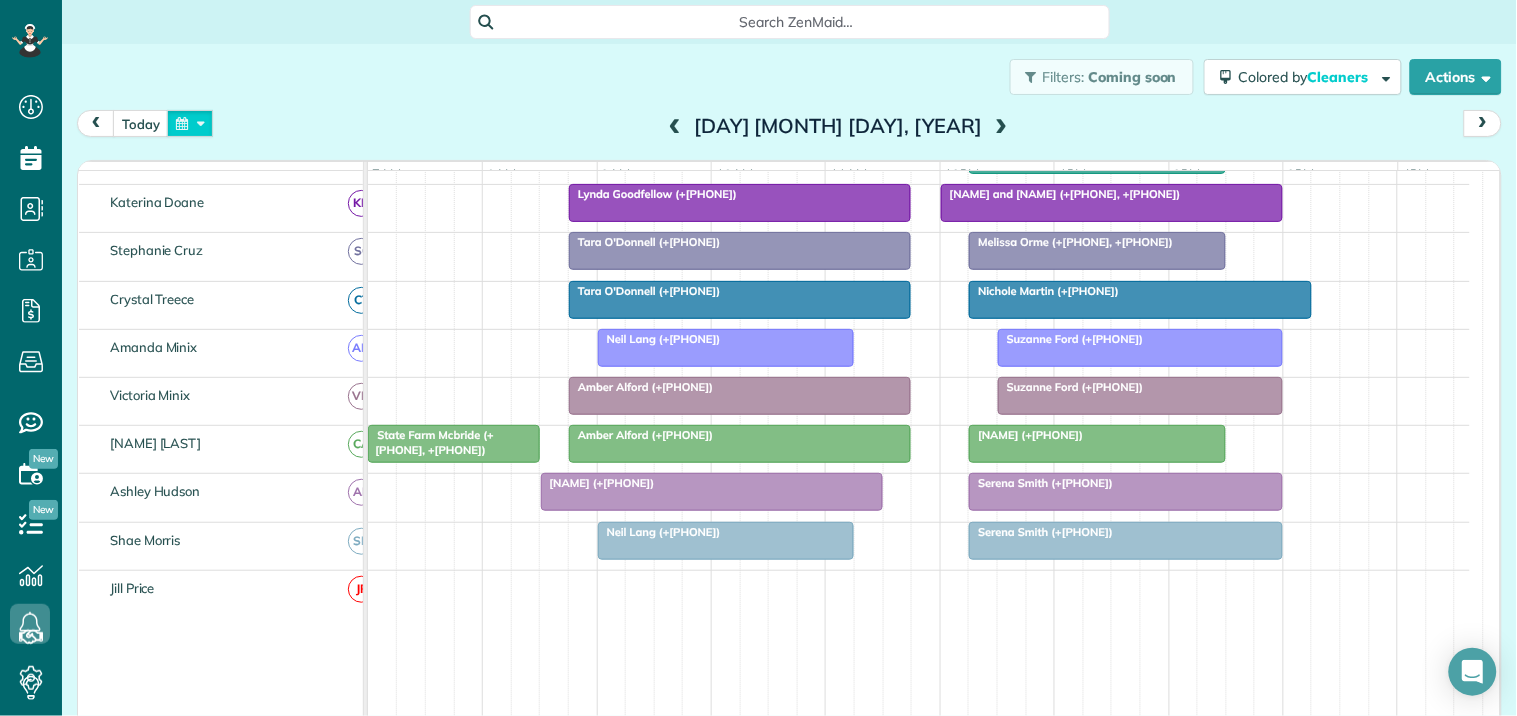 click at bounding box center (190, 123) 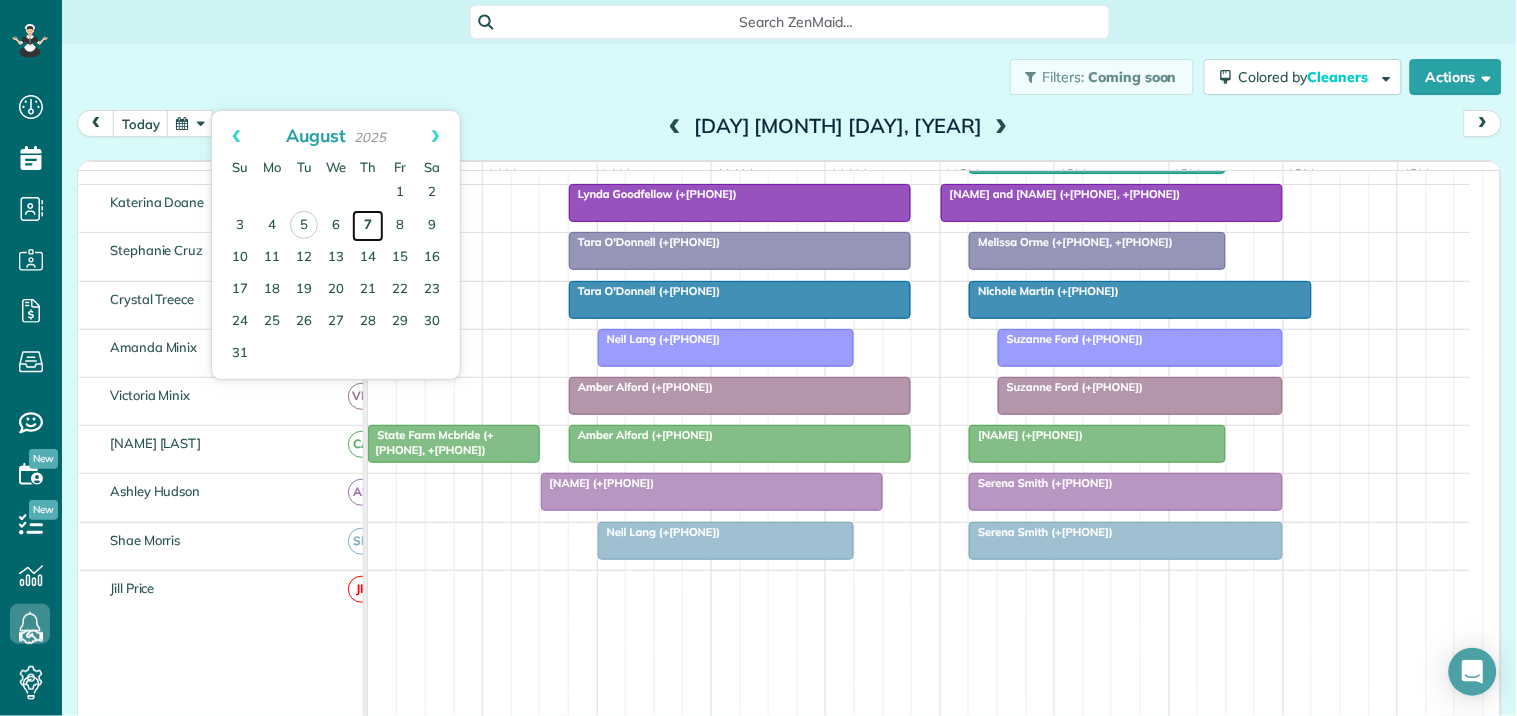 click on "7" at bounding box center [368, 226] 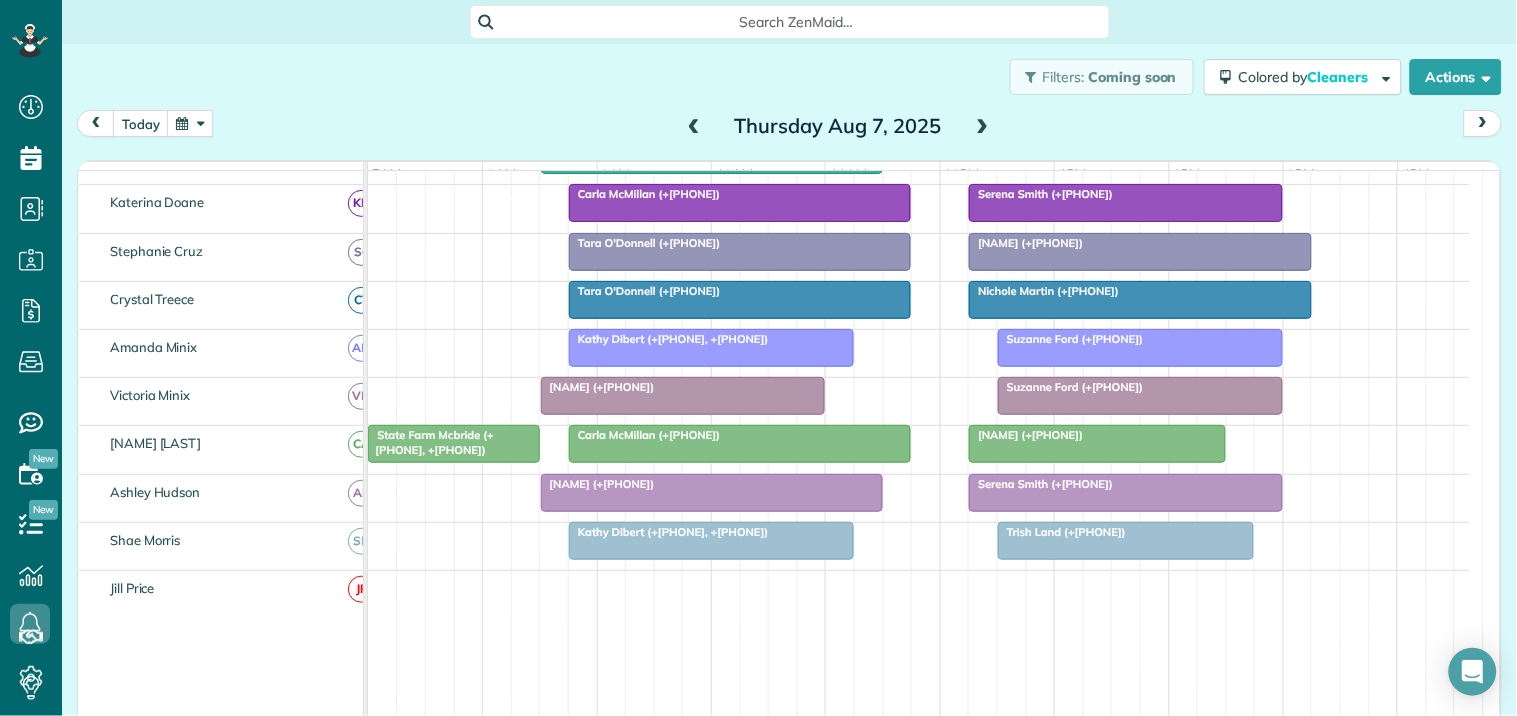 click on "Tara O'Donnell (+14045978464)" at bounding box center [644, 243] 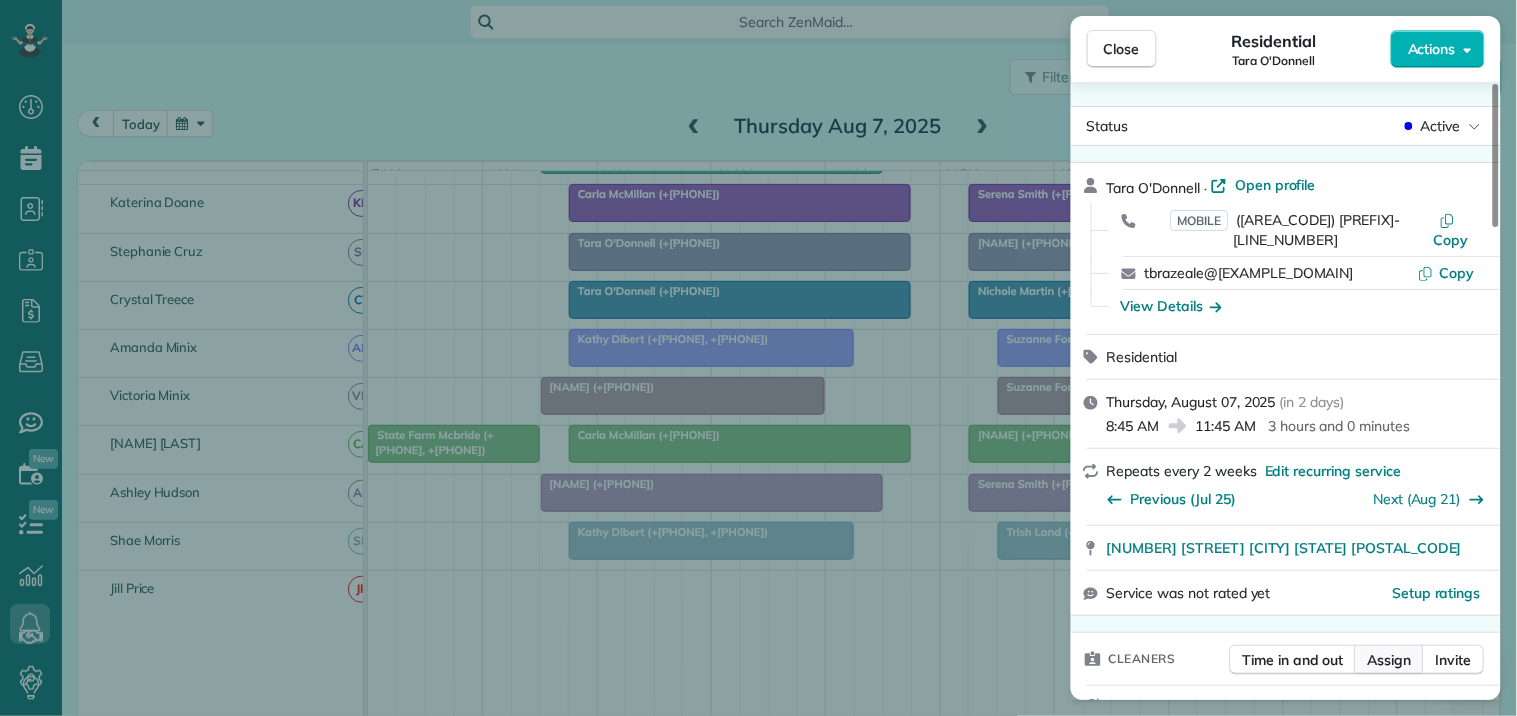 click on "Assign" at bounding box center (1390, 660) 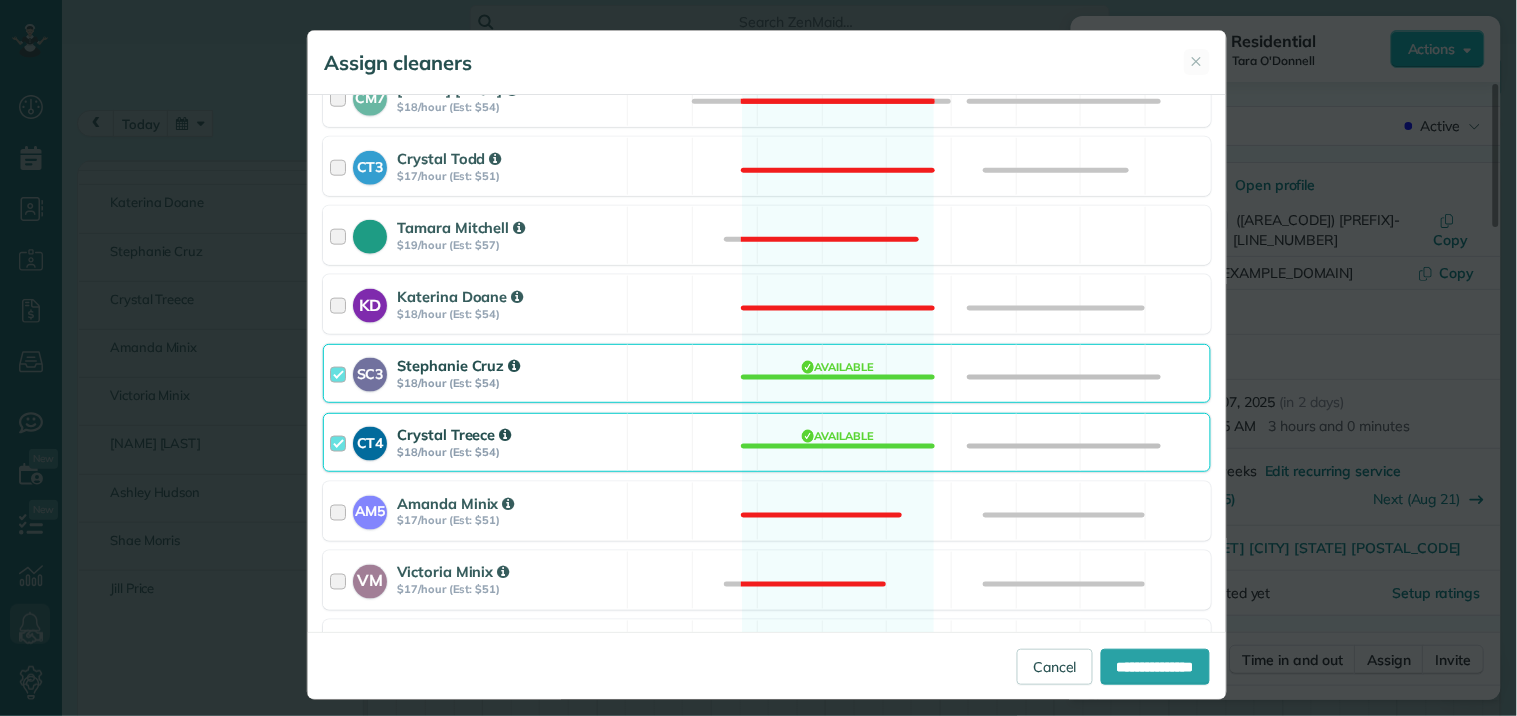 click on "CT4
Crystal Treece
$18/hour (Est: $54)
Available" at bounding box center (767, 442) 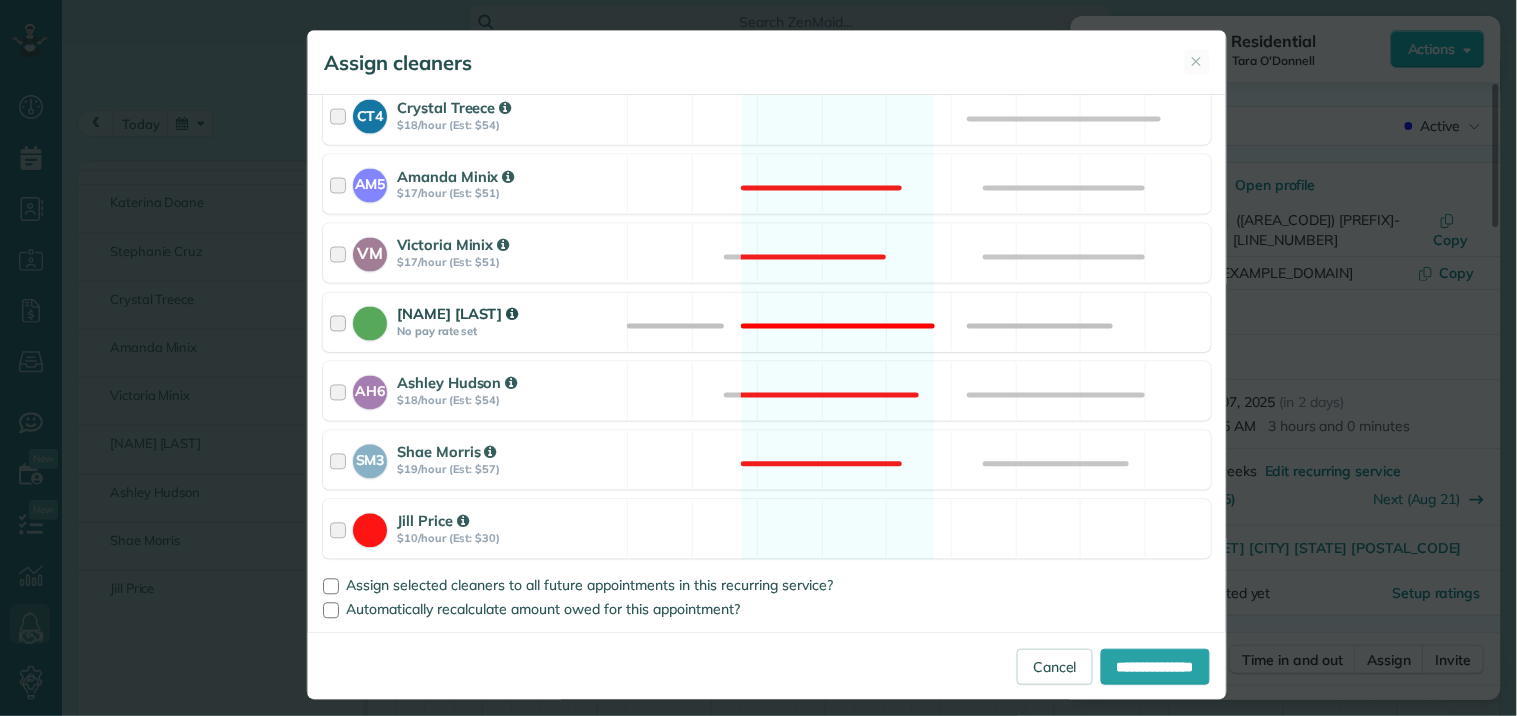 click on "Catherine Altman
No pay rate set
Not available" at bounding box center (767, 322) 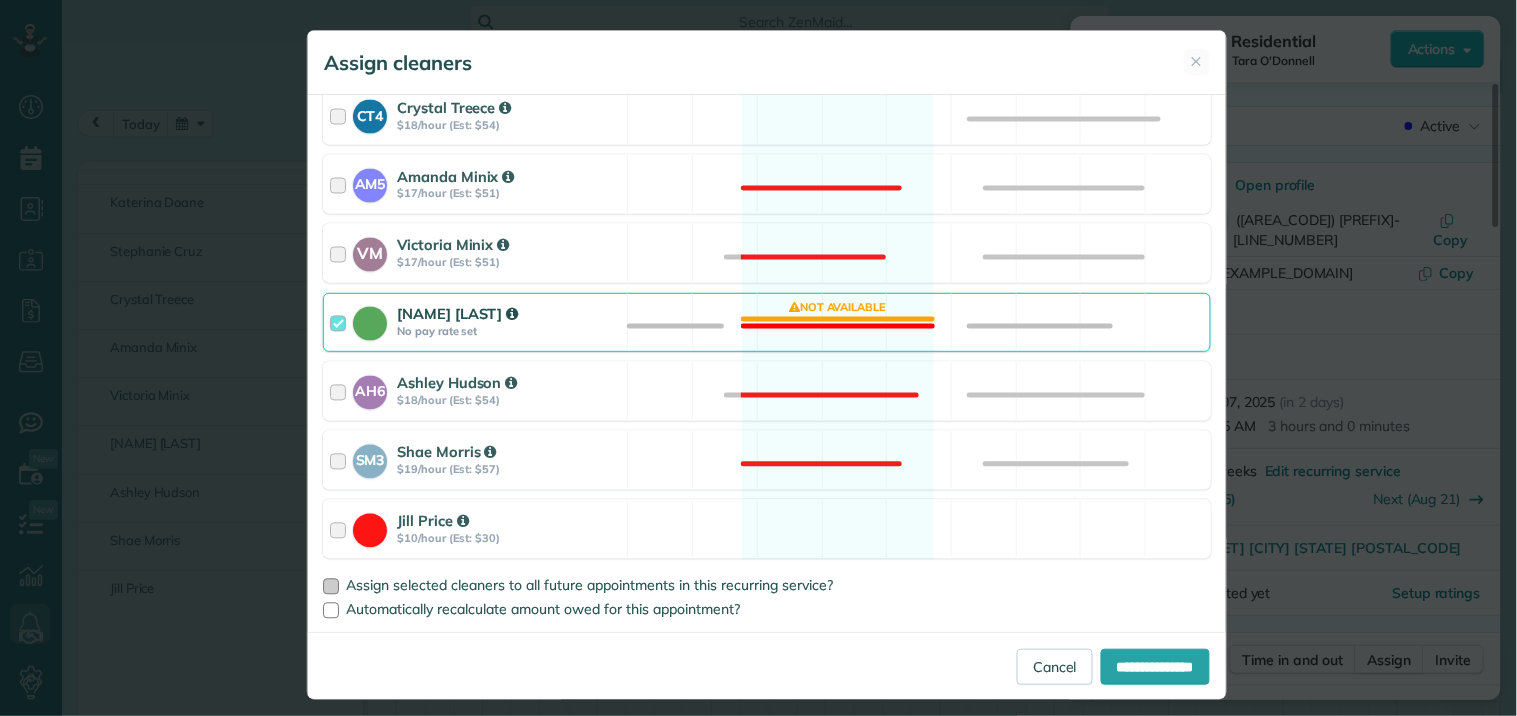 click at bounding box center [331, 587] 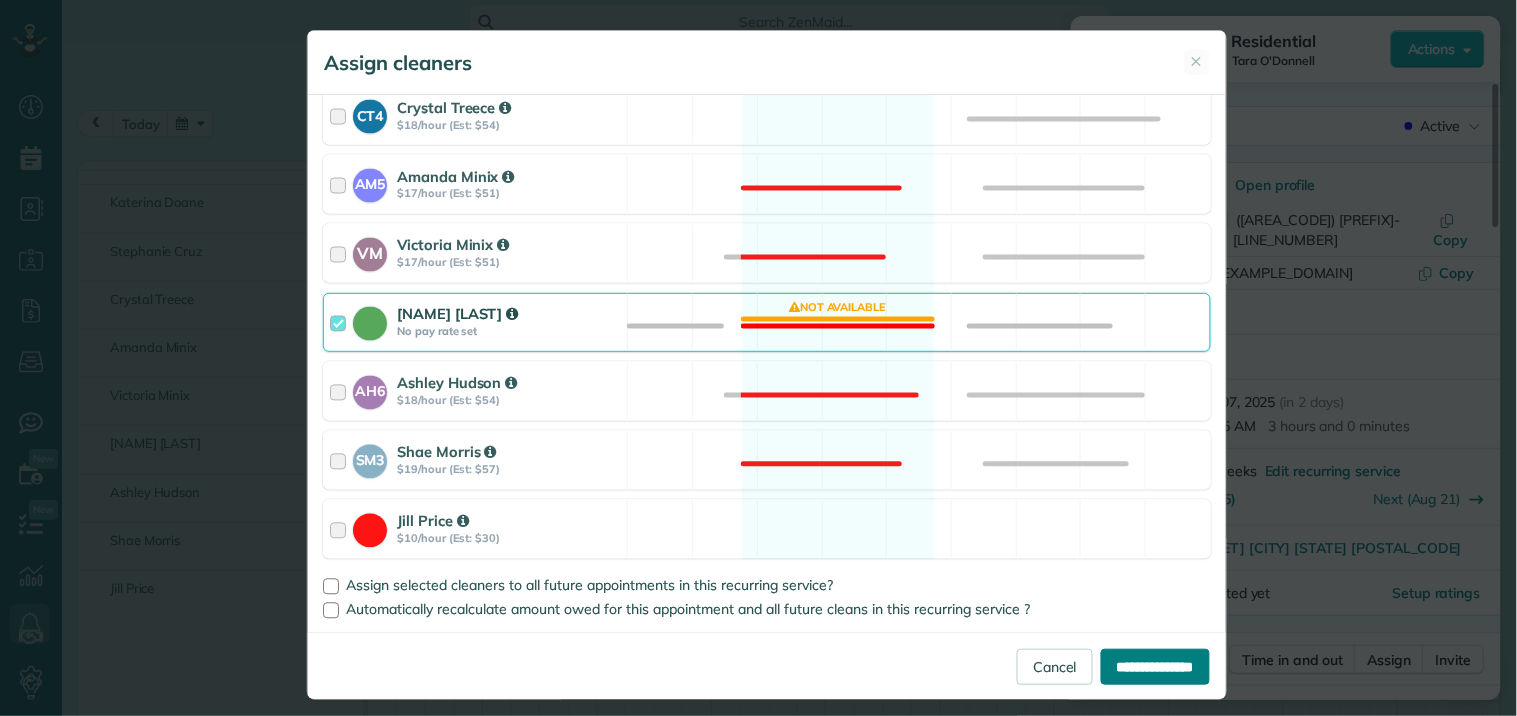 click on "**********" at bounding box center [1155, 667] 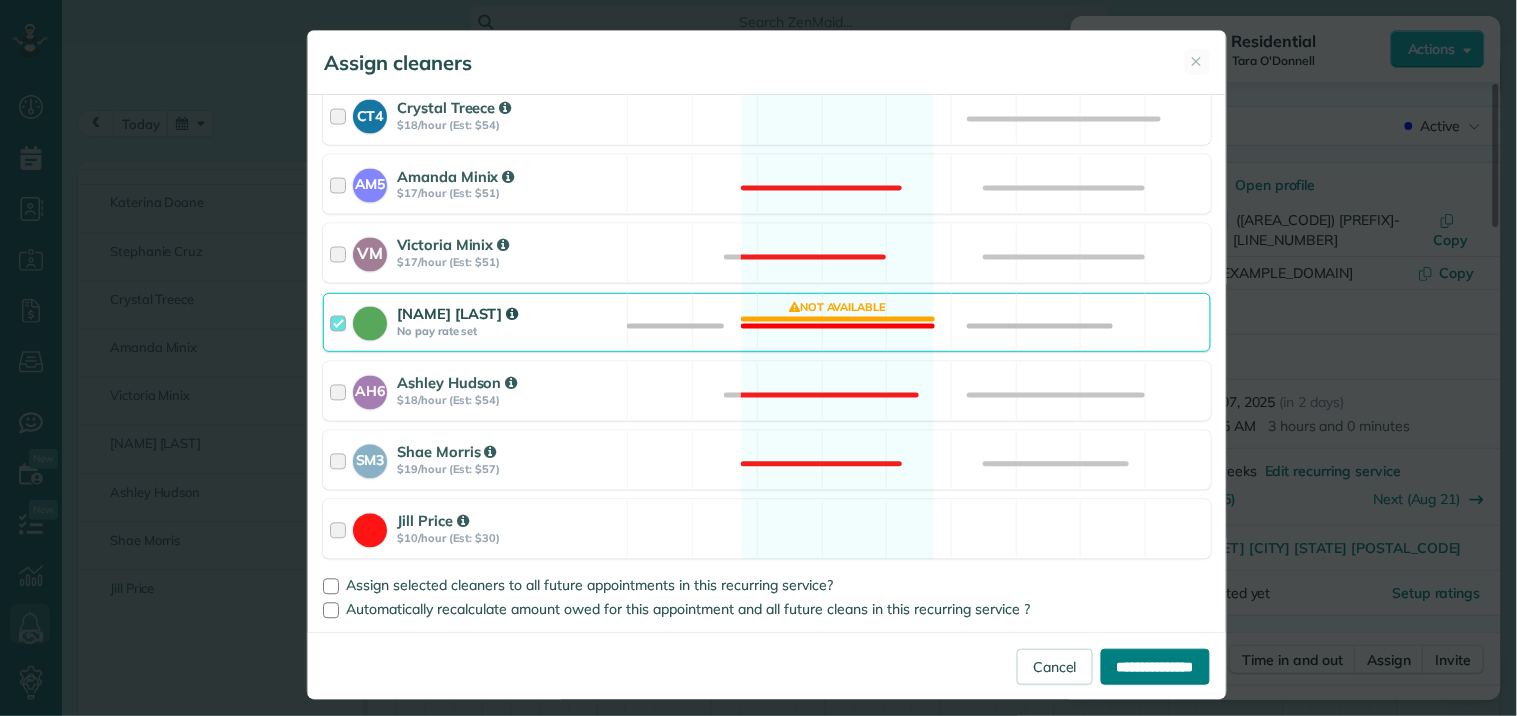type on "**********" 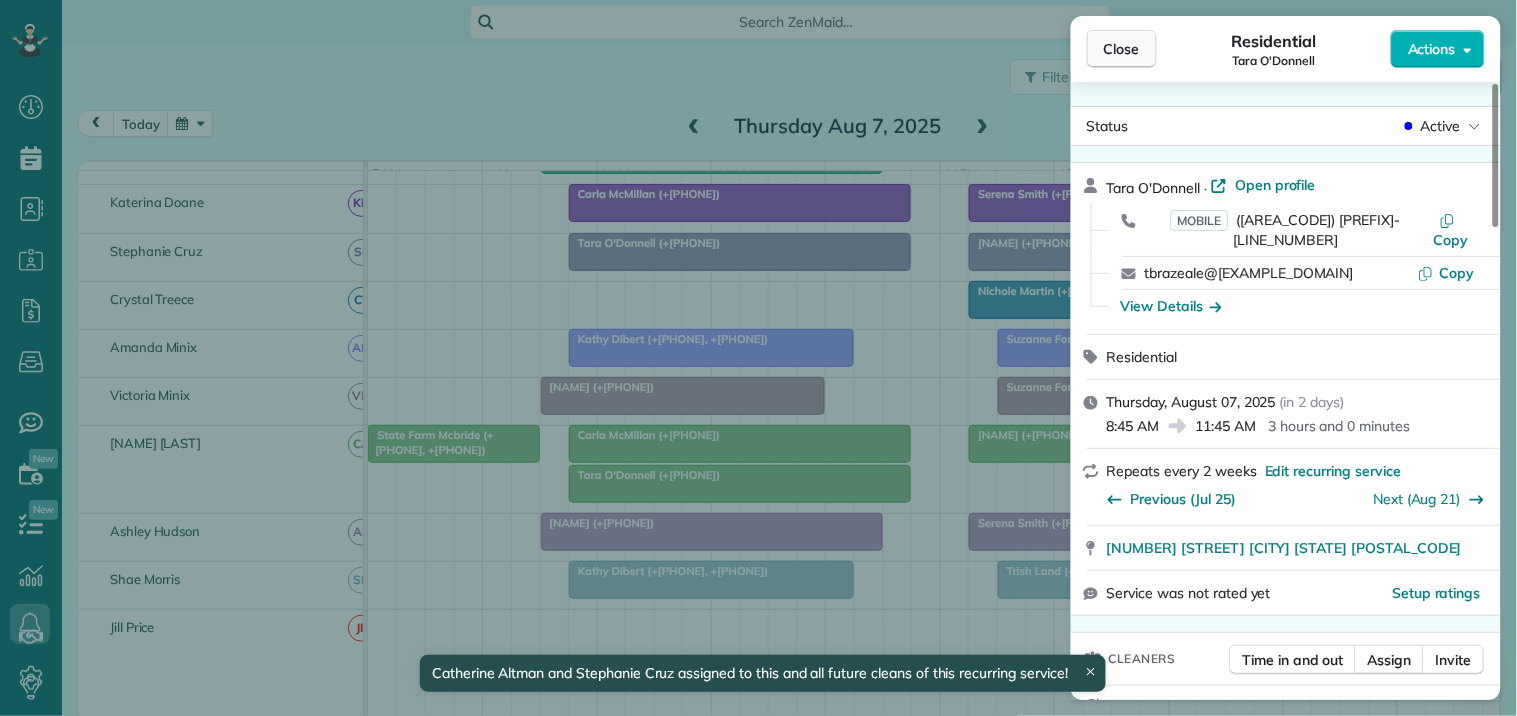 click on "Close" at bounding box center [1122, 49] 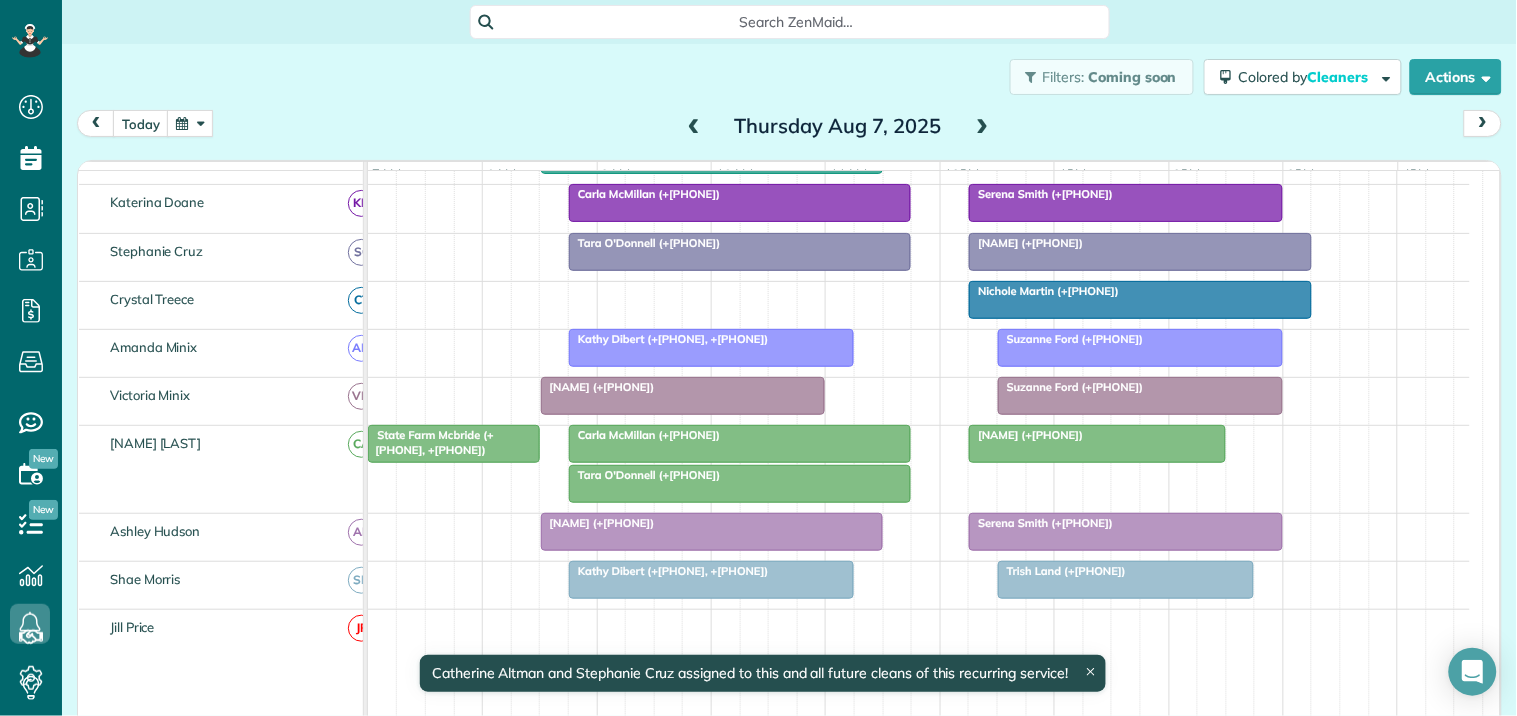 click on "Carla McMillan (+16787707308)" at bounding box center [644, 435] 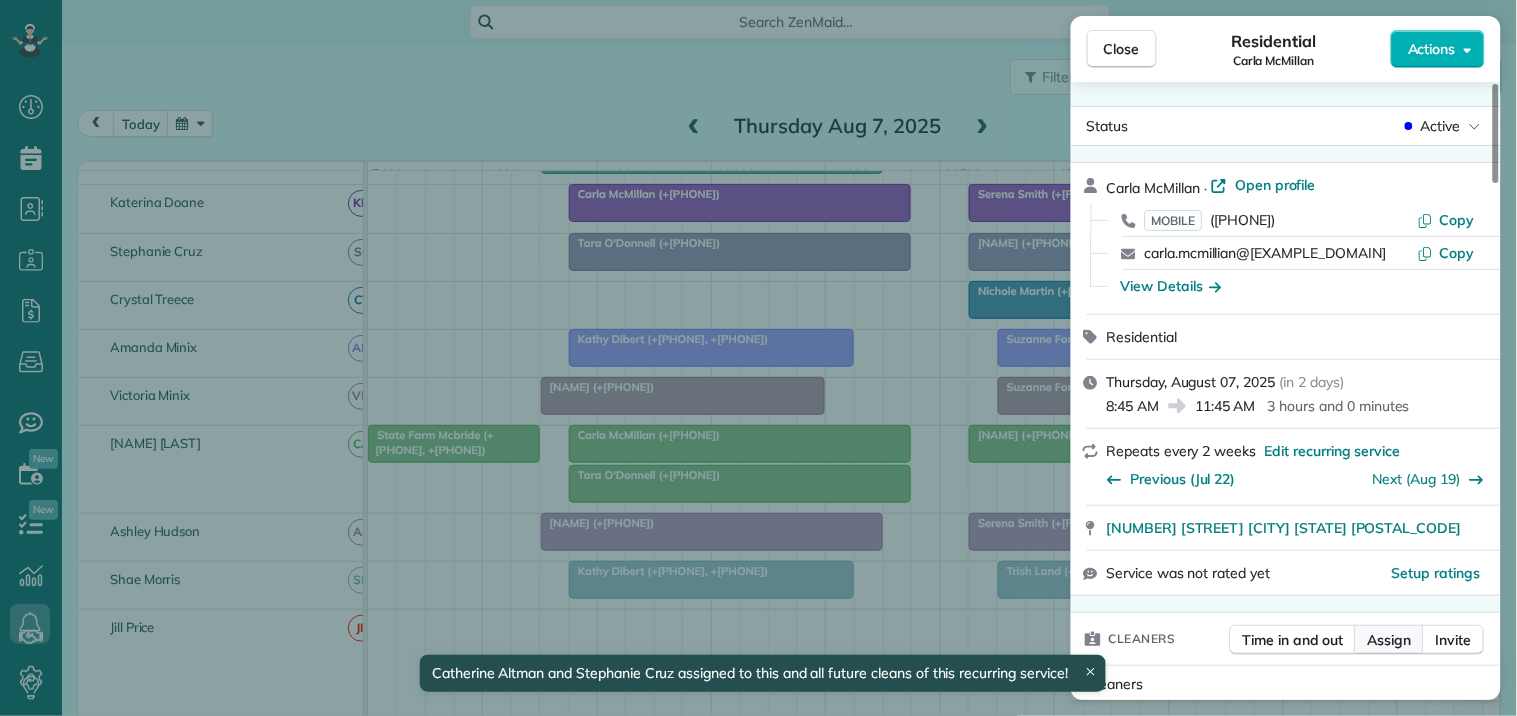 click on "Assign" at bounding box center [1390, 640] 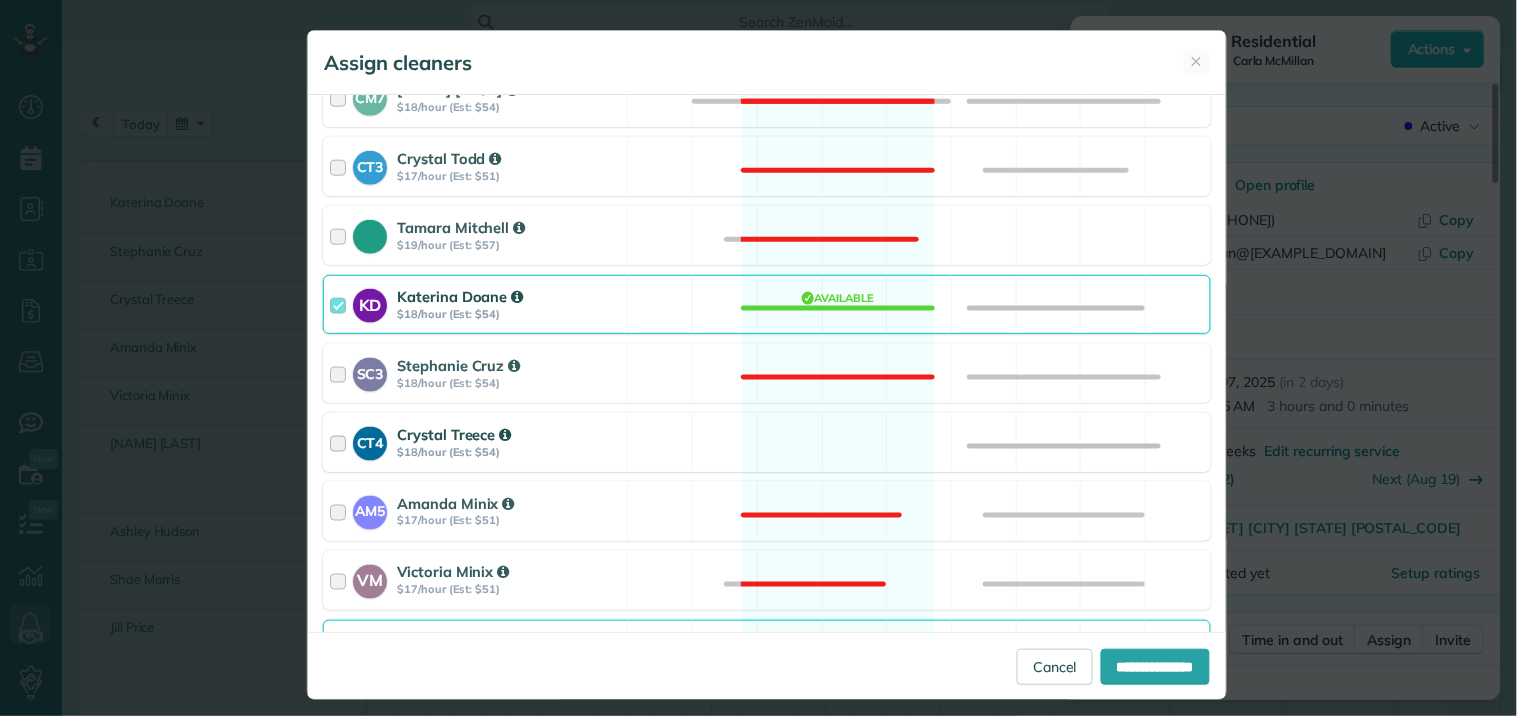 click on "CT4
Crystal Treece
$18/hour (Est: $54)
Available" at bounding box center (767, 442) 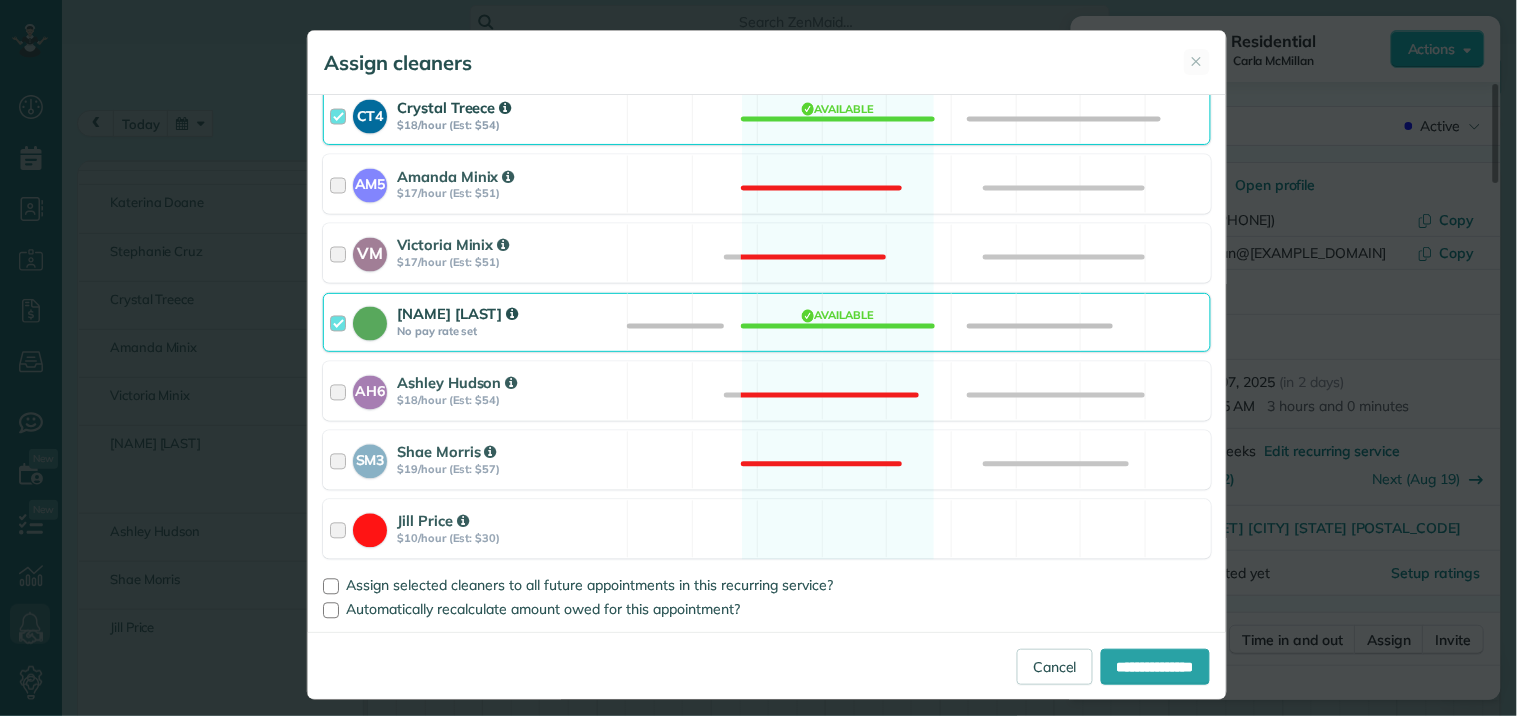 click on "Catherine Altman
No pay rate set
Available" at bounding box center (767, 322) 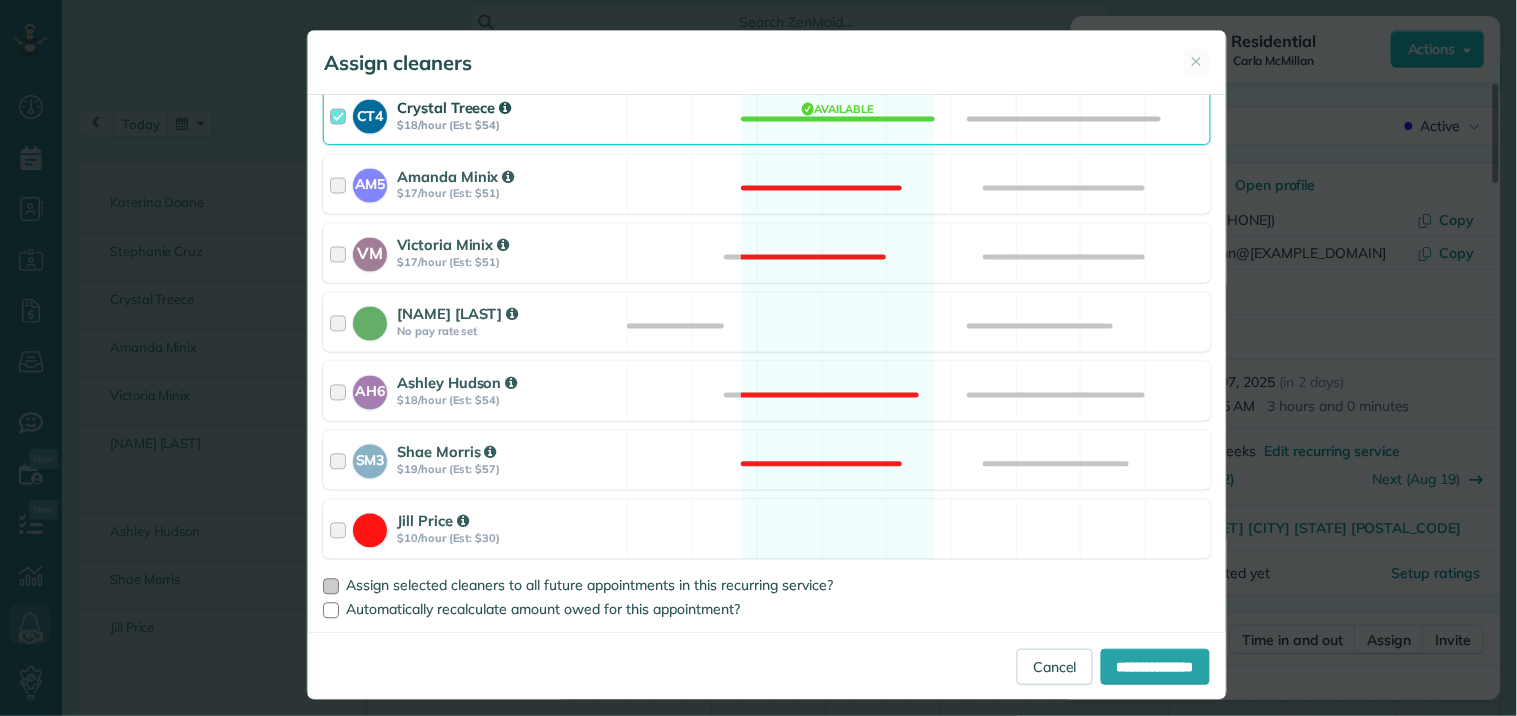 click at bounding box center [331, 587] 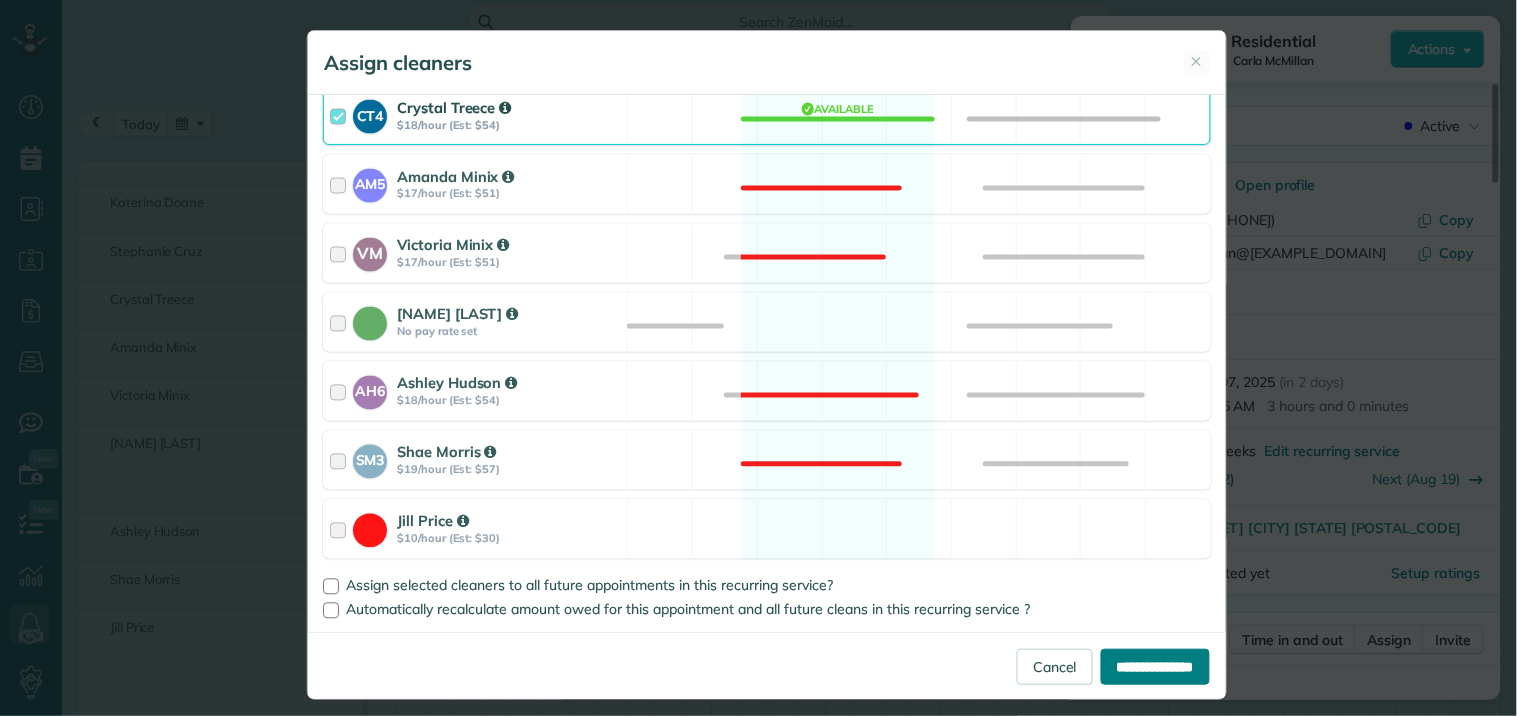 click on "**********" at bounding box center [1155, 667] 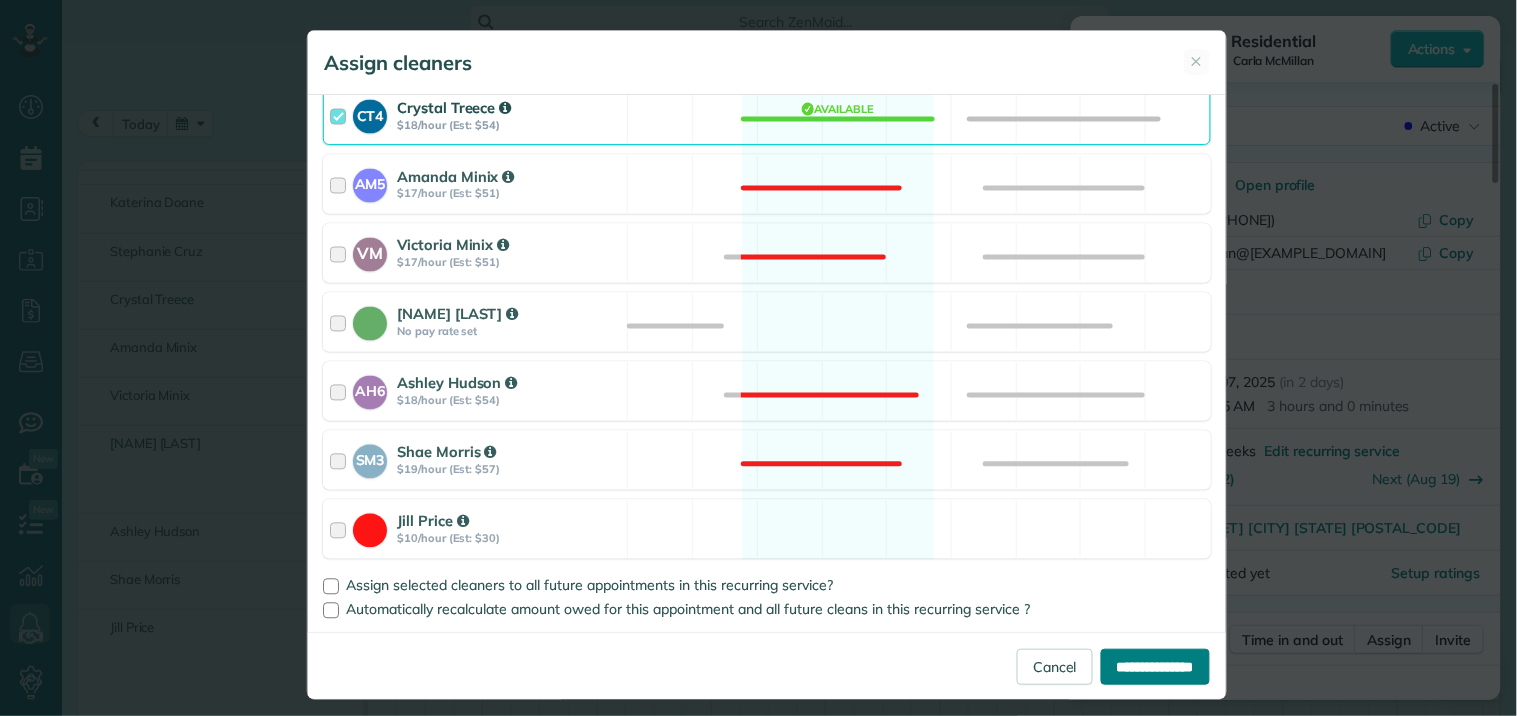 type on "**********" 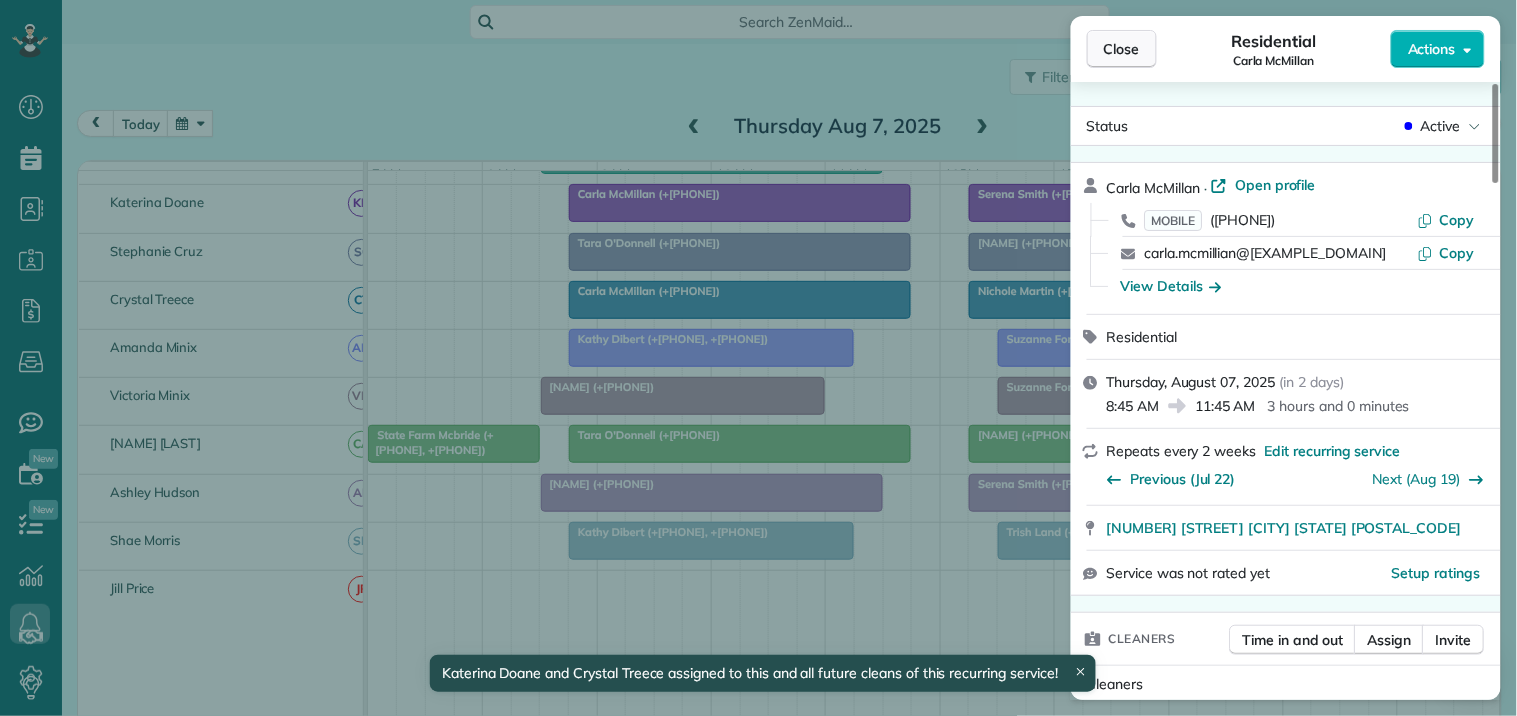 click on "Close" at bounding box center (1122, 49) 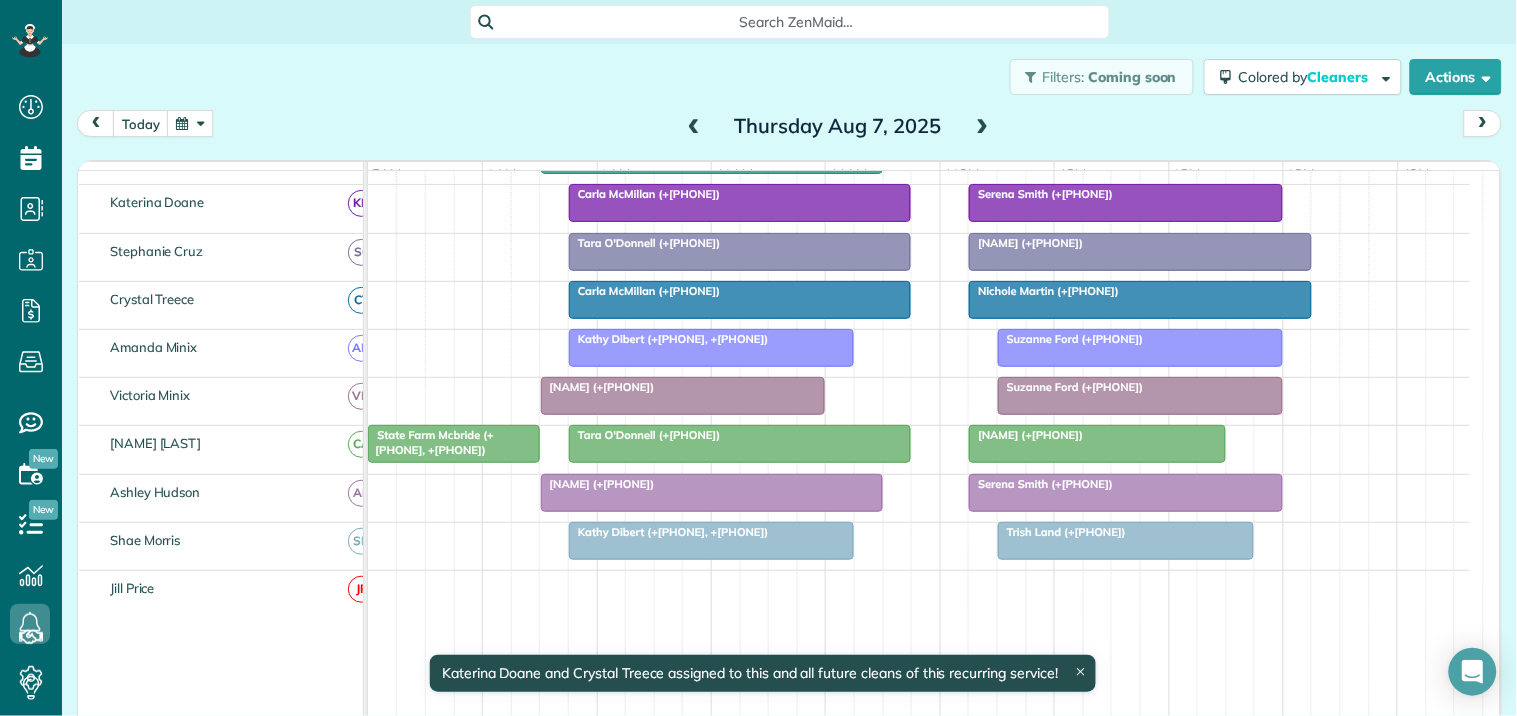 click at bounding box center (190, 123) 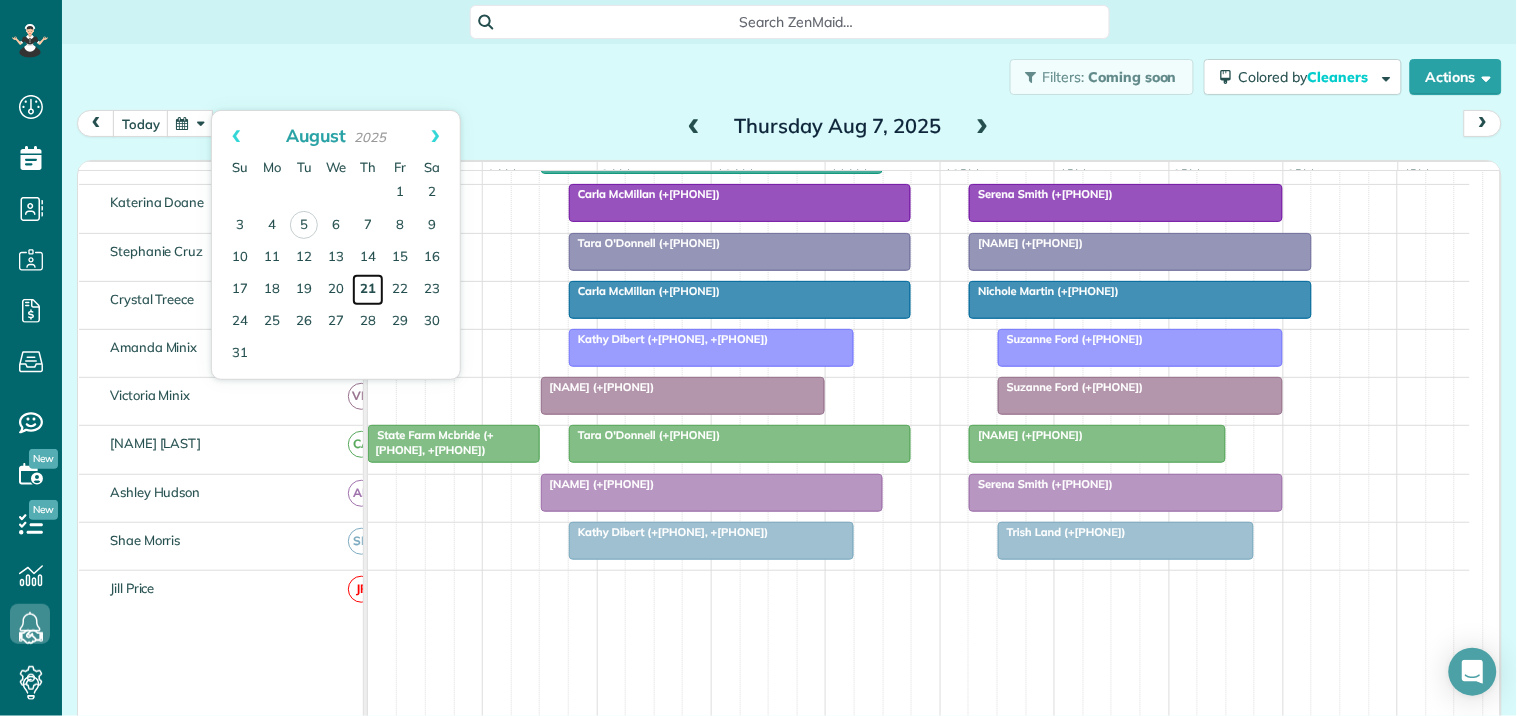 click on "21" at bounding box center [368, 290] 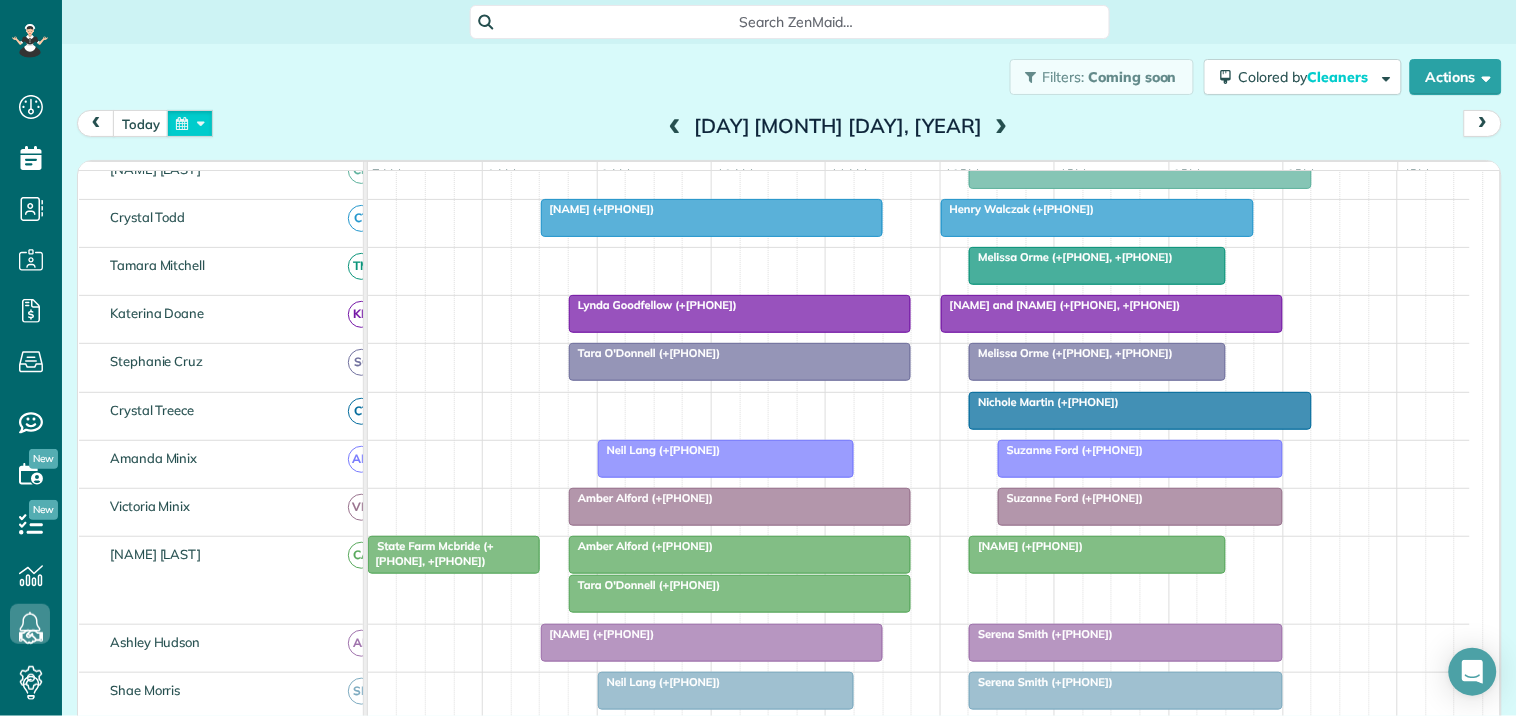 click at bounding box center (190, 123) 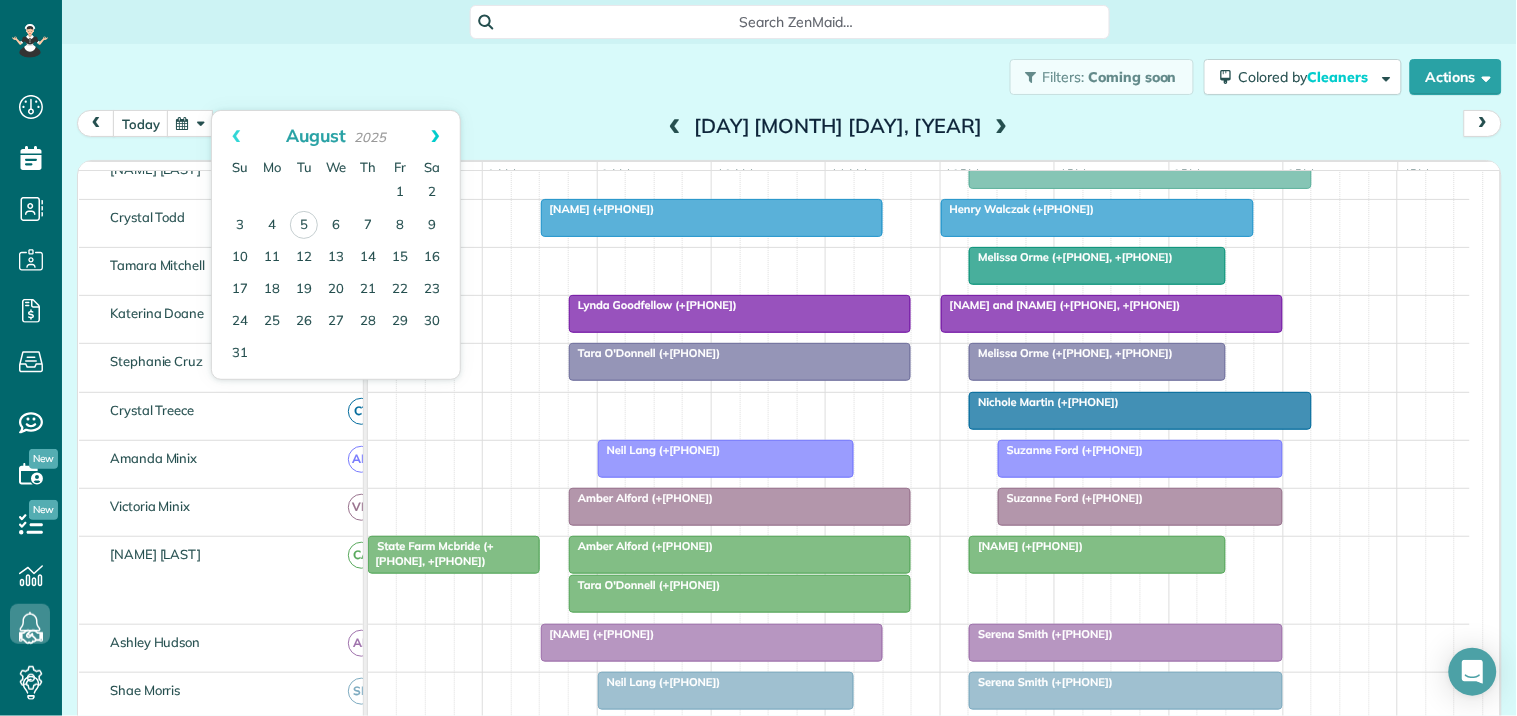 click on "Next" at bounding box center (435, 136) 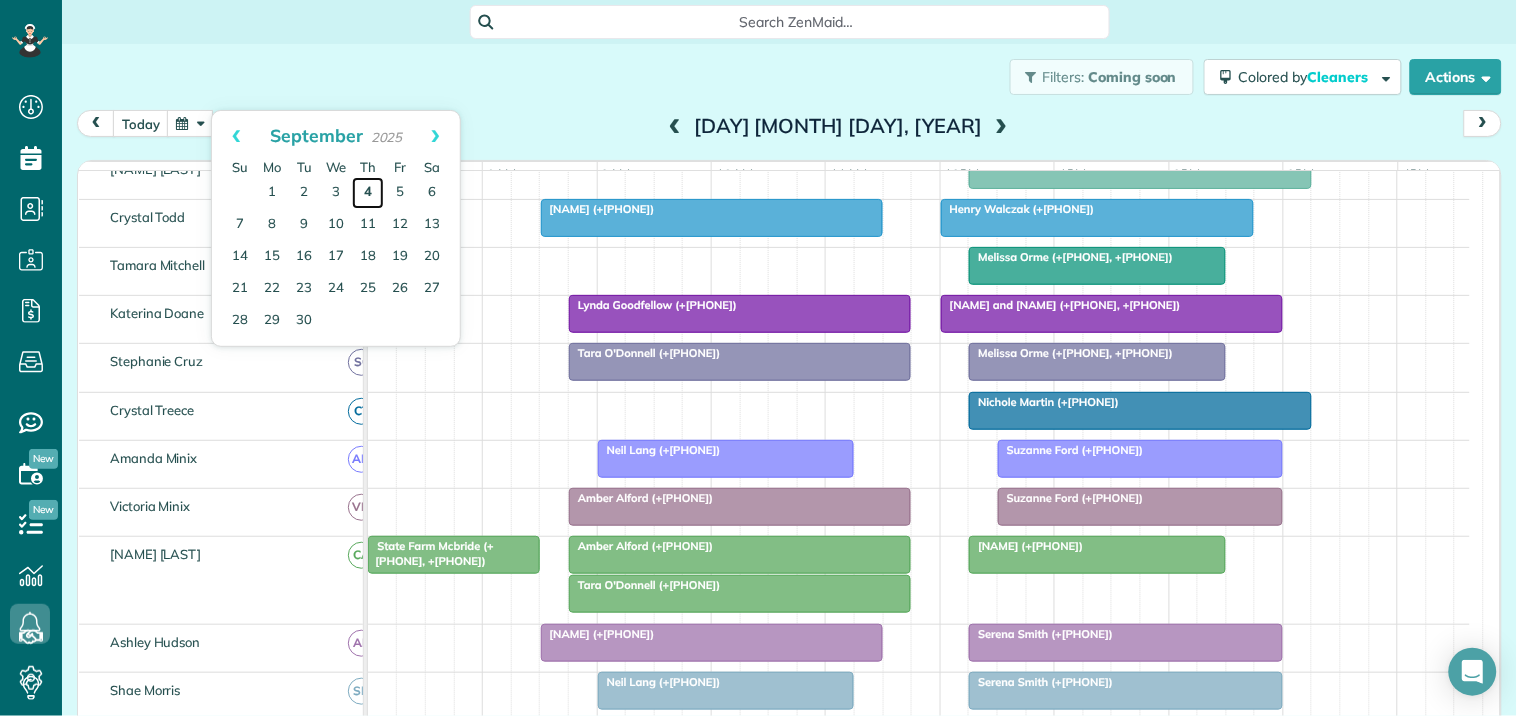 click on "4" at bounding box center (368, 193) 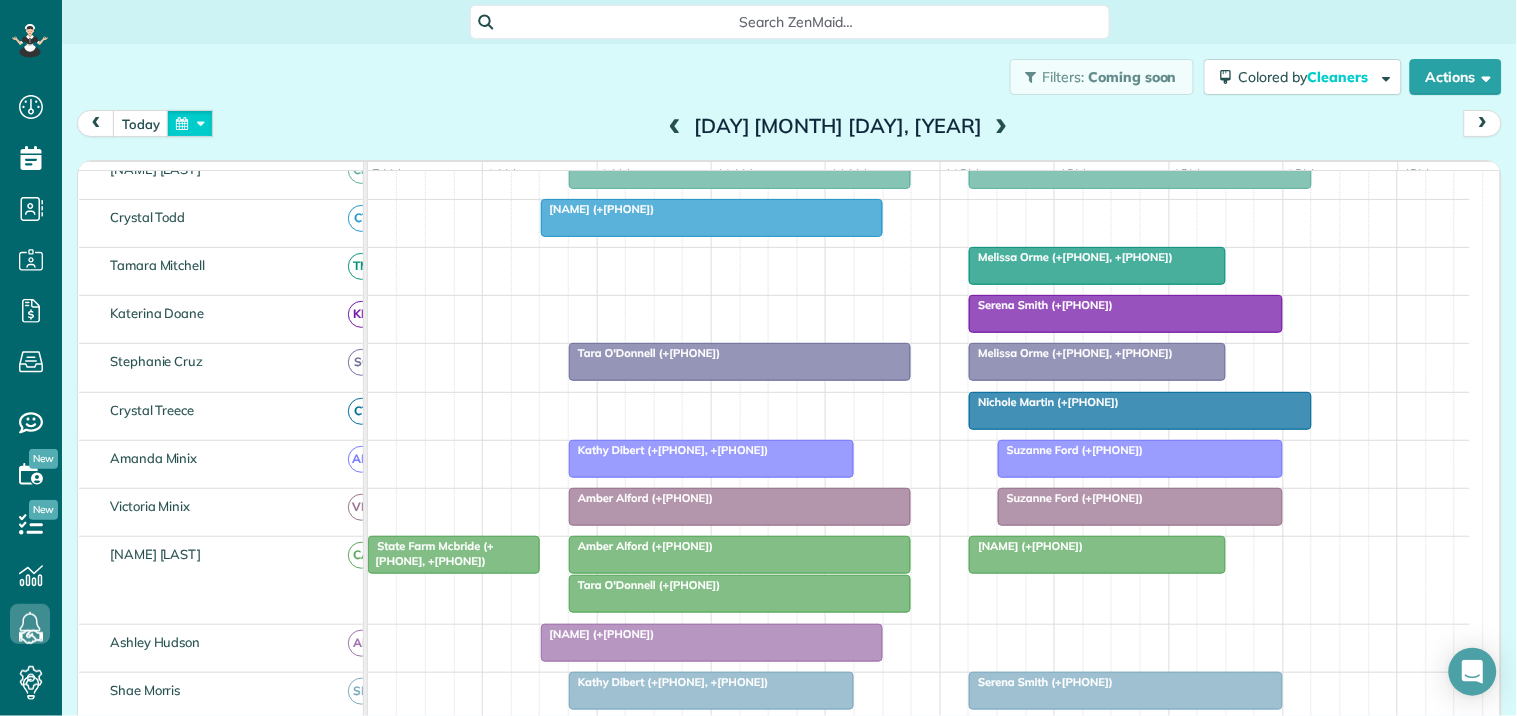 click at bounding box center (190, 123) 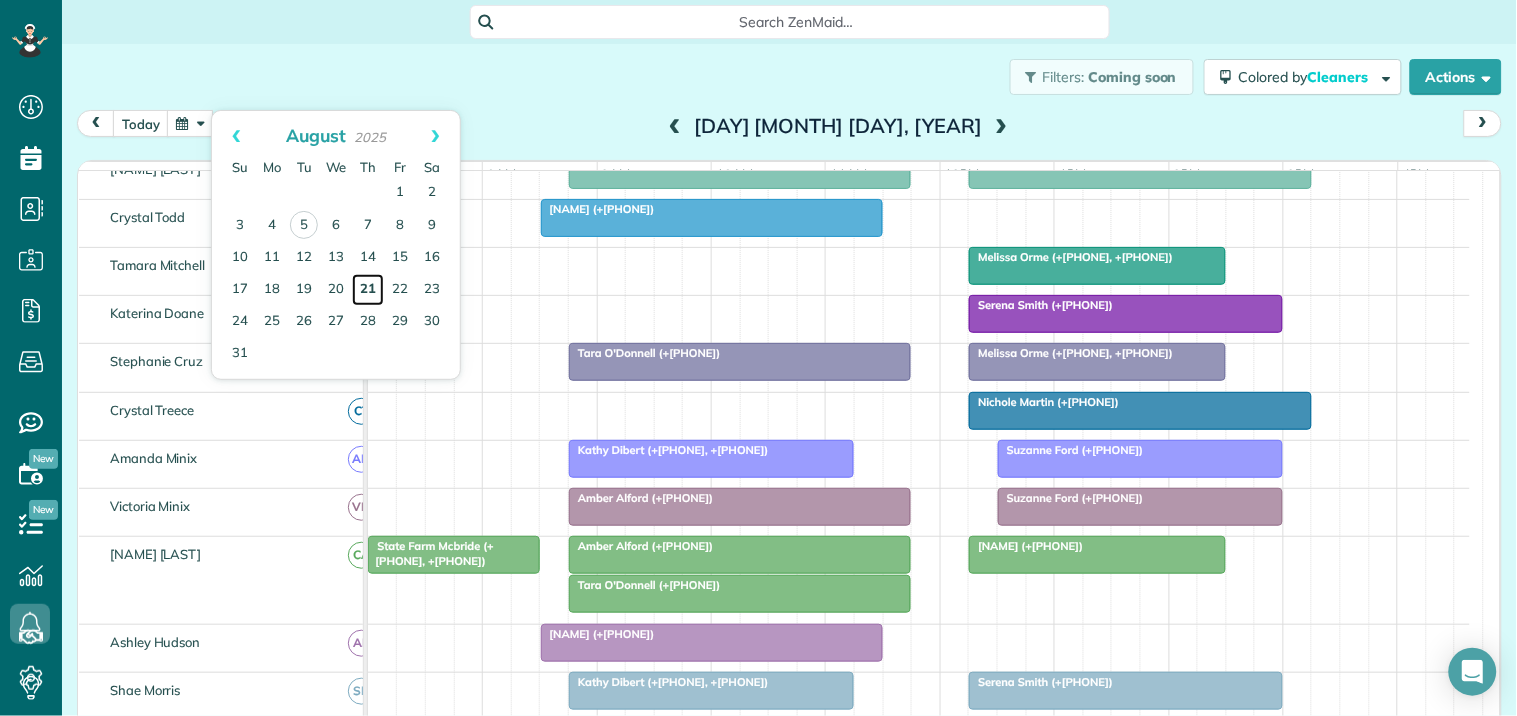 click on "21" at bounding box center (368, 290) 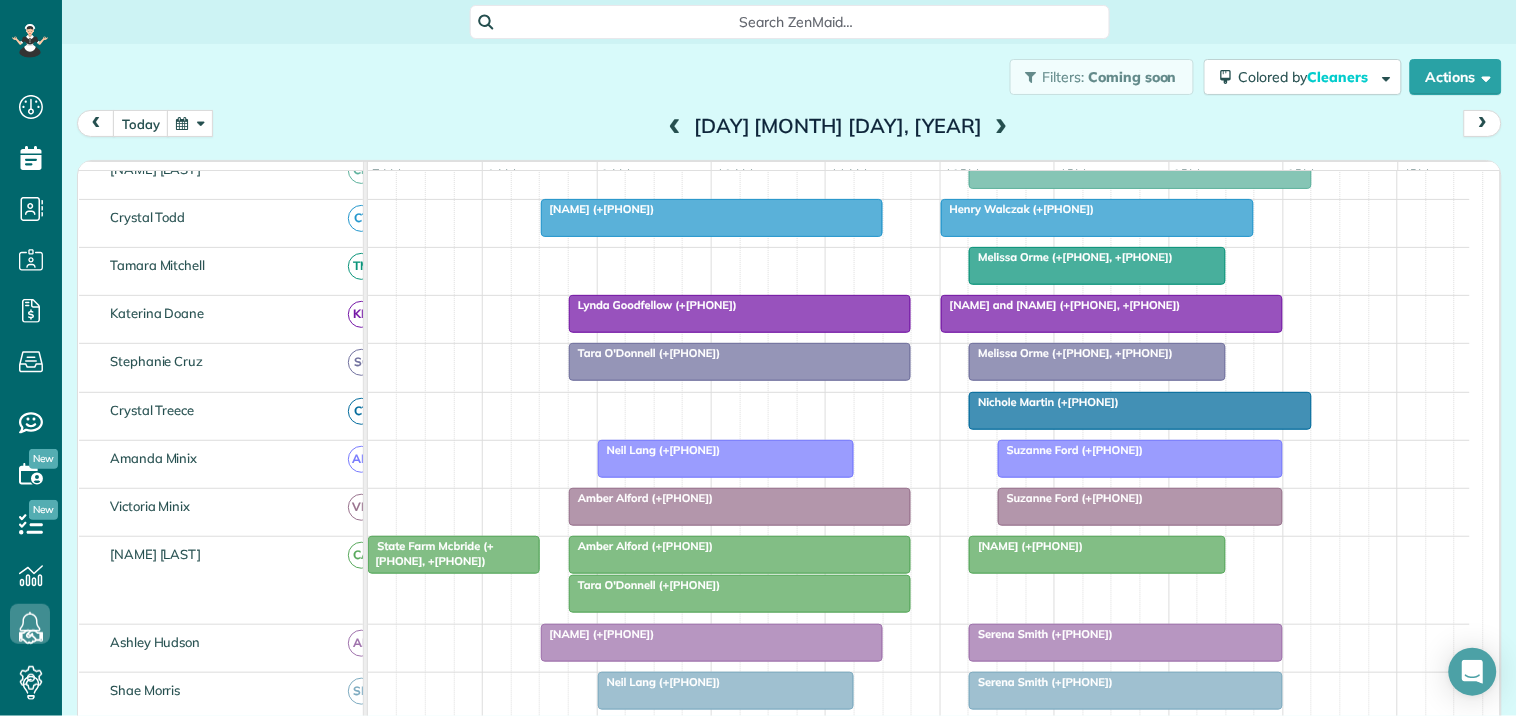 click on "Amber Alford (+17062241981)" at bounding box center (641, 546) 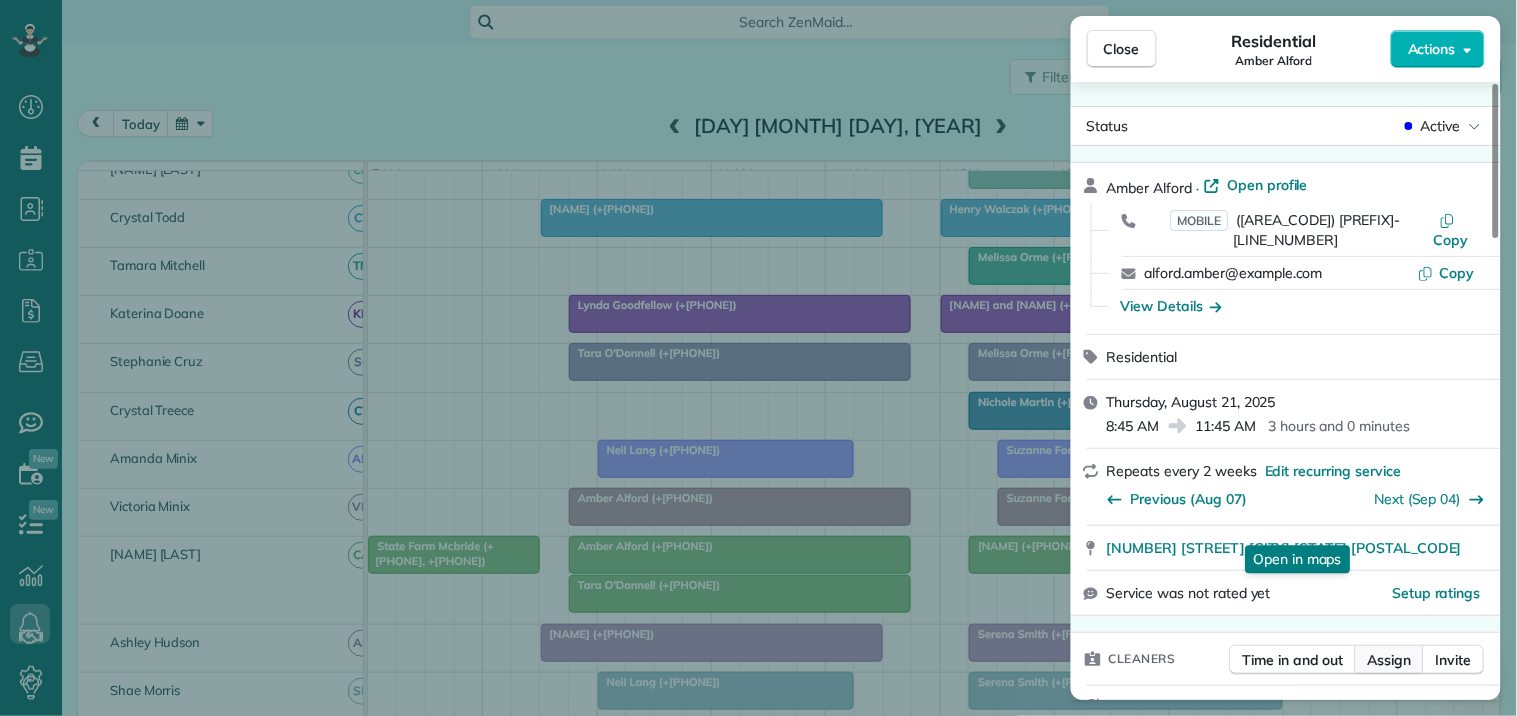 click on "Assign" at bounding box center [1390, 660] 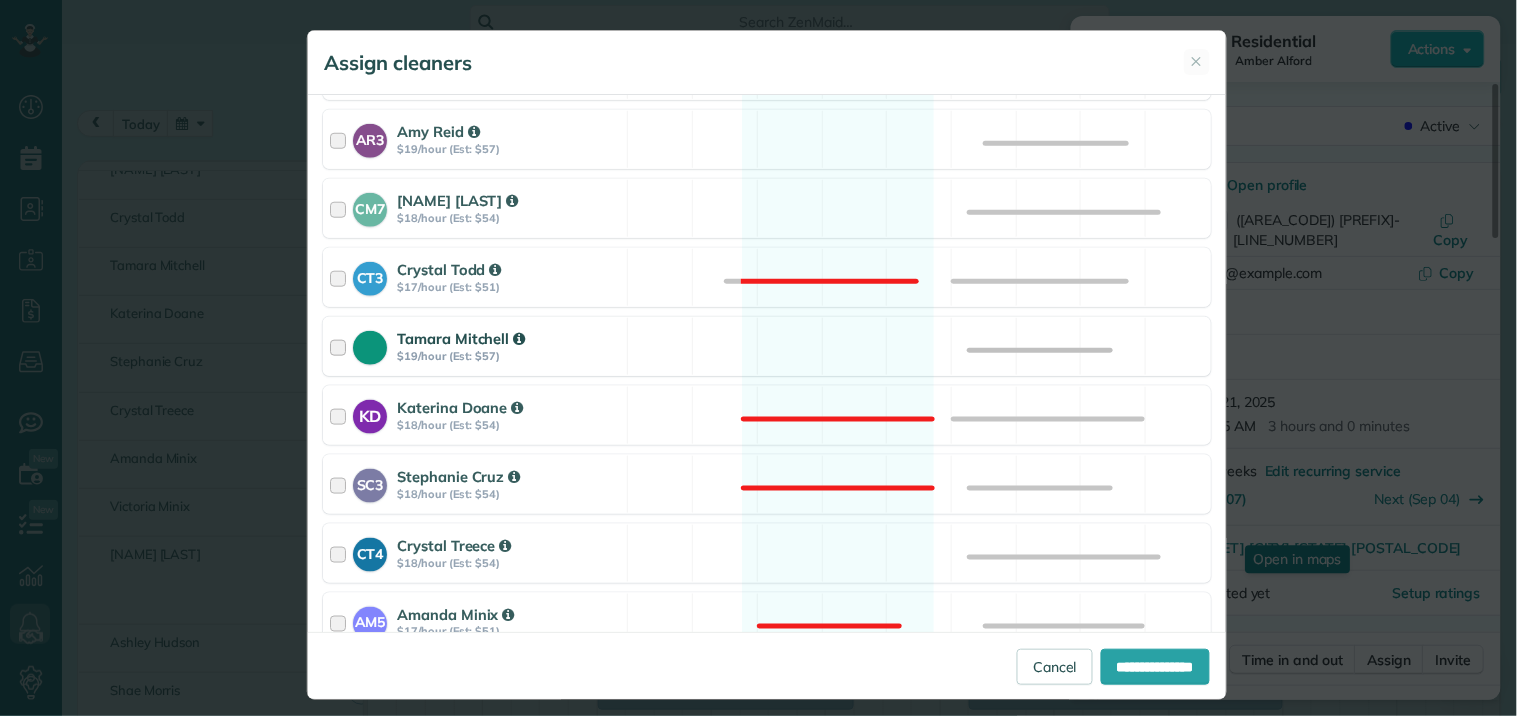 click on "Tamara Mitchell
$19/hour (Est: $57)
Available" at bounding box center (767, 346) 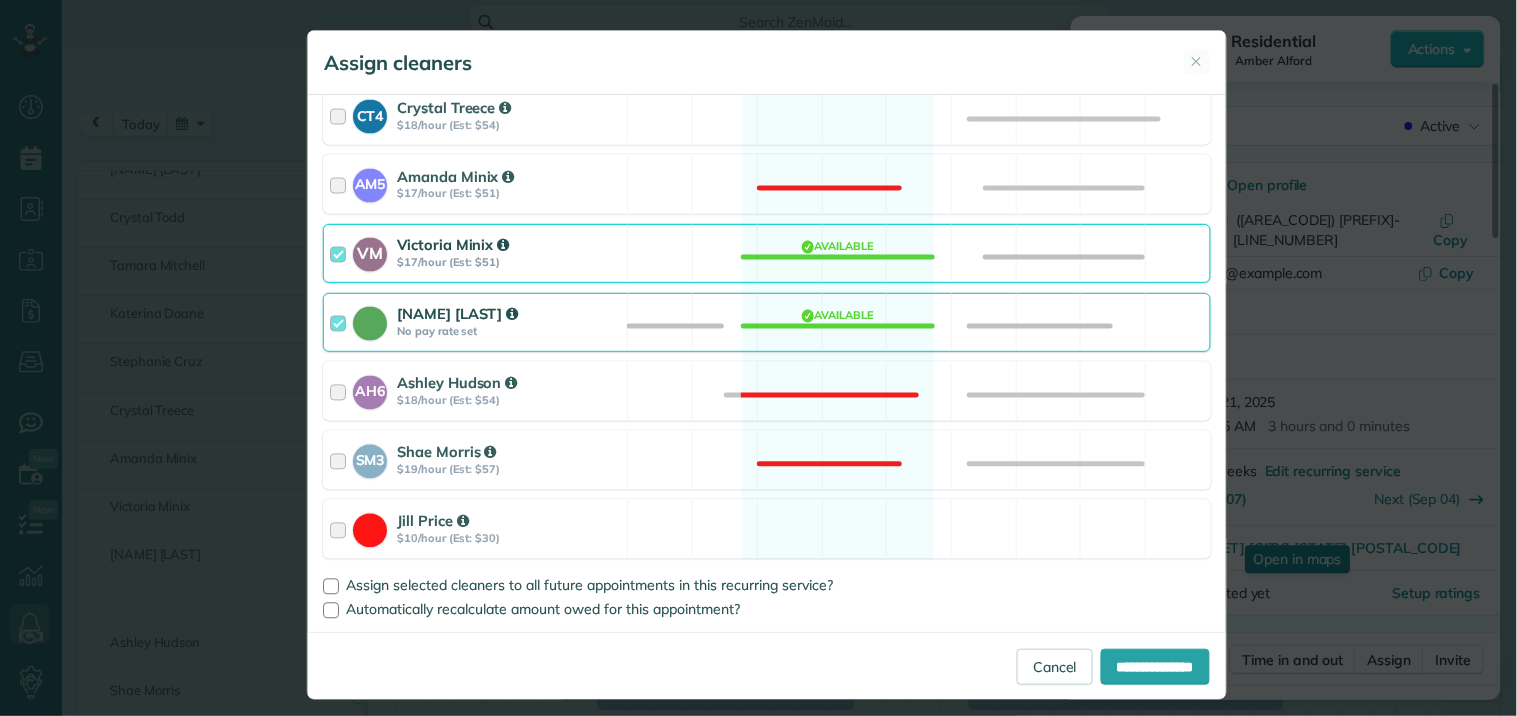 click on "Catherine Altman
No pay rate set
Available" at bounding box center [767, 322] 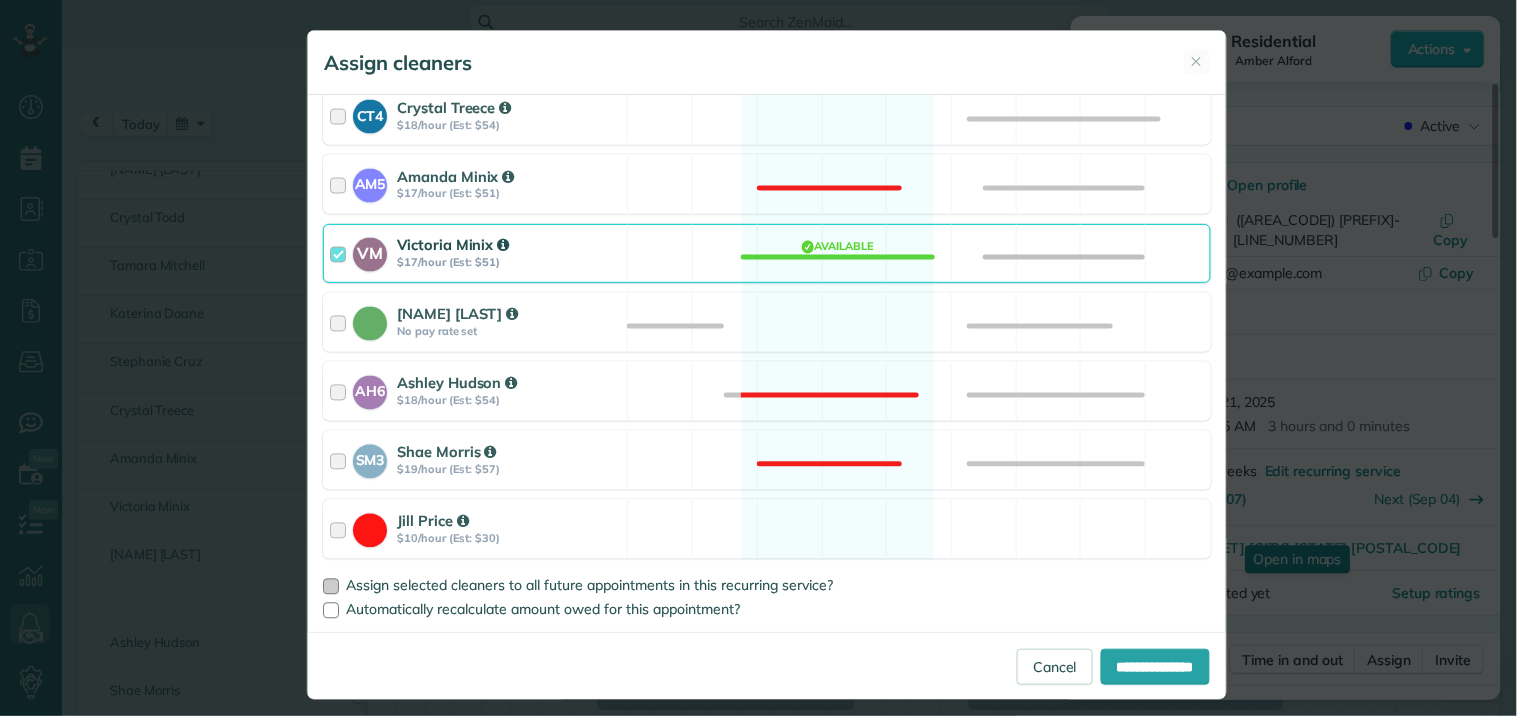 click at bounding box center (331, 587) 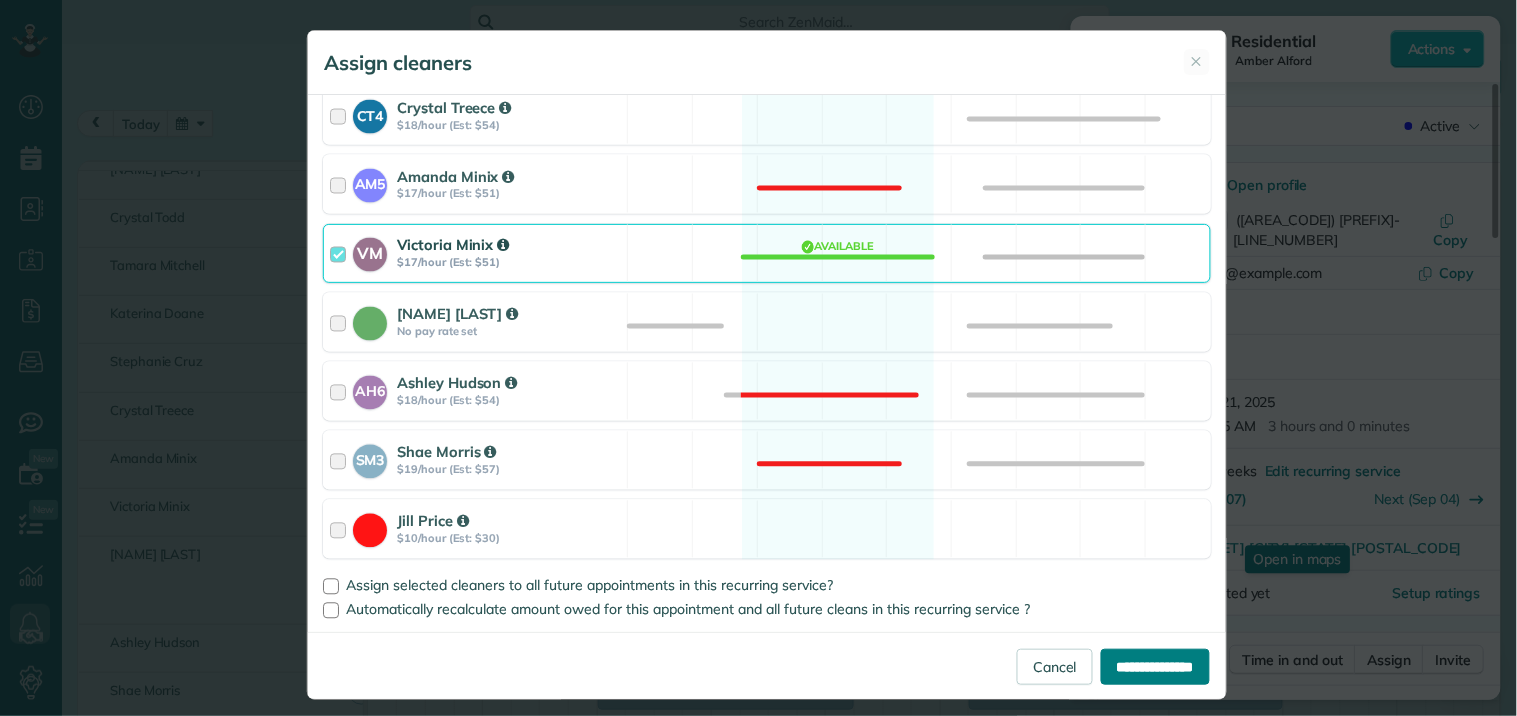 click on "**********" at bounding box center (1155, 667) 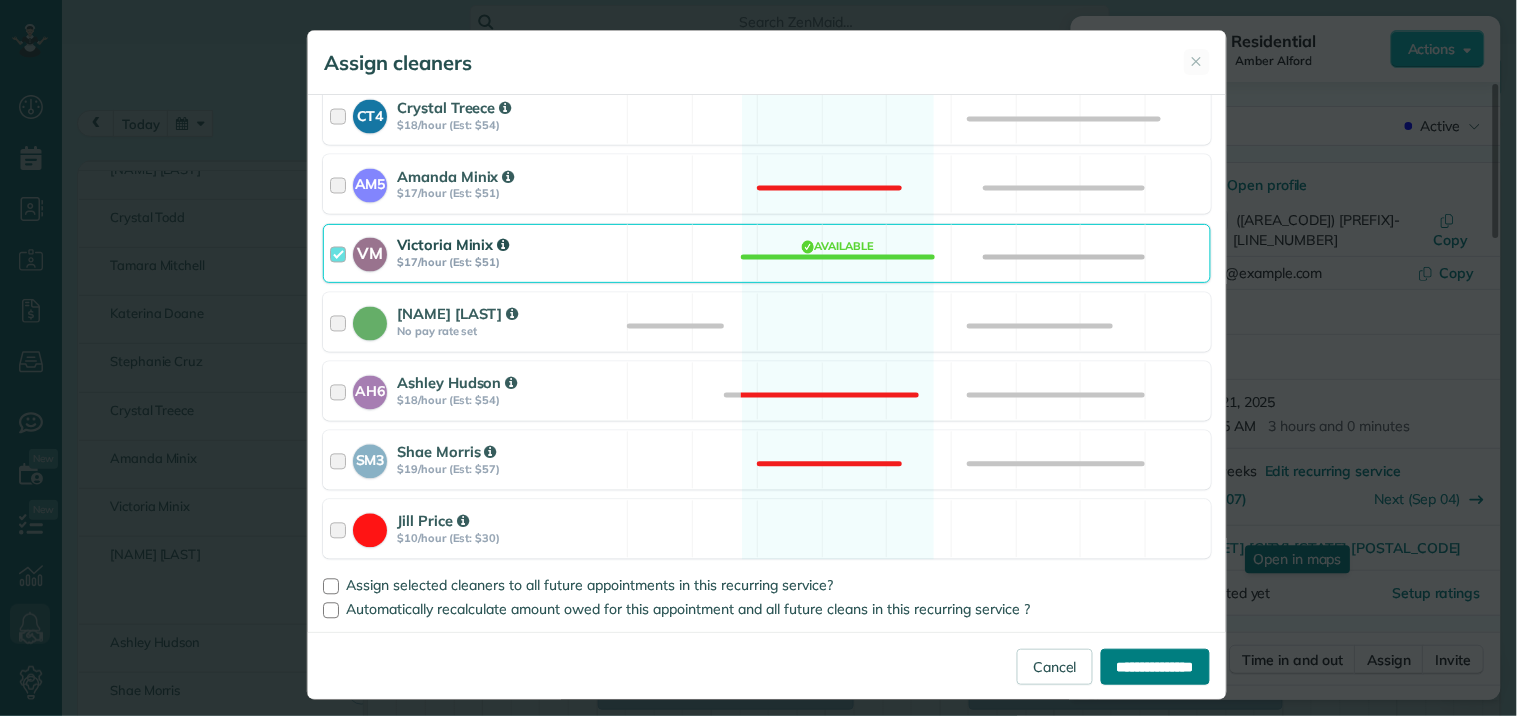 type on "**********" 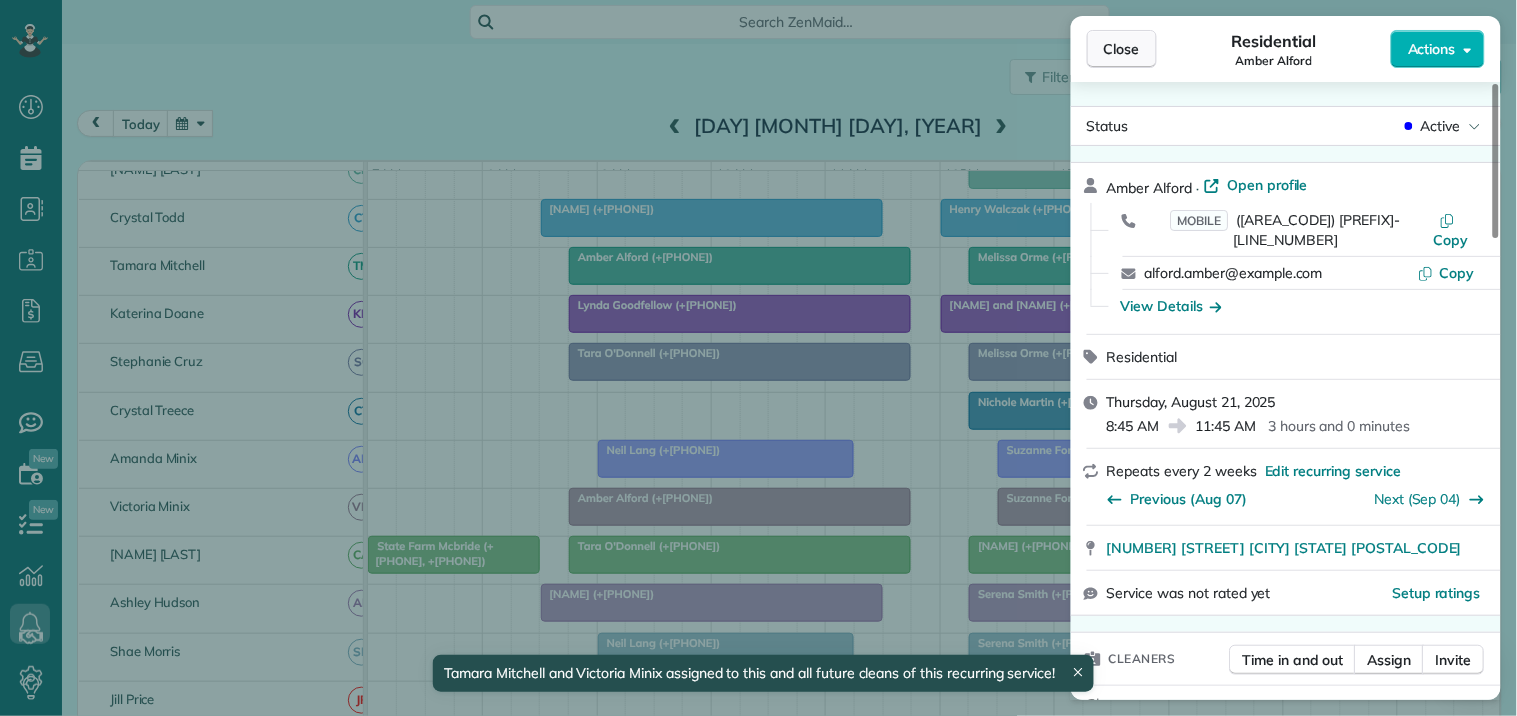 click on "Close" at bounding box center [1122, 49] 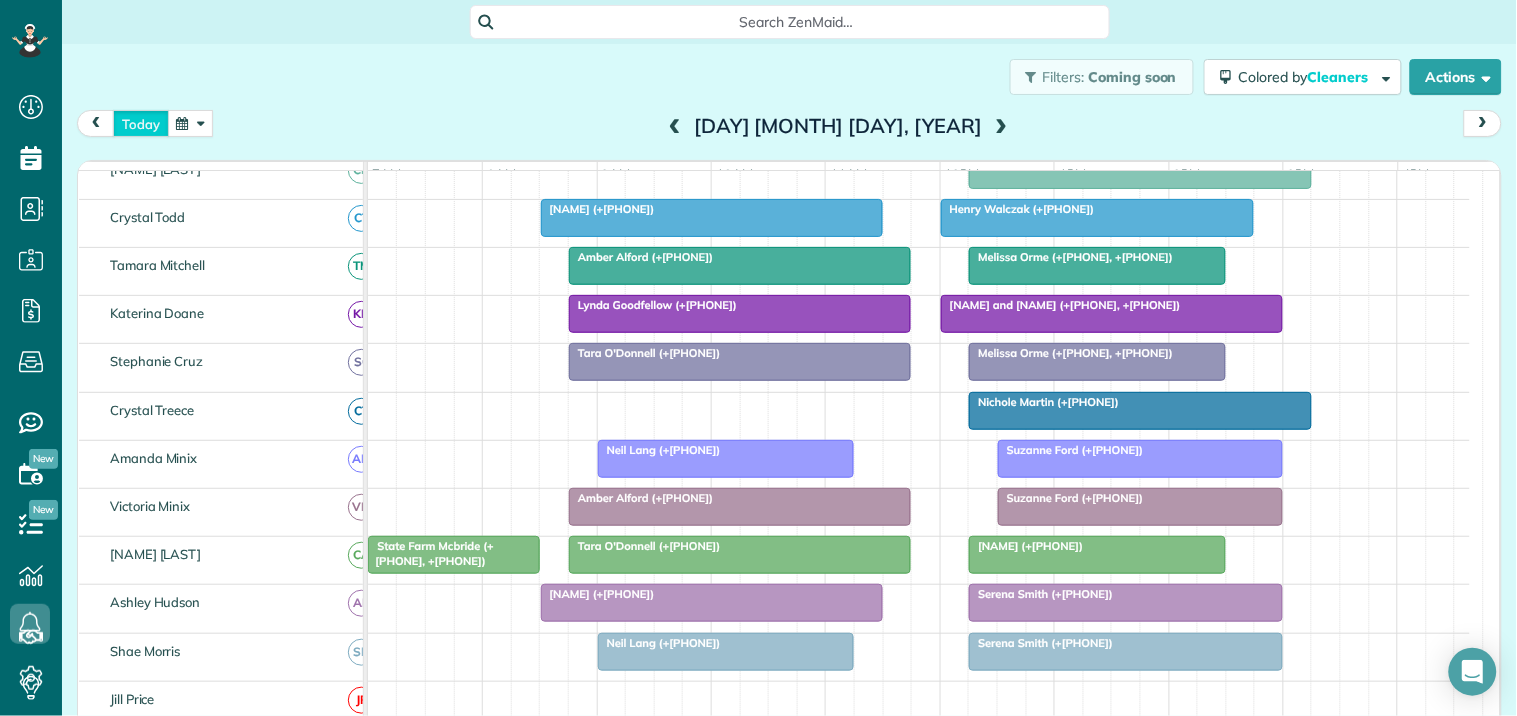 click on "today" at bounding box center (141, 123) 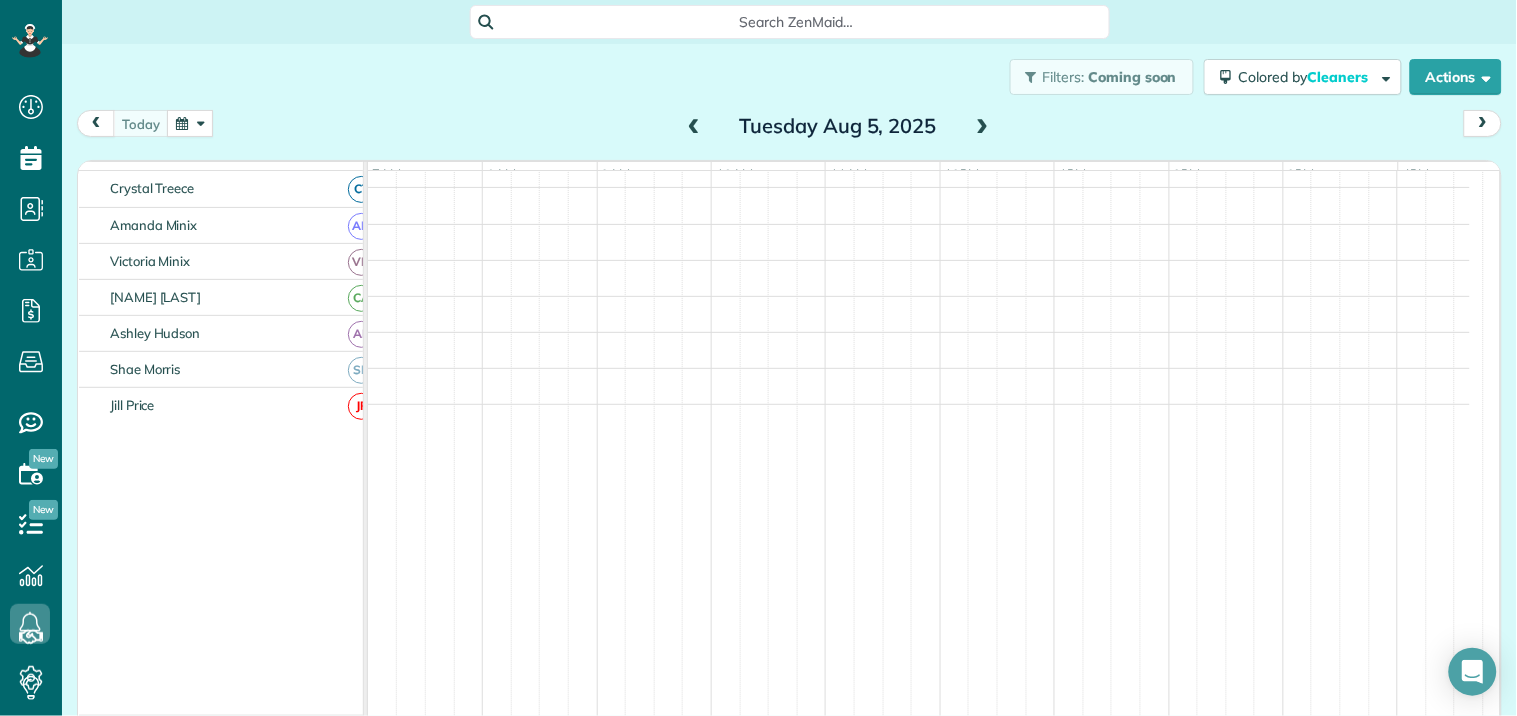 scroll, scrollTop: 265, scrollLeft: 0, axis: vertical 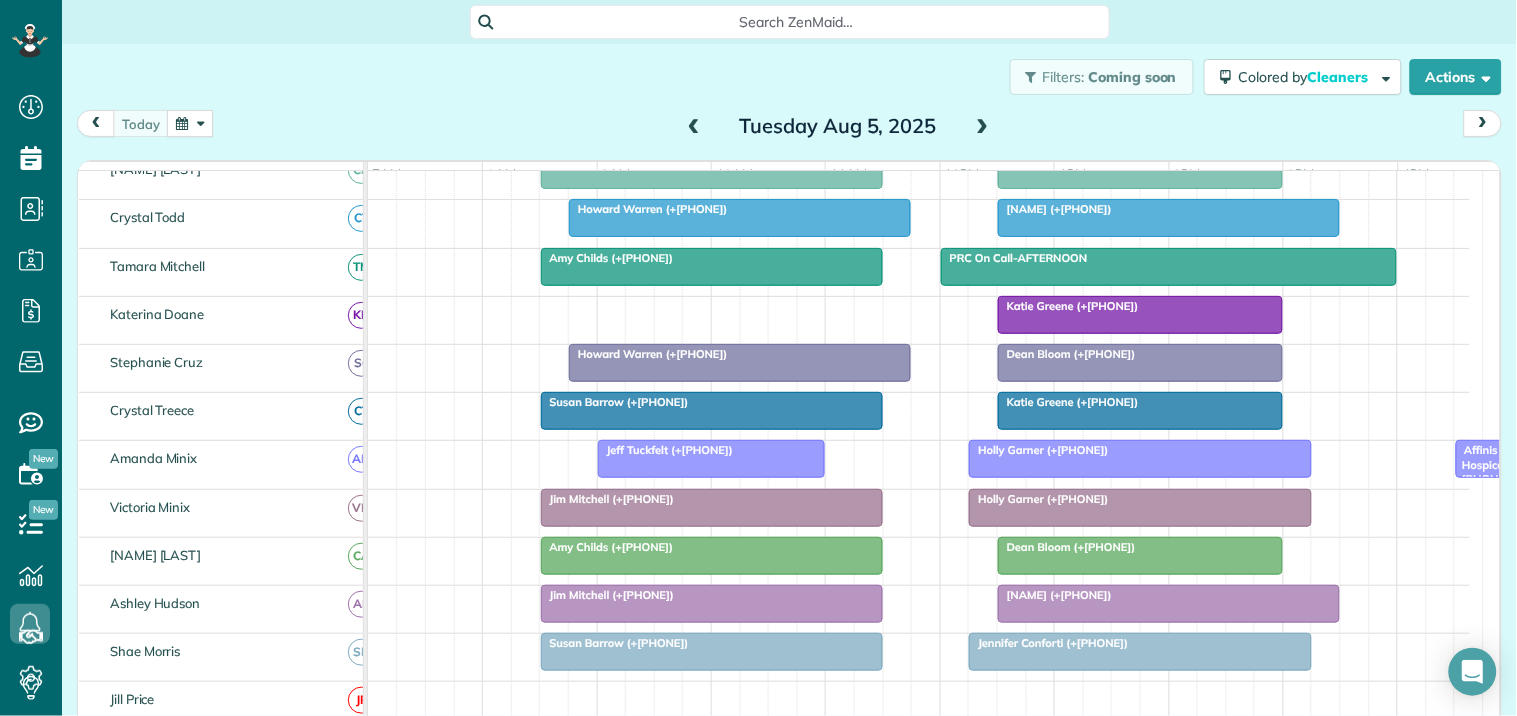 click at bounding box center (190, 123) 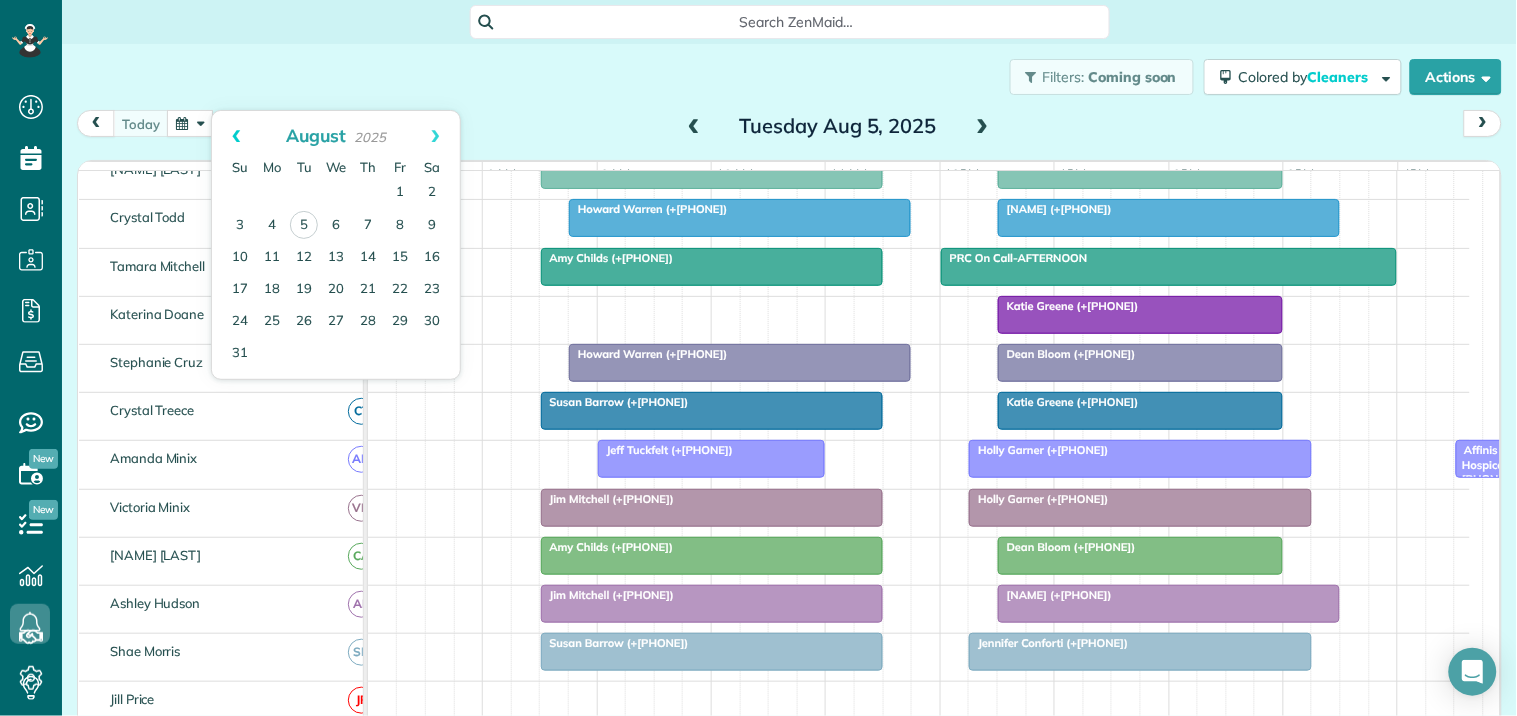 click on "Prev" at bounding box center (236, 136) 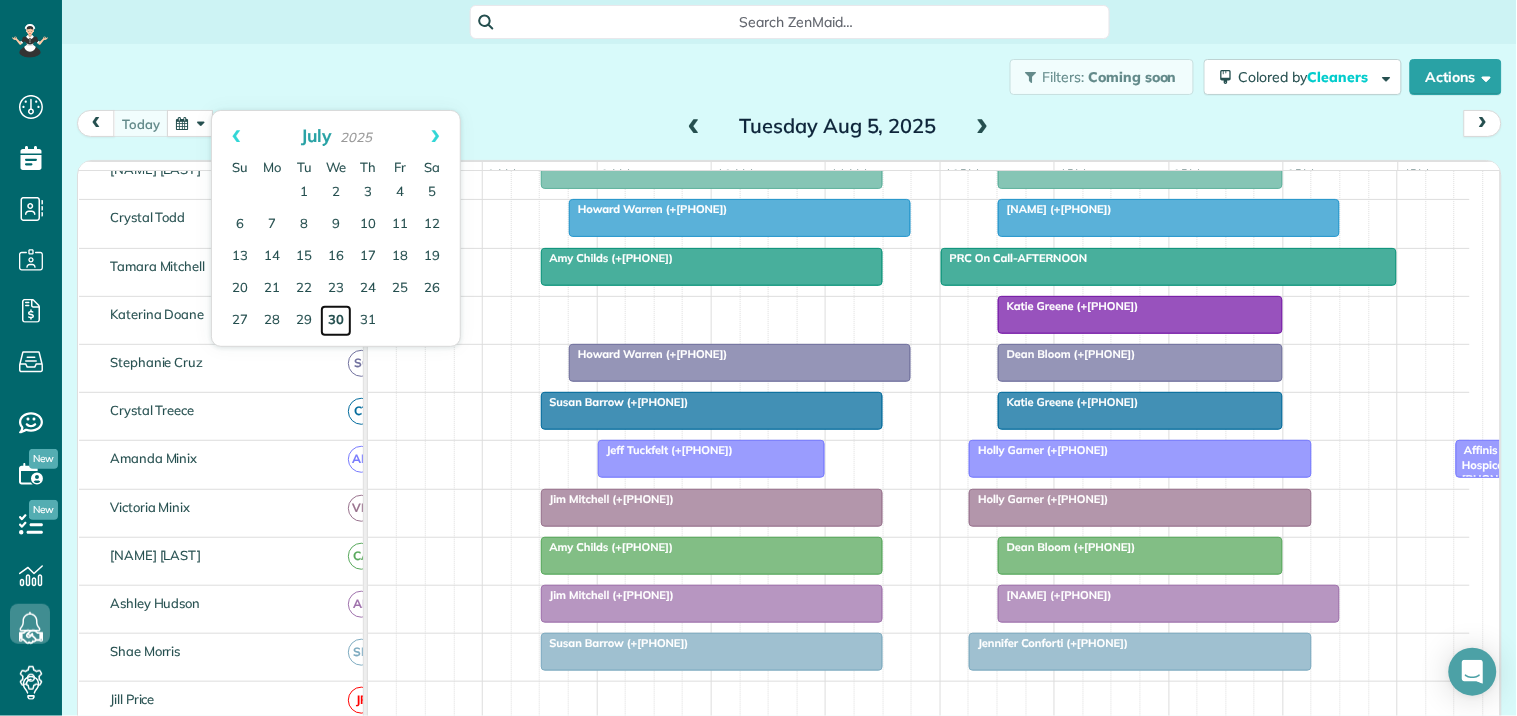 click on "30" at bounding box center [336, 321] 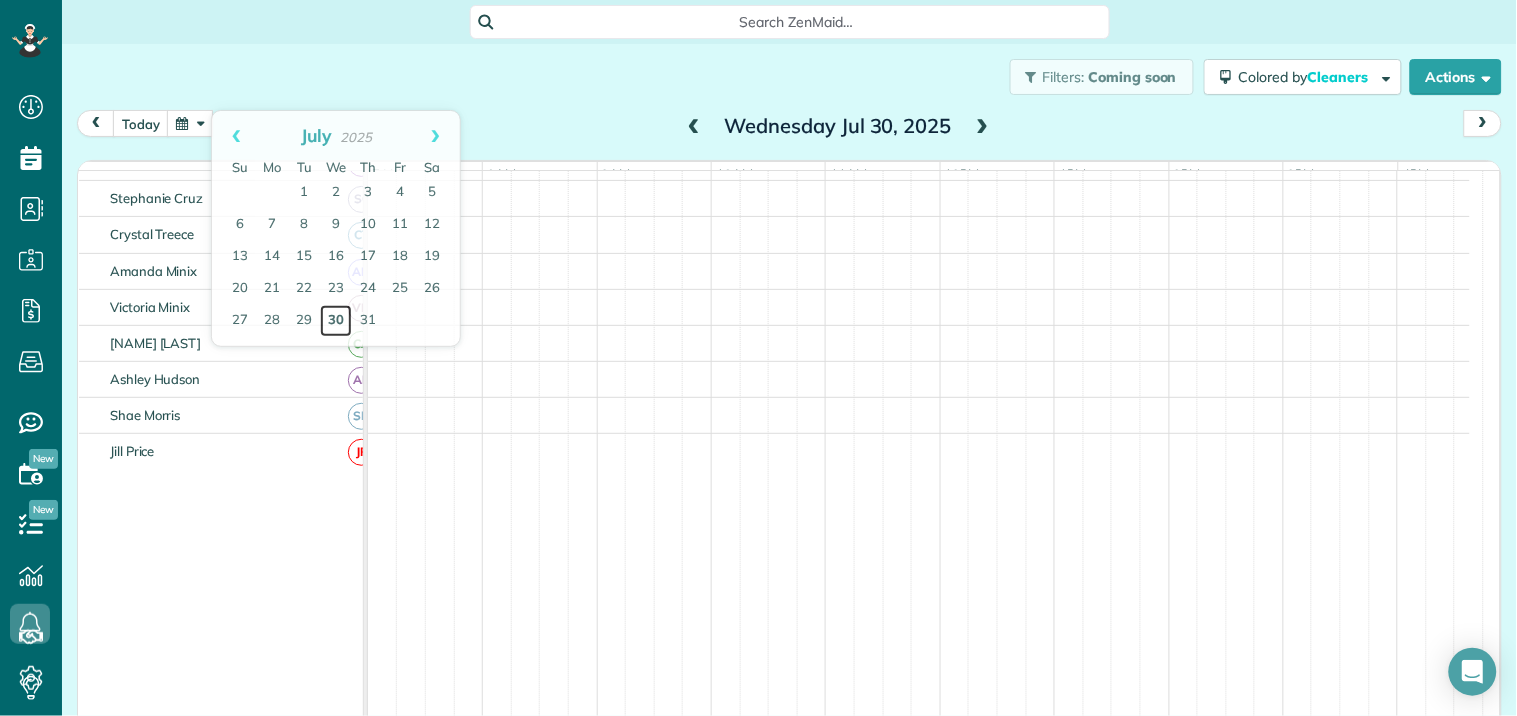 scroll, scrollTop: 265, scrollLeft: 0, axis: vertical 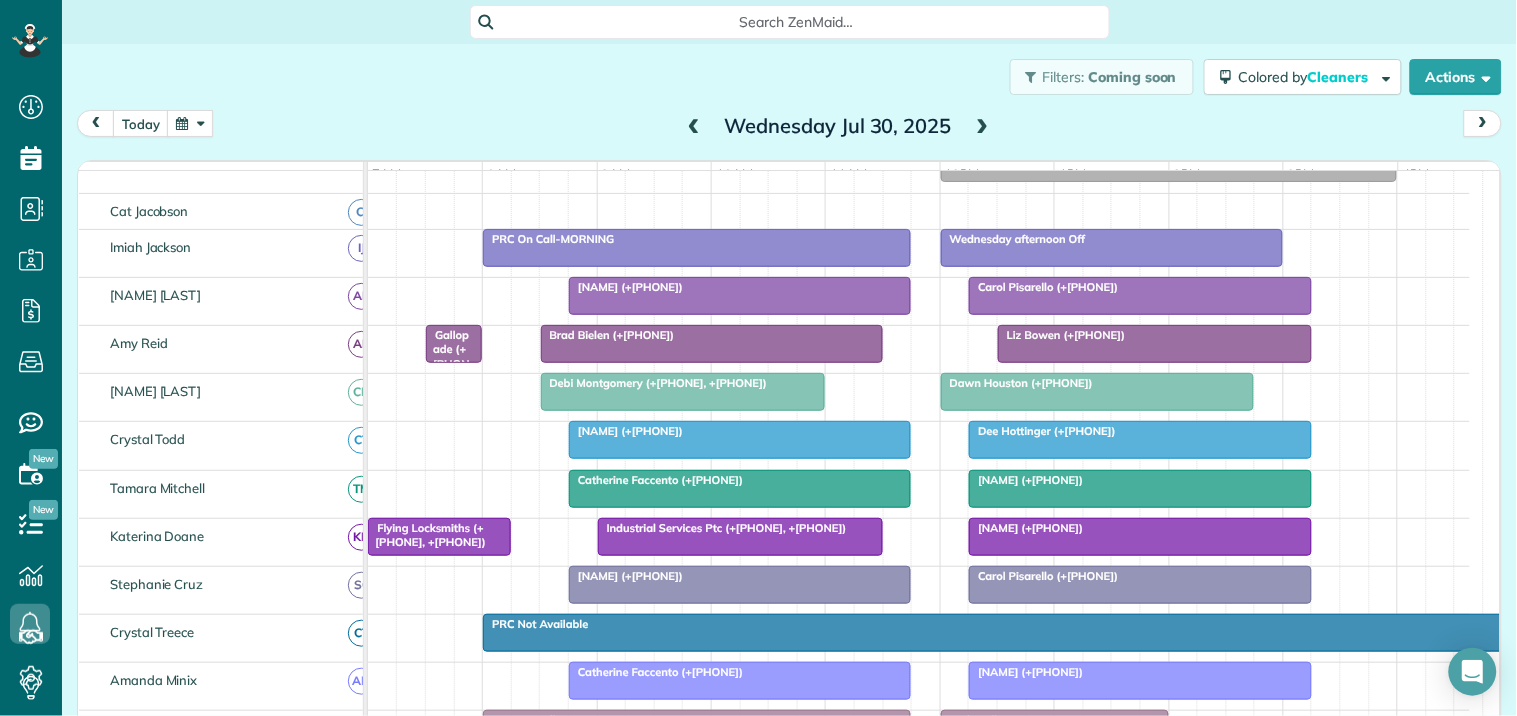 click at bounding box center [190, 123] 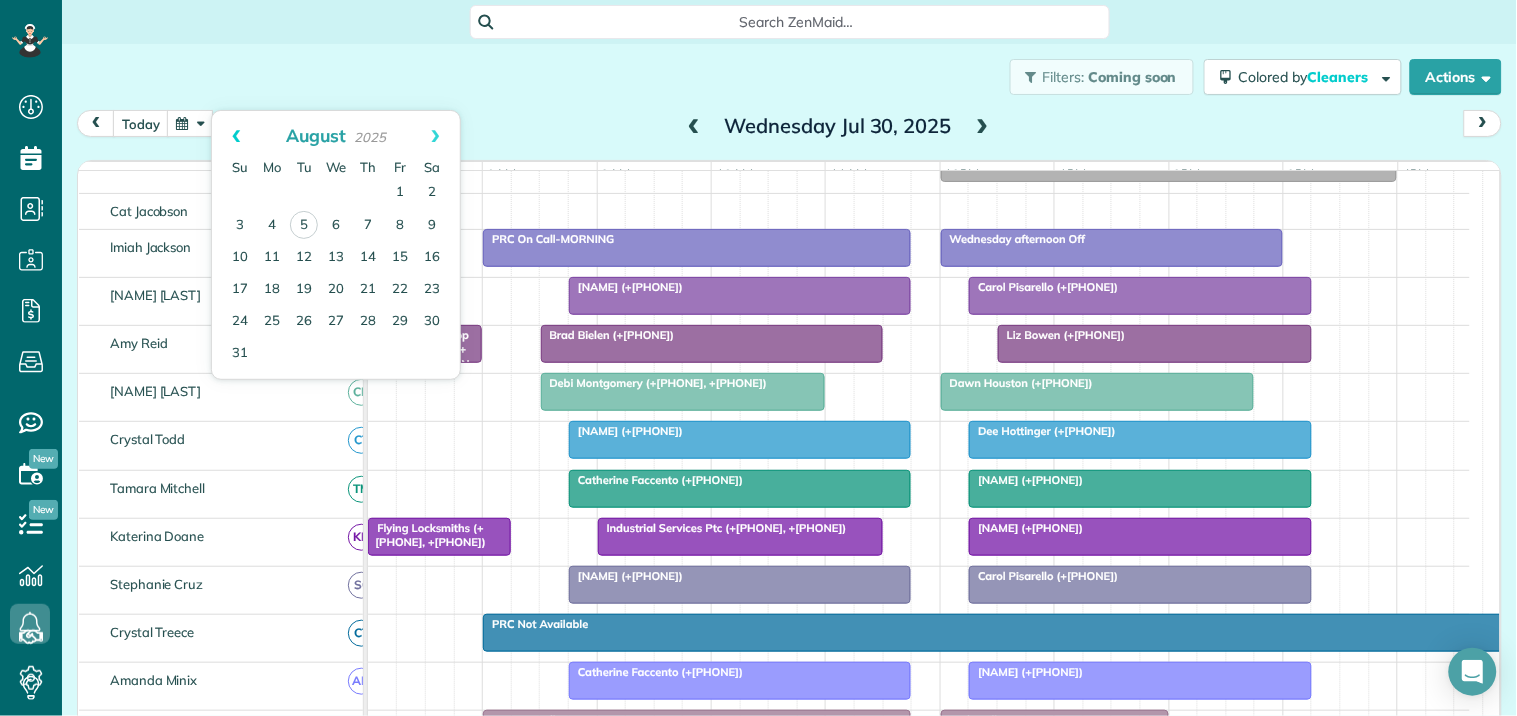click on "Prev" at bounding box center (236, 136) 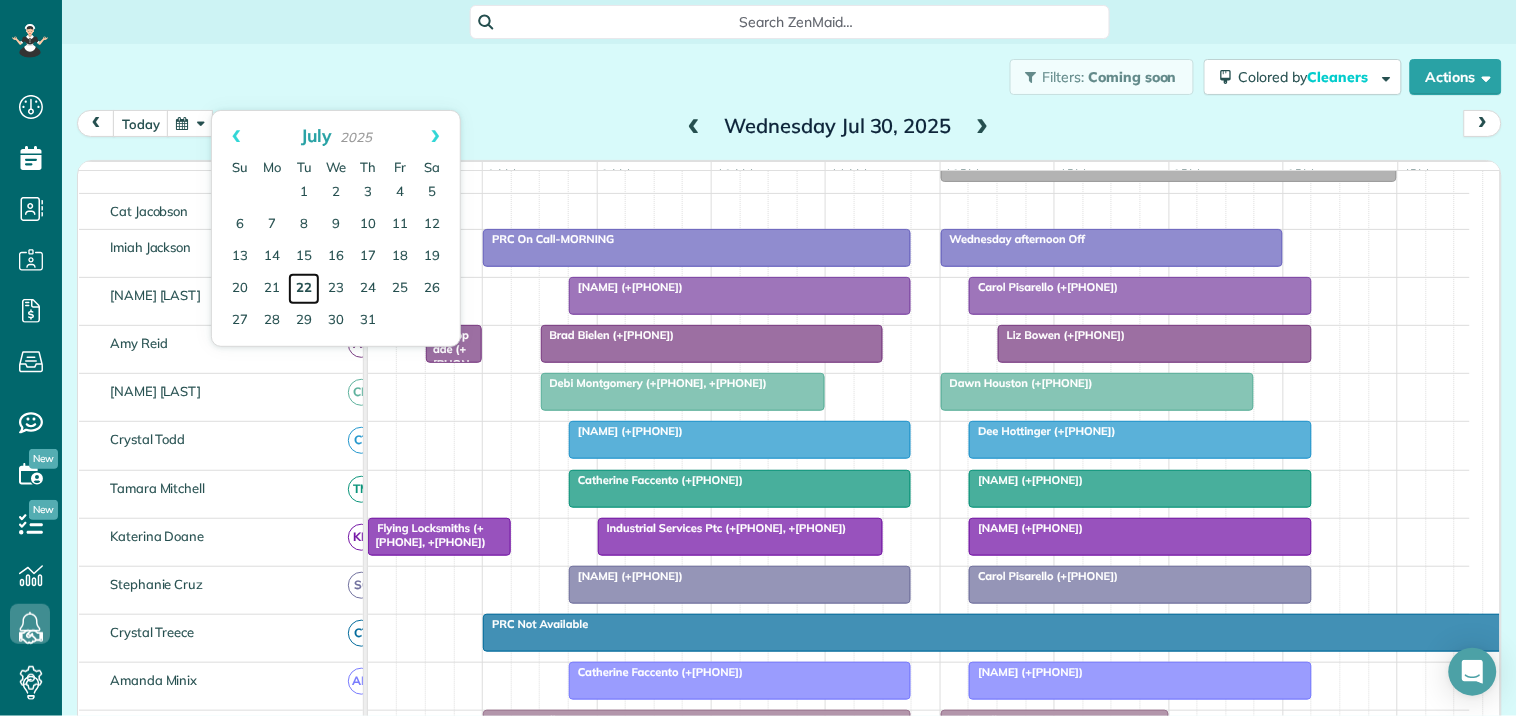 click on "22" at bounding box center (304, 289) 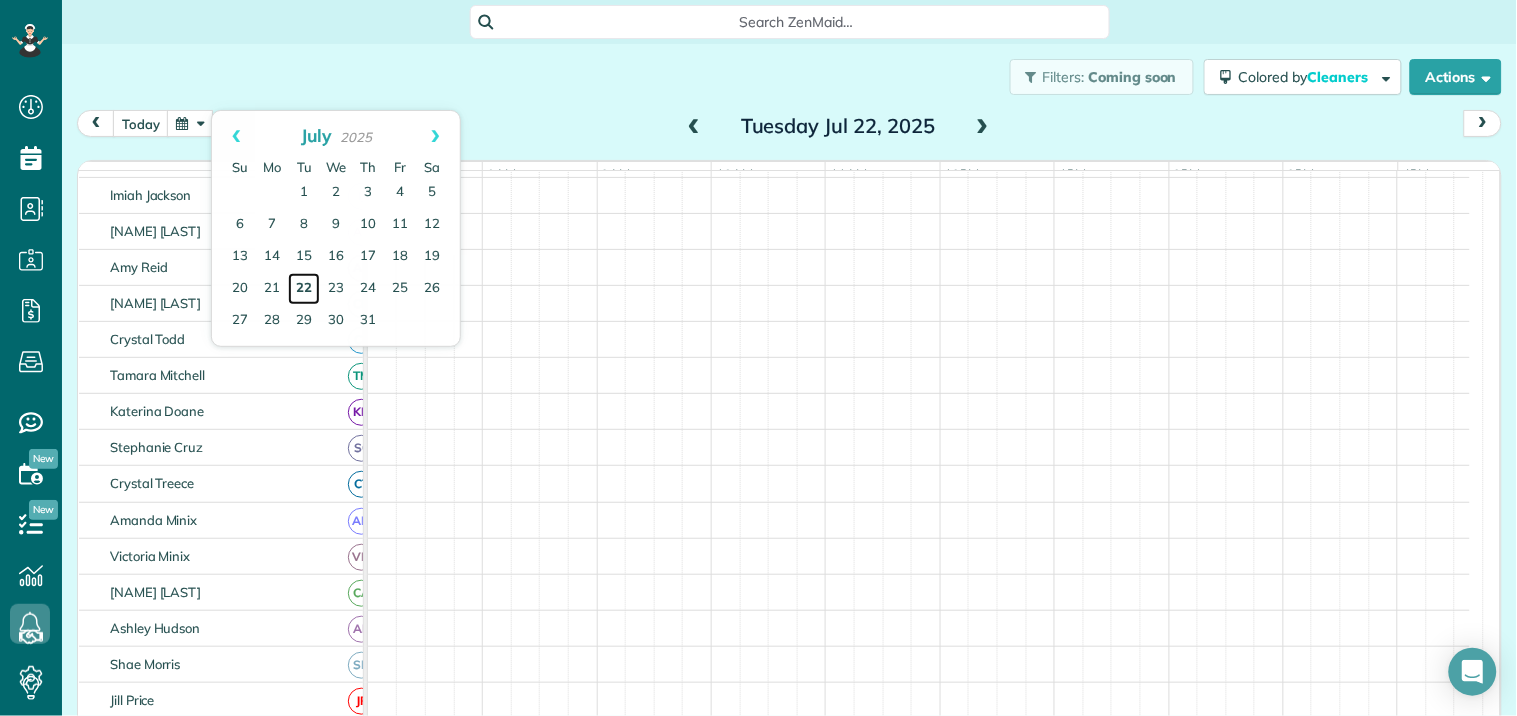 scroll, scrollTop: 91, scrollLeft: 0, axis: vertical 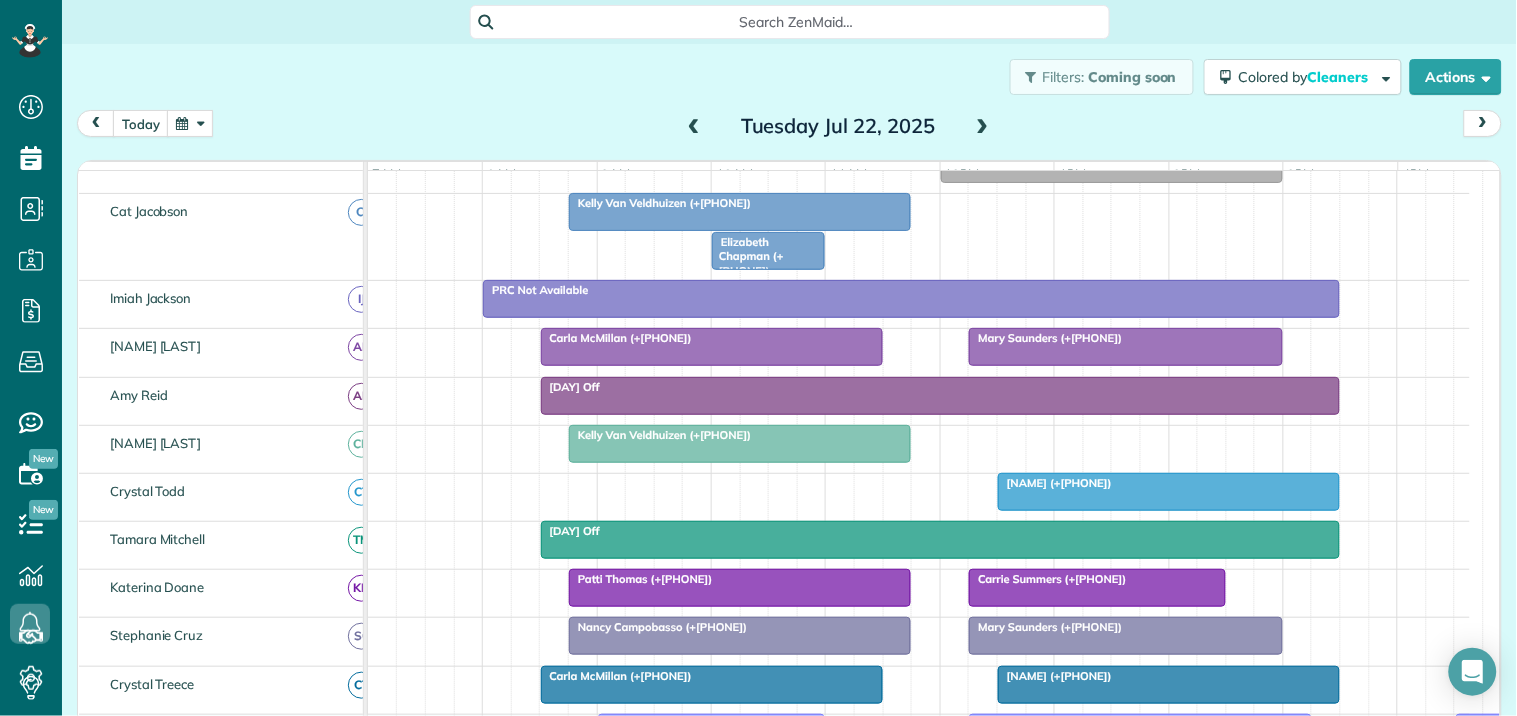 click on "Carla McMillan (+16787707308)" at bounding box center (712, 338) 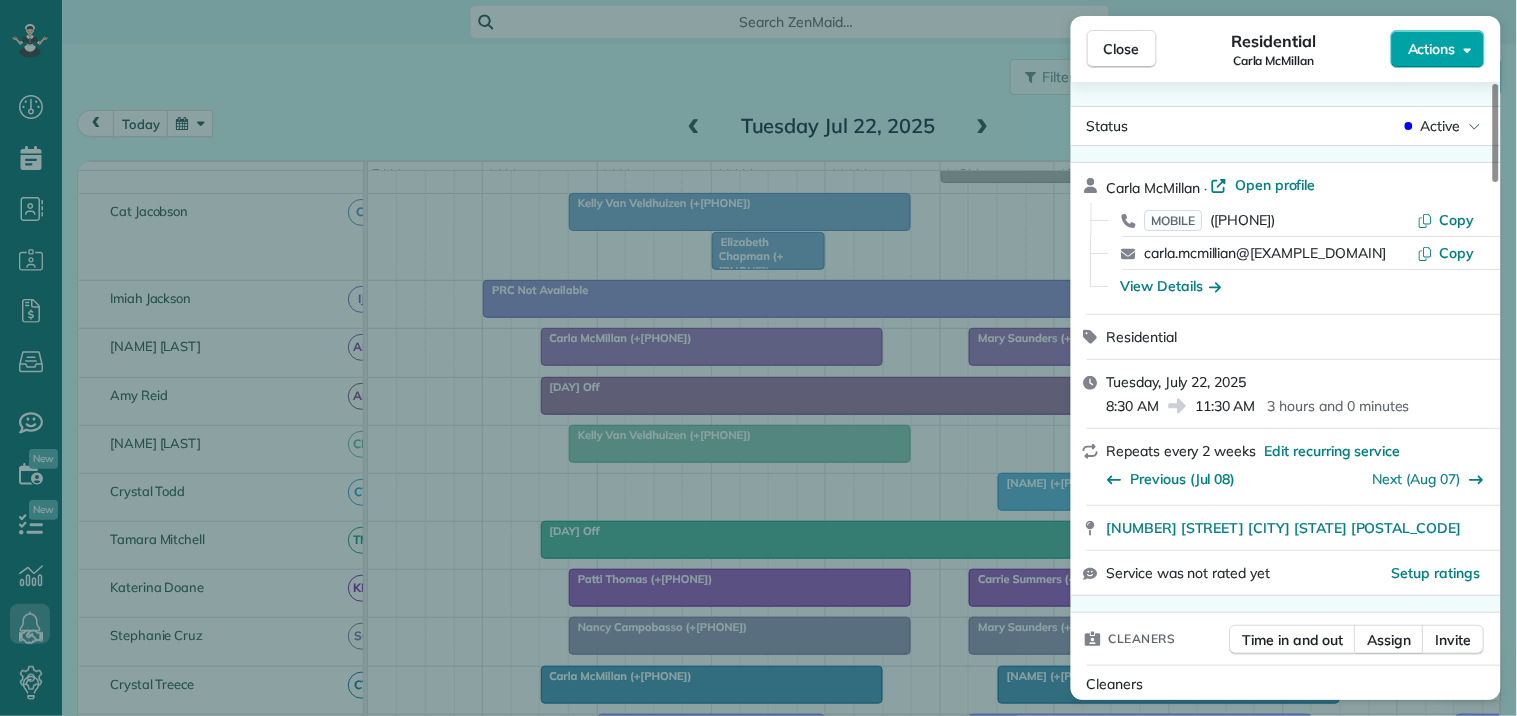 click on "Actions" at bounding box center (1438, 49) 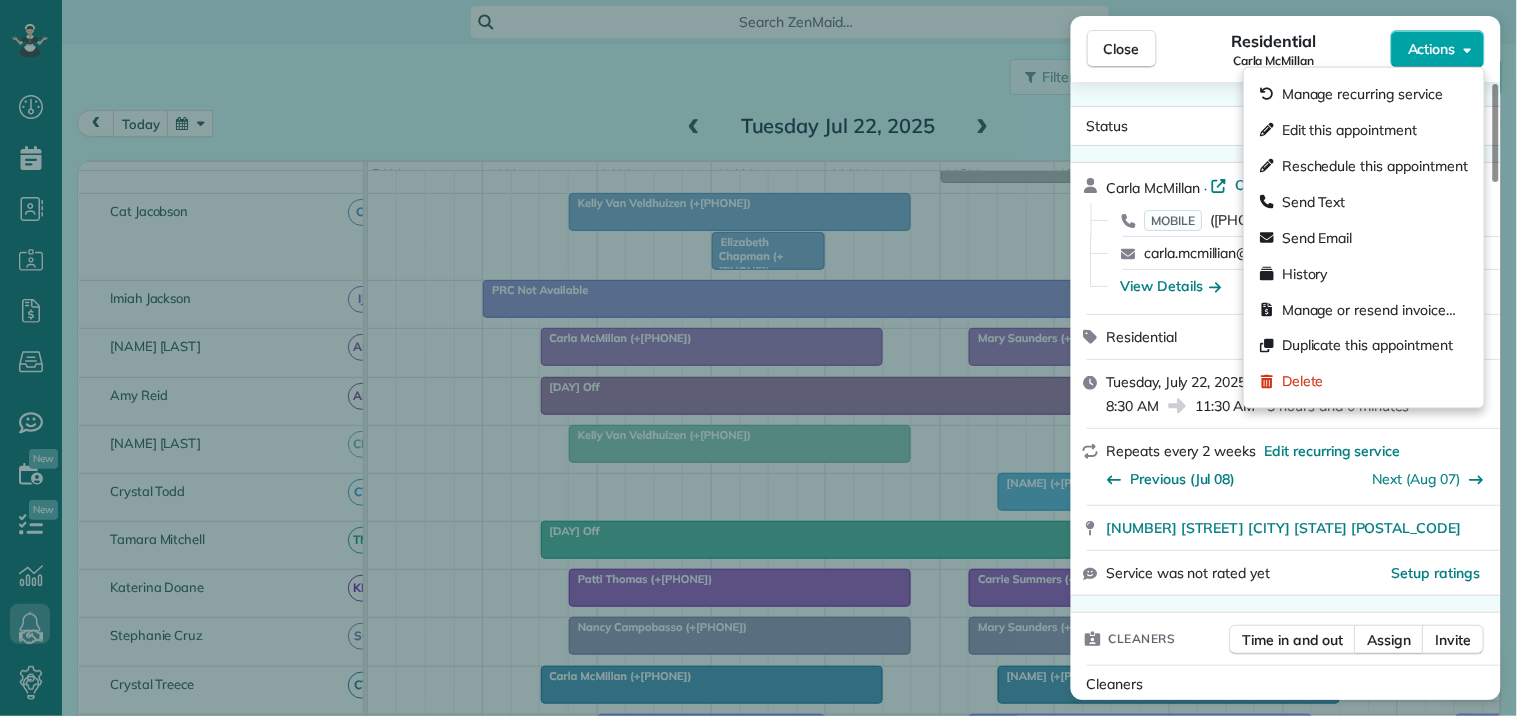 click on "Actions" at bounding box center (1432, 49) 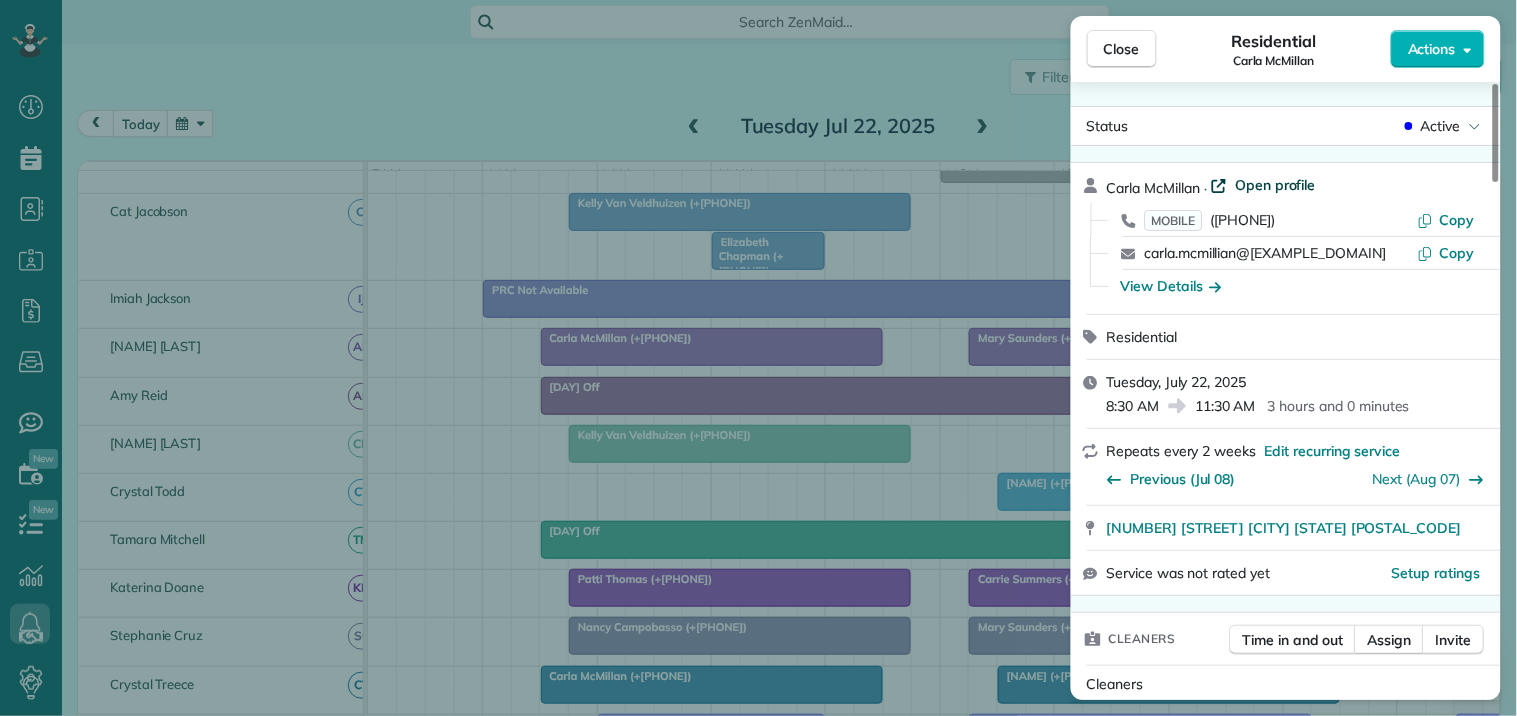 click on "Open profile" at bounding box center (1275, 185) 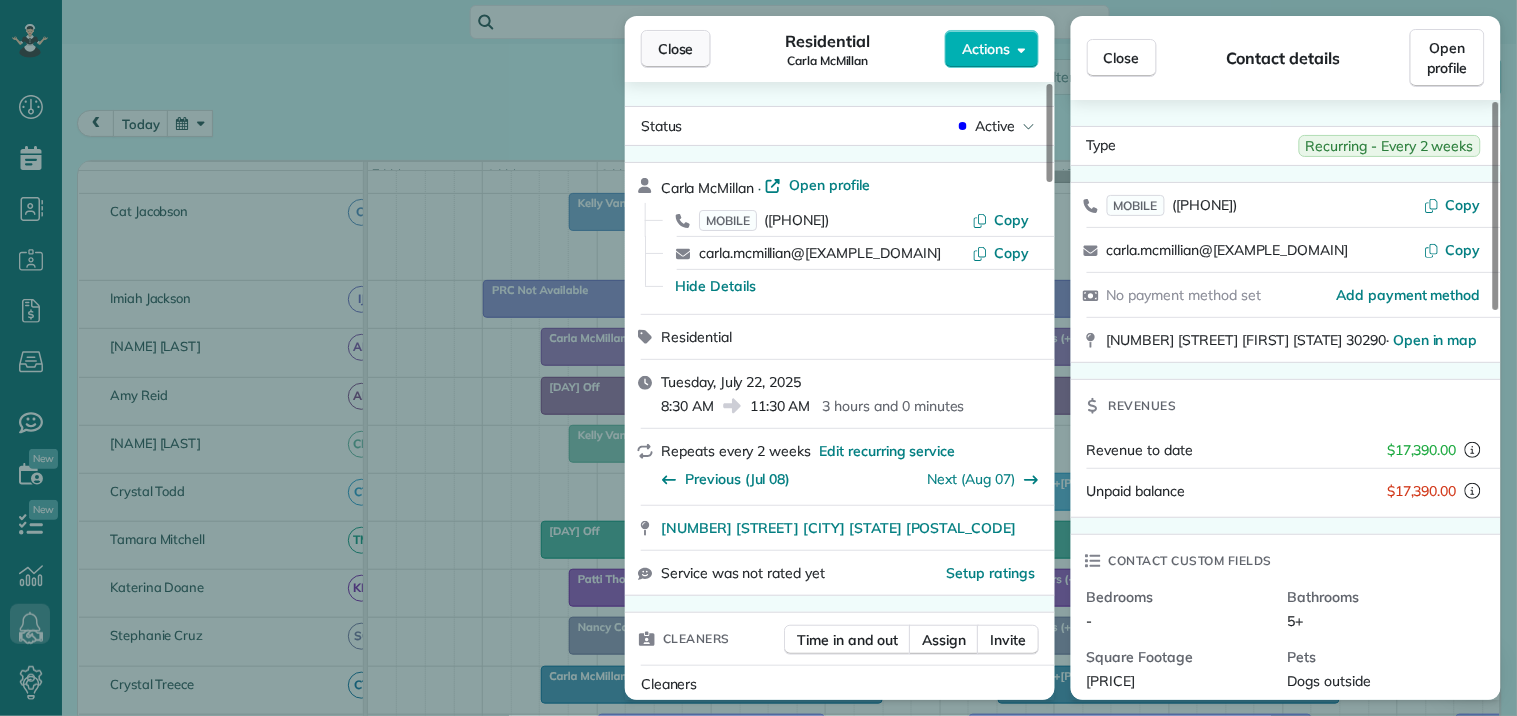 click on "Close" at bounding box center [676, 49] 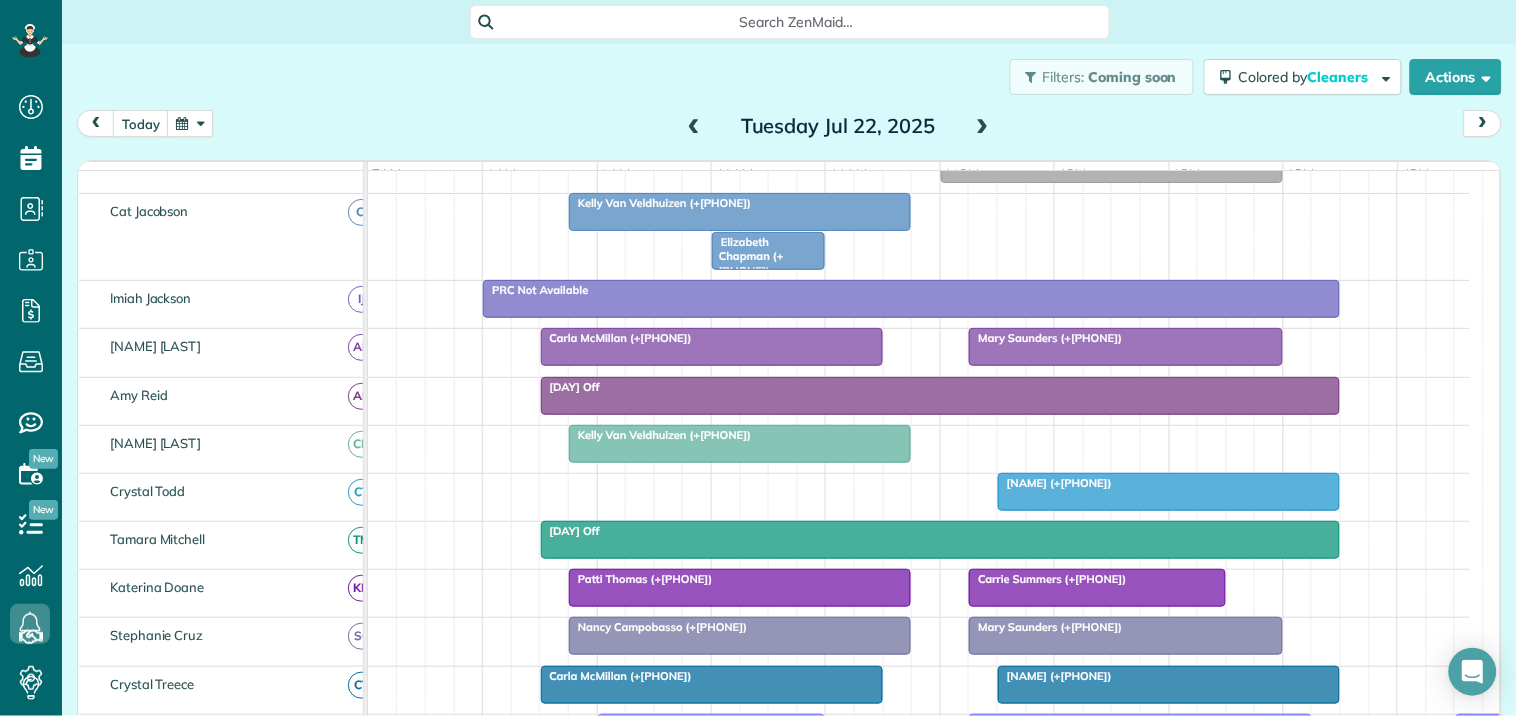 click on "Filters:   Coming soon
Colored by  Cleaners
Color by Cleaner
Color by Team
Color by Status
Color by Recurrence
Color by Paid/Unpaid
Filters  Default
Schedule Changes
Actions
Create Appointment
Create Task
Clock In/Out
Send Work Orders
Print Route Sheets
Today's Emails/Texts
Export data.." at bounding box center (789, 77) 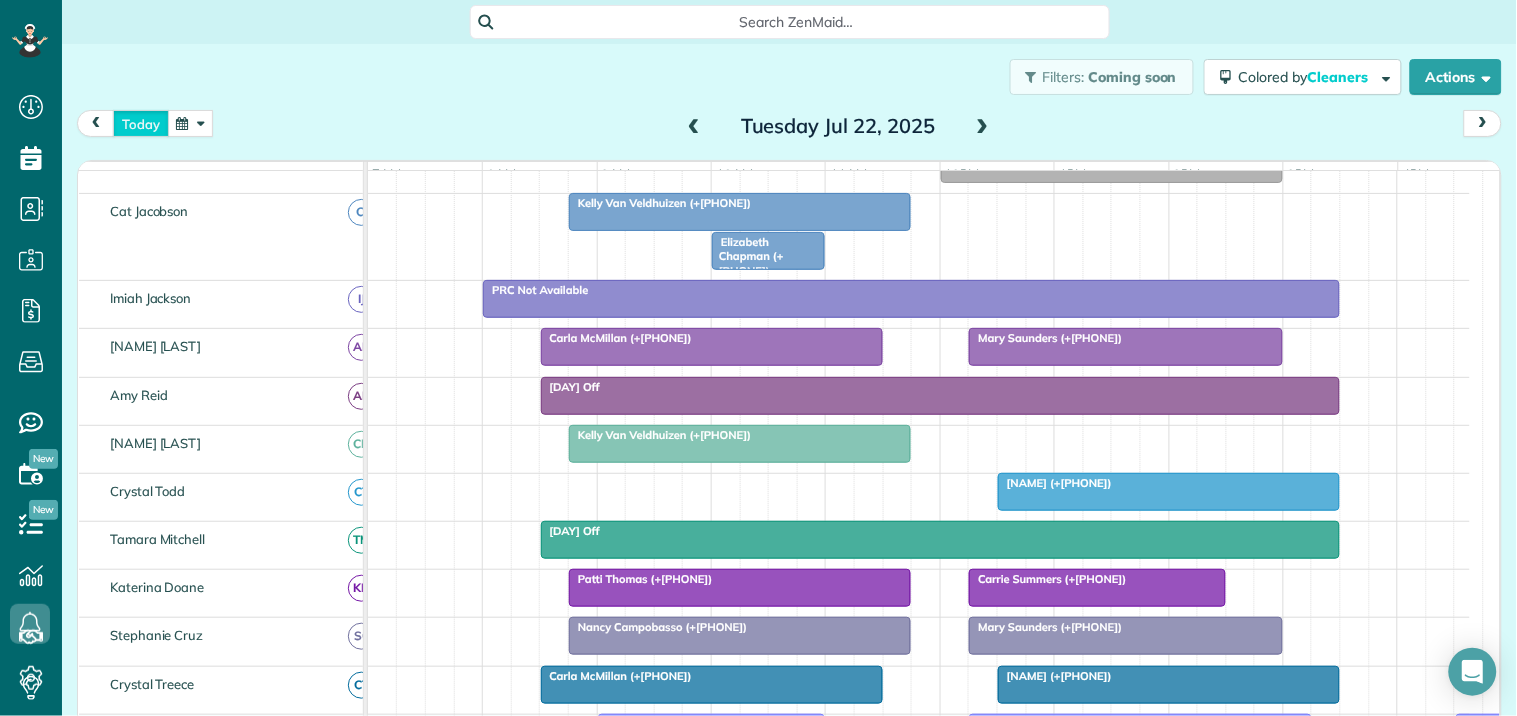 click on "today" at bounding box center [141, 123] 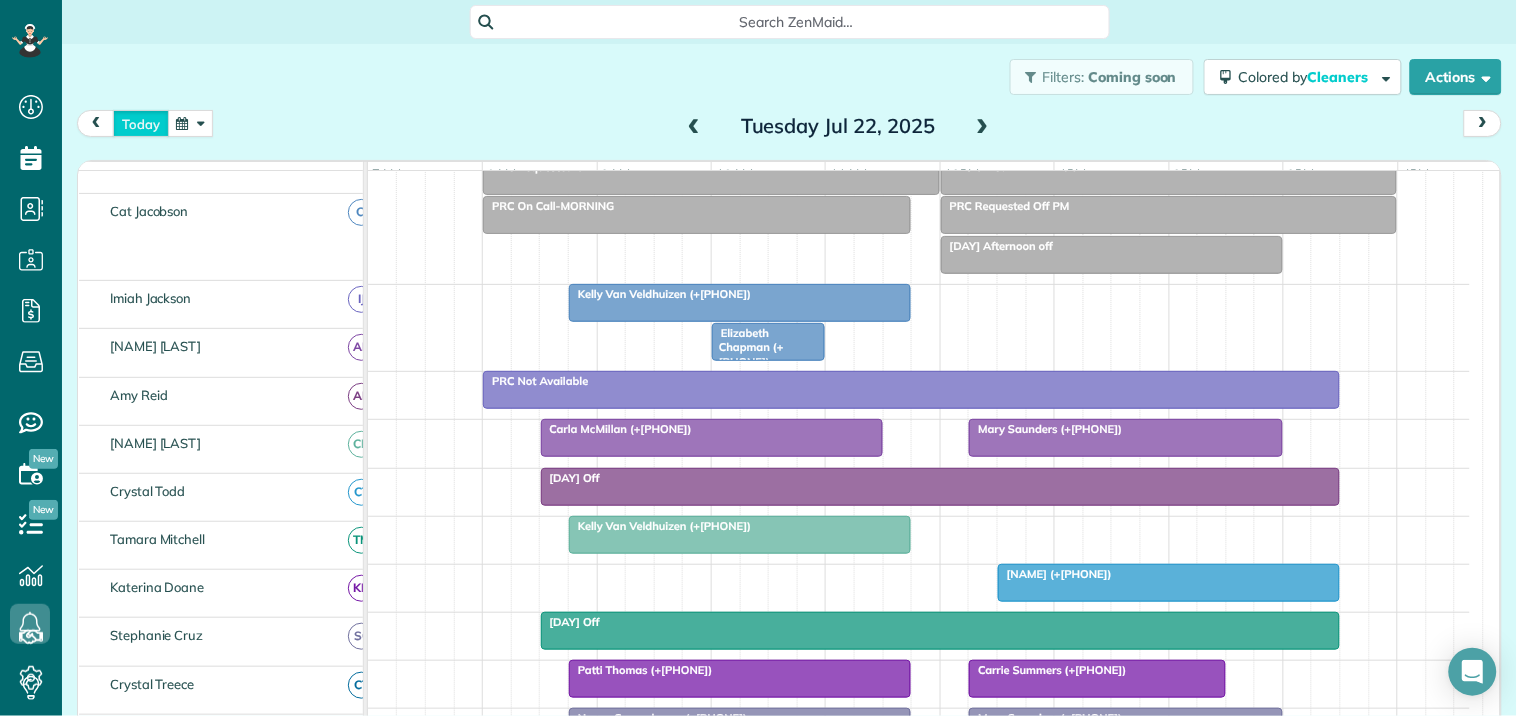 scroll, scrollTop: 91, scrollLeft: 0, axis: vertical 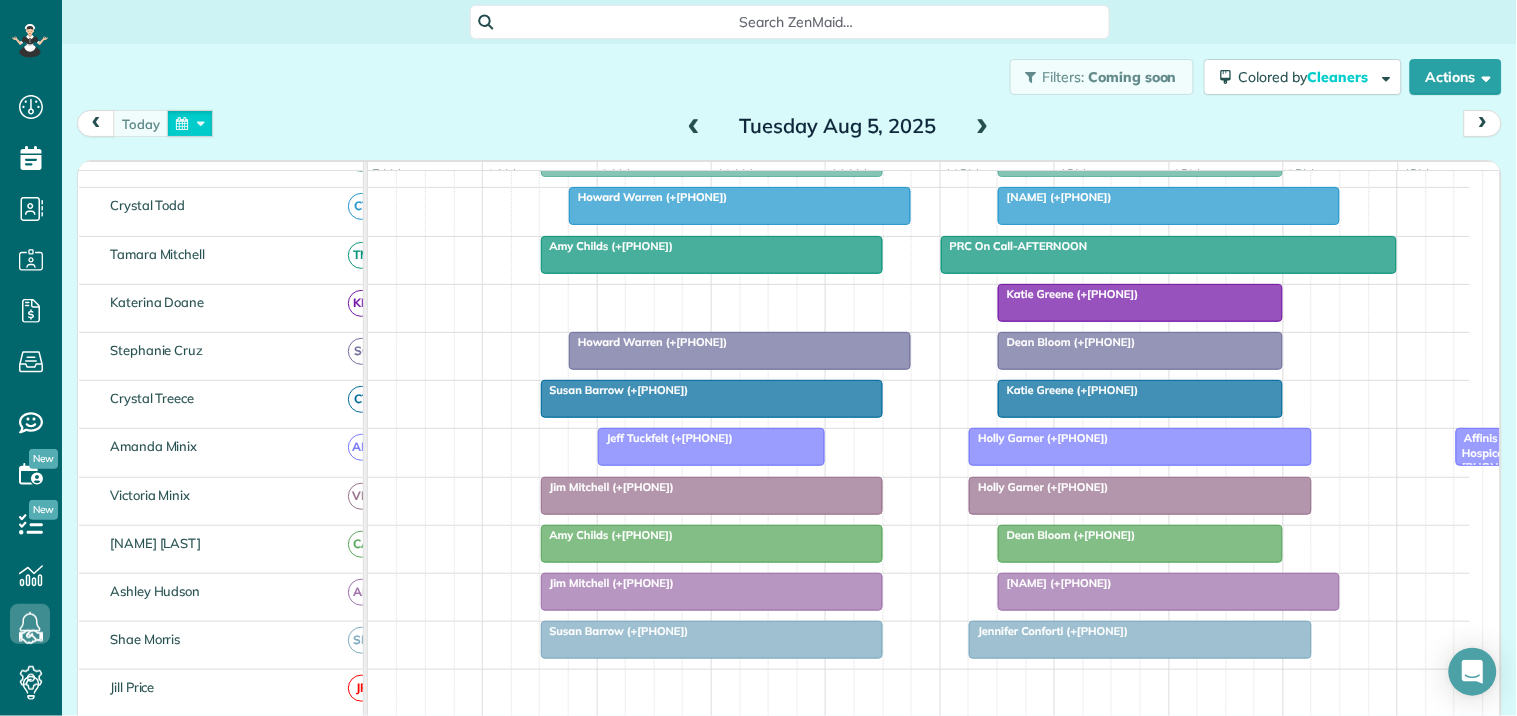 click at bounding box center (190, 123) 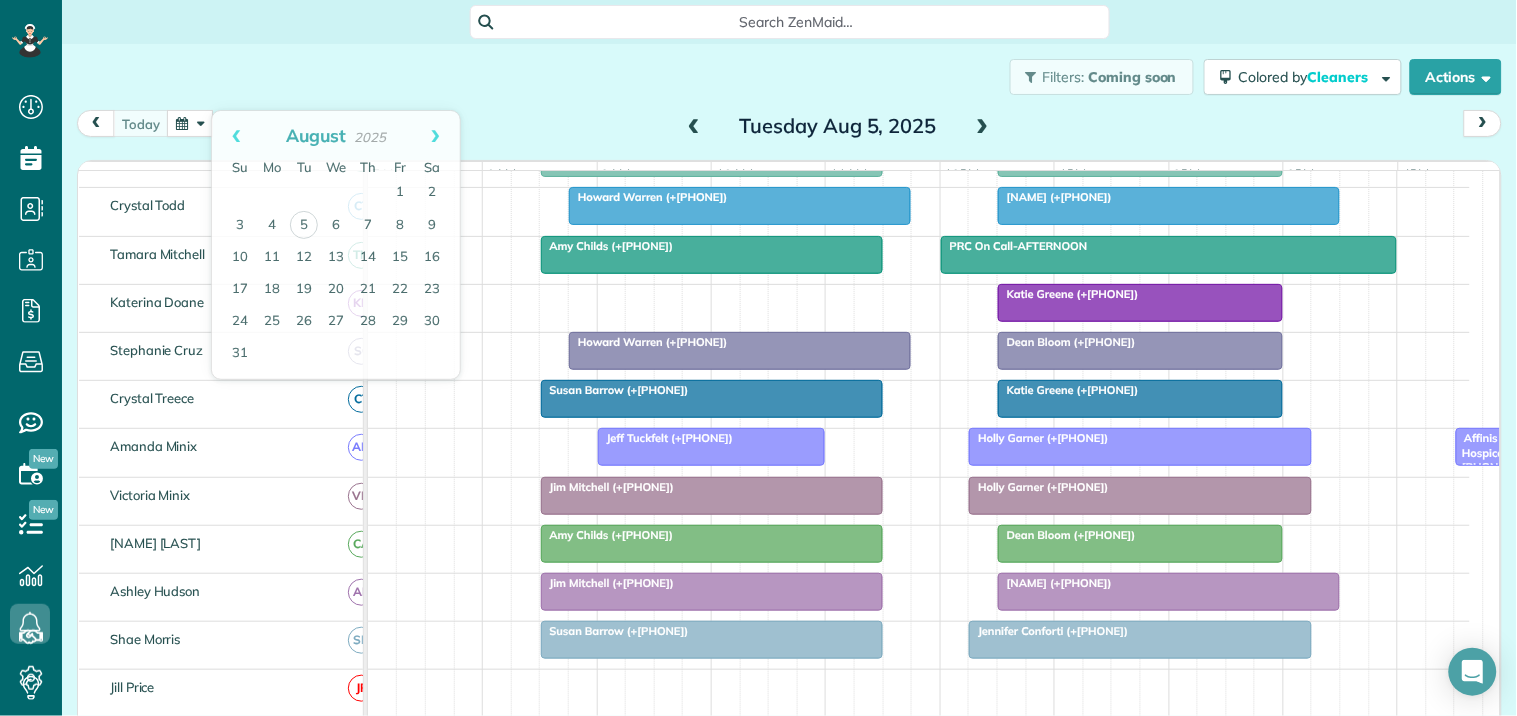 click on "Filters:   Coming soon
Colored by  Cleaners
Color by Cleaner
Color by Team
Color by Status
Color by Recurrence
Color by Paid/Unpaid
Filters  Default
Schedule Changes
Actions
Create Appointment
Create Task
Clock In/Out
Send Work Orders
Print Route Sheets
Today's Emails/Texts
Export data.." at bounding box center [789, 77] 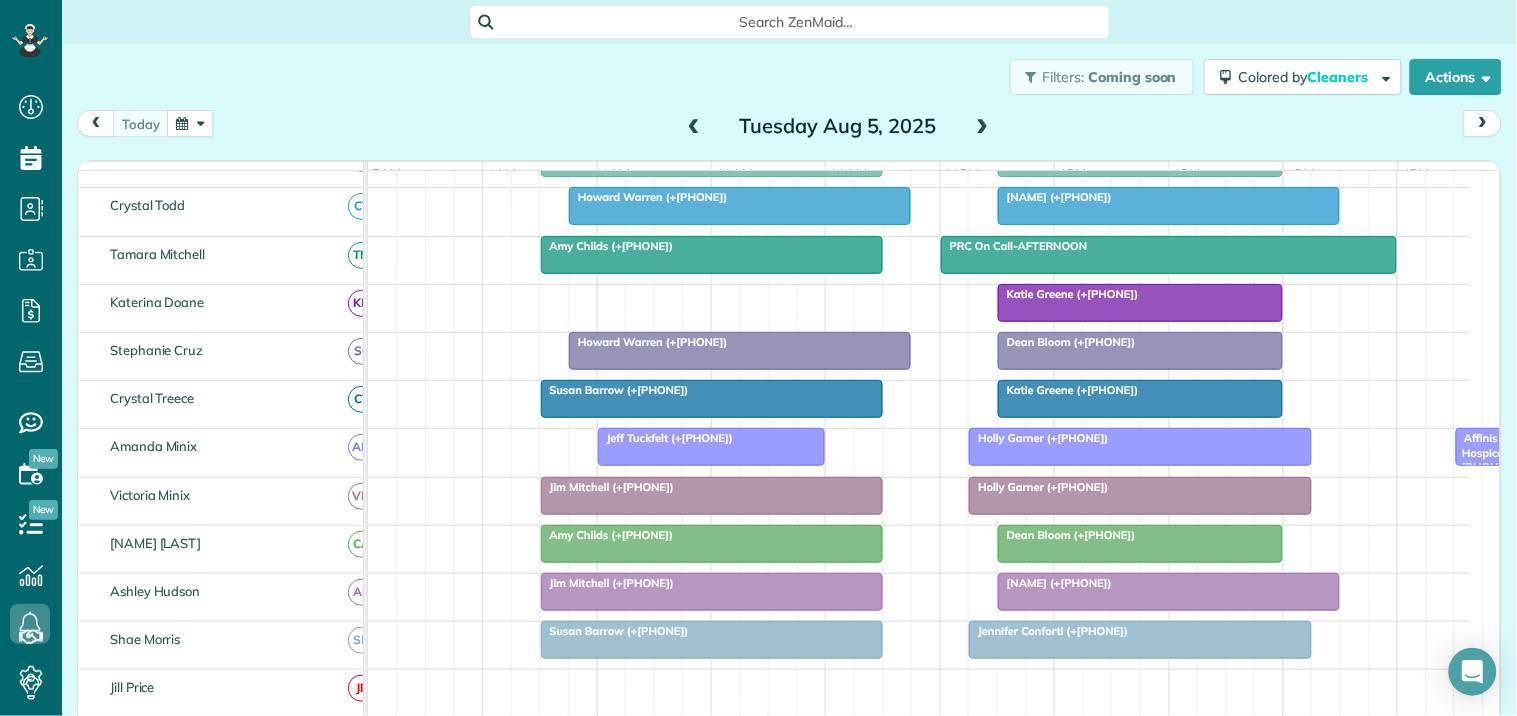 click at bounding box center [712, 399] 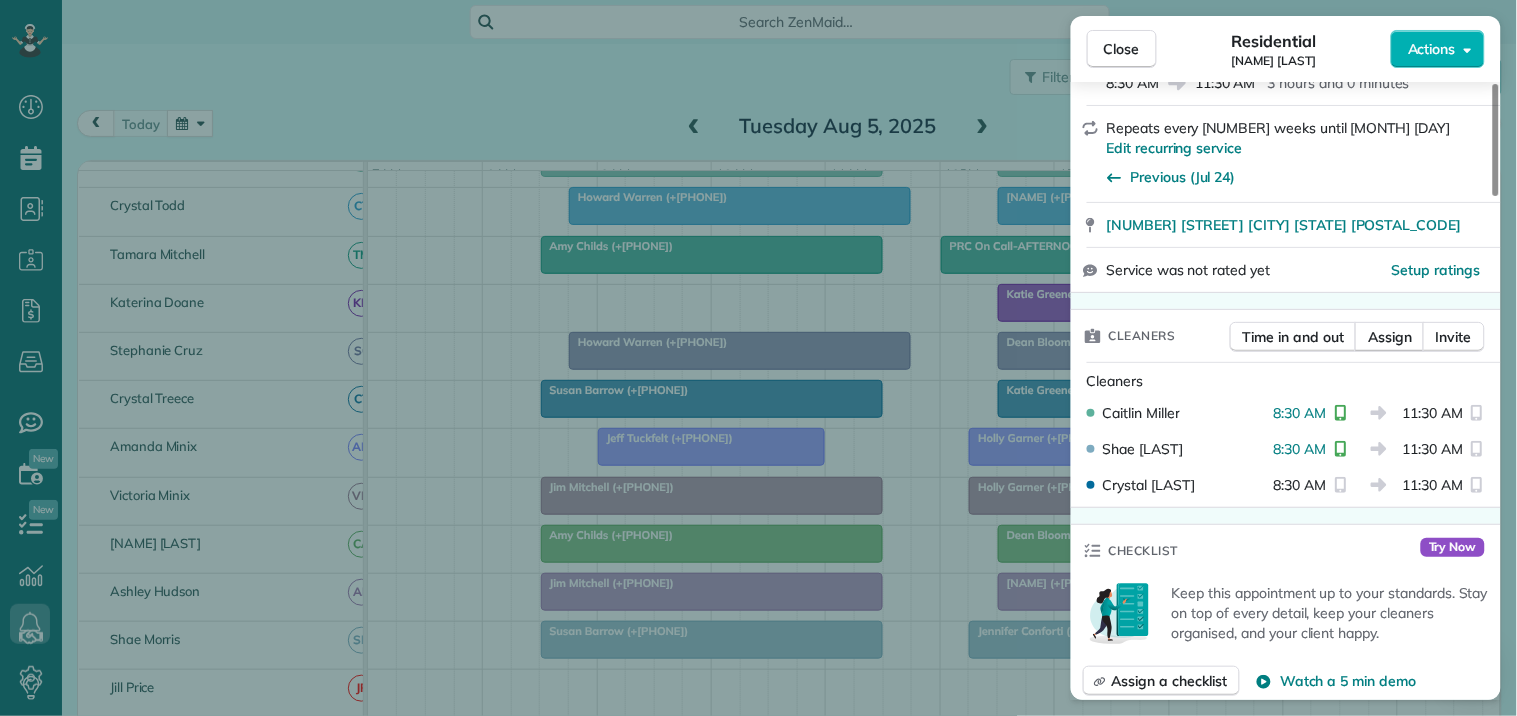 scroll, scrollTop: 333, scrollLeft: 0, axis: vertical 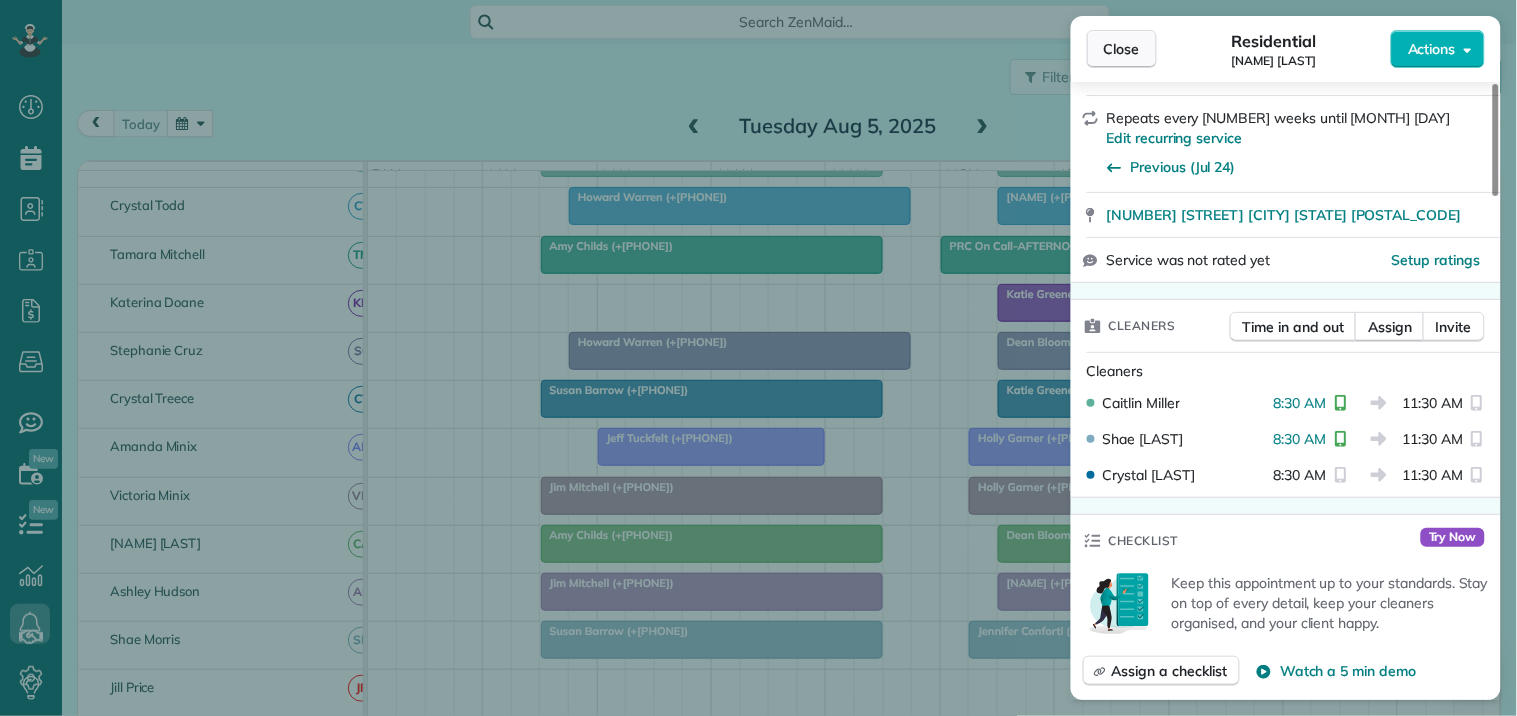 click on "Close" at bounding box center [1122, 49] 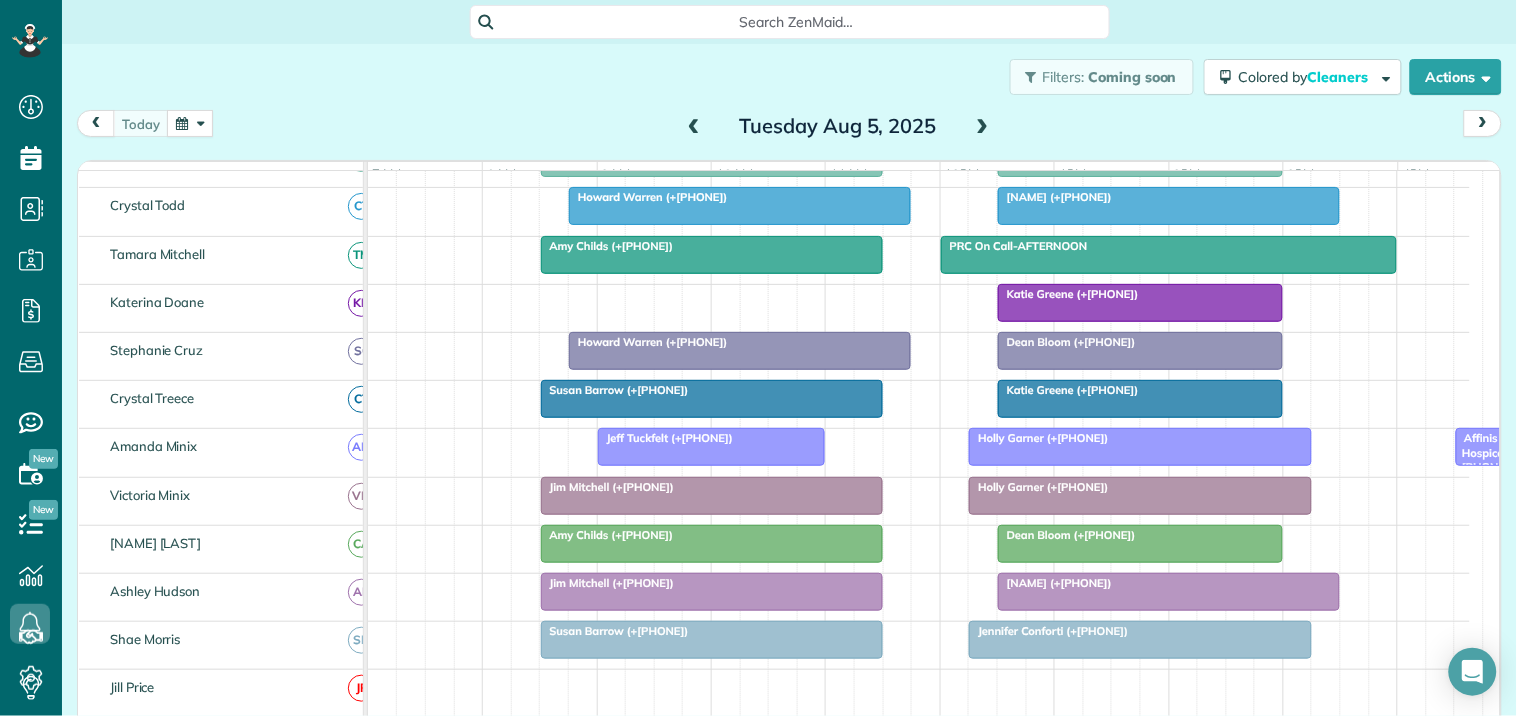 click on "Filters:   Coming soon
Colored by  Cleaners
Color by Cleaner
Color by Team
Color by Status
Color by Recurrence
Color by Paid/Unpaid
Filters  Default
Schedule Changes
Actions
Create Appointment
Create Task
Clock In/Out
Send Work Orders
Print Route Sheets
Today's Emails/Texts
Export data.." at bounding box center (789, 77) 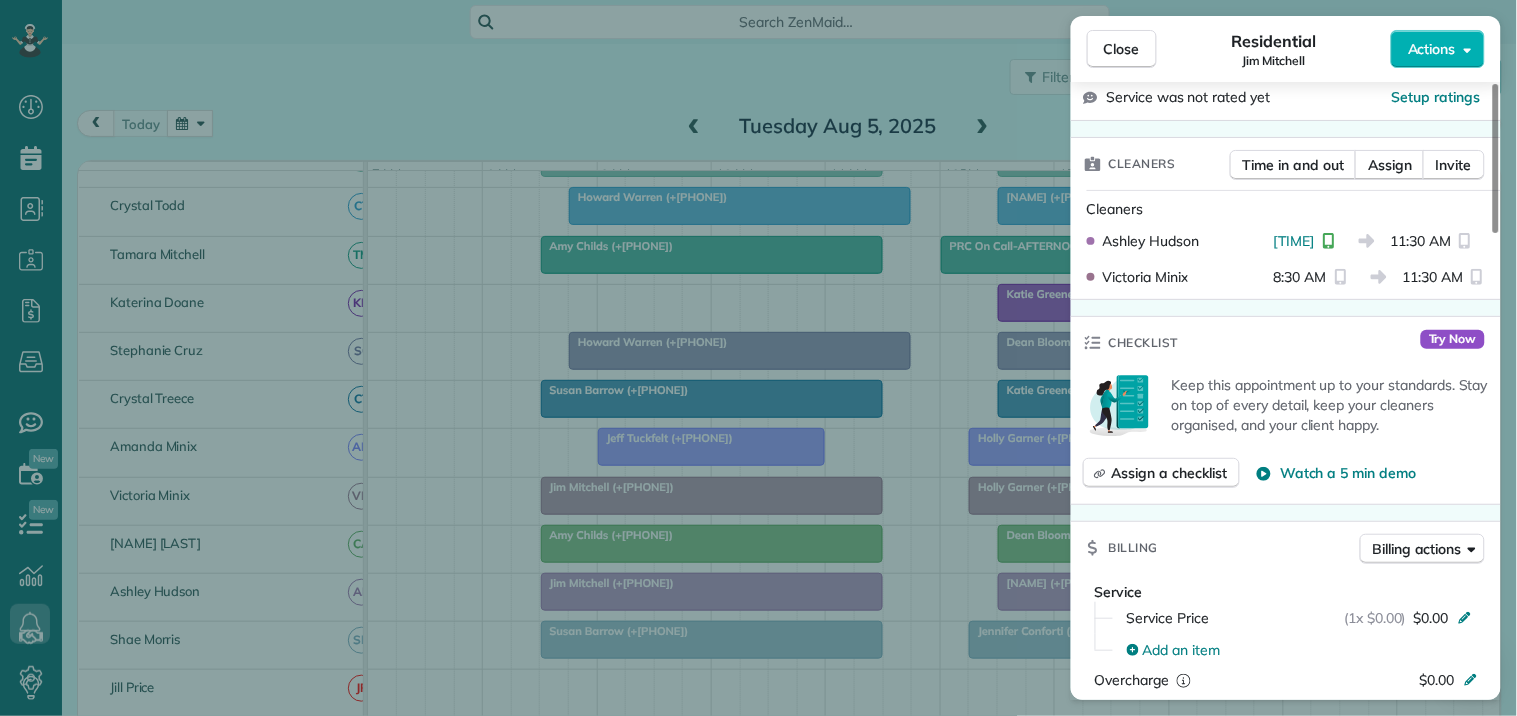 scroll, scrollTop: 444, scrollLeft: 0, axis: vertical 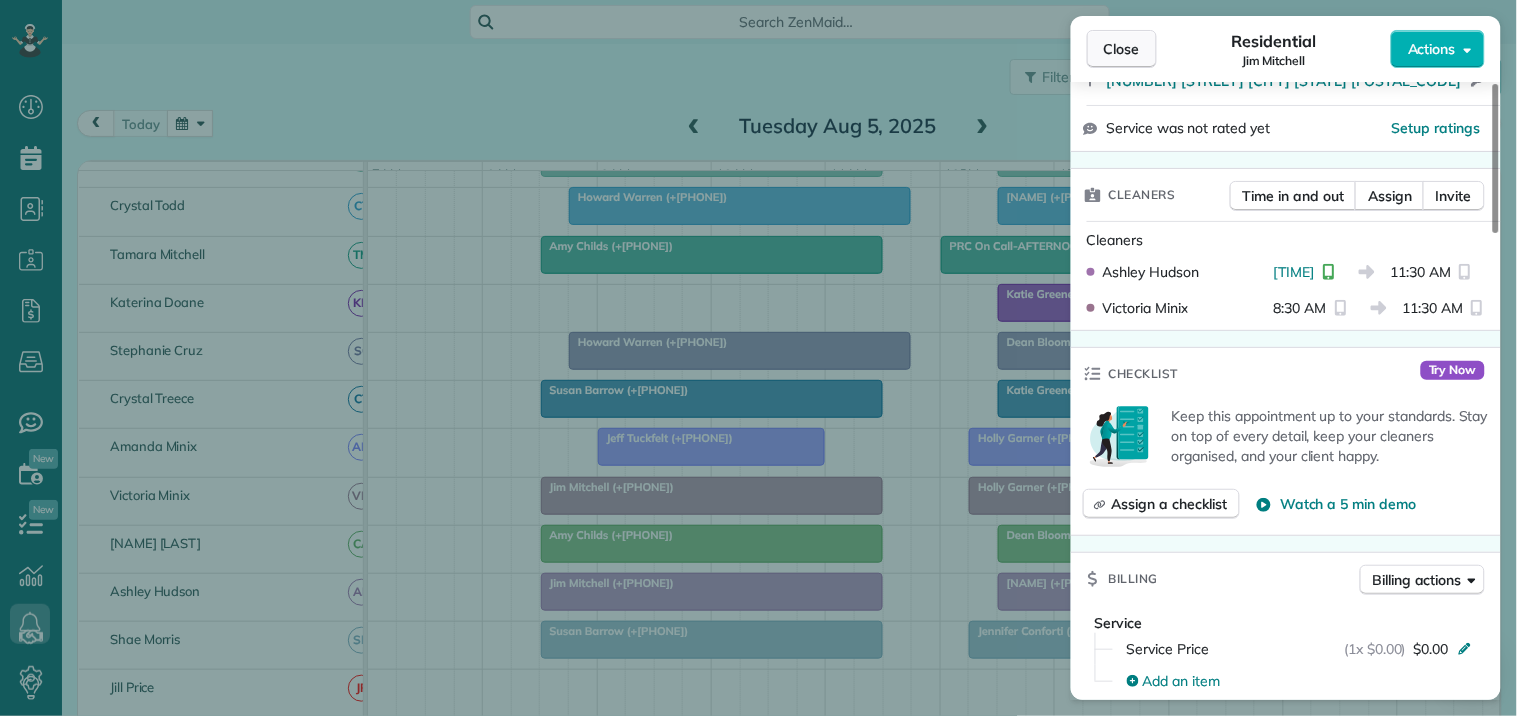 click on "Close" at bounding box center (1122, 49) 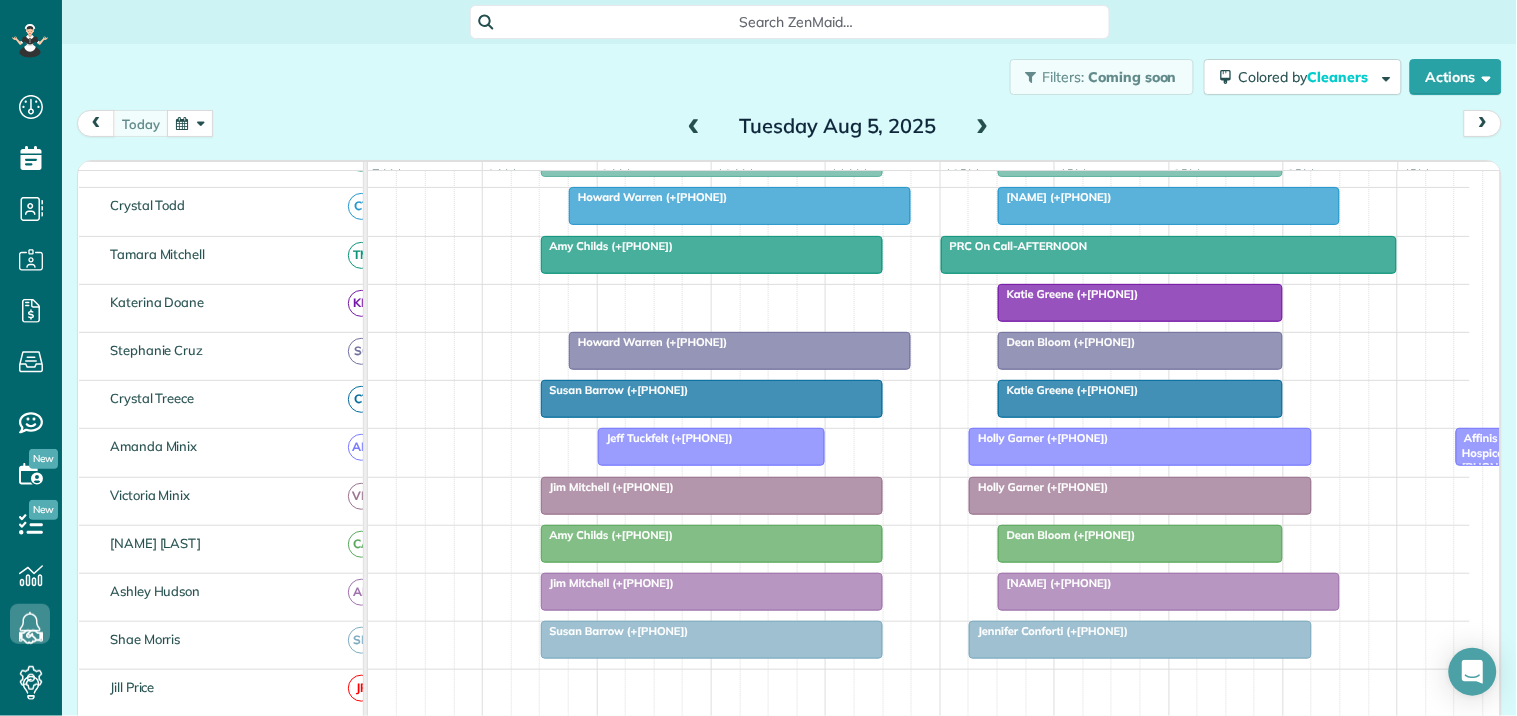 click on "Filters:   Coming soon
Colored by  Cleaners
Color by Cleaner
Color by Team
Color by Status
Color by Recurrence
Color by Paid/Unpaid
Filters  Default
Schedule Changes
Actions
Create Appointment
Create Task
Clock In/Out
Send Work Orders
Print Route Sheets
Today's Emails/Texts
Export data.." at bounding box center (789, 77) 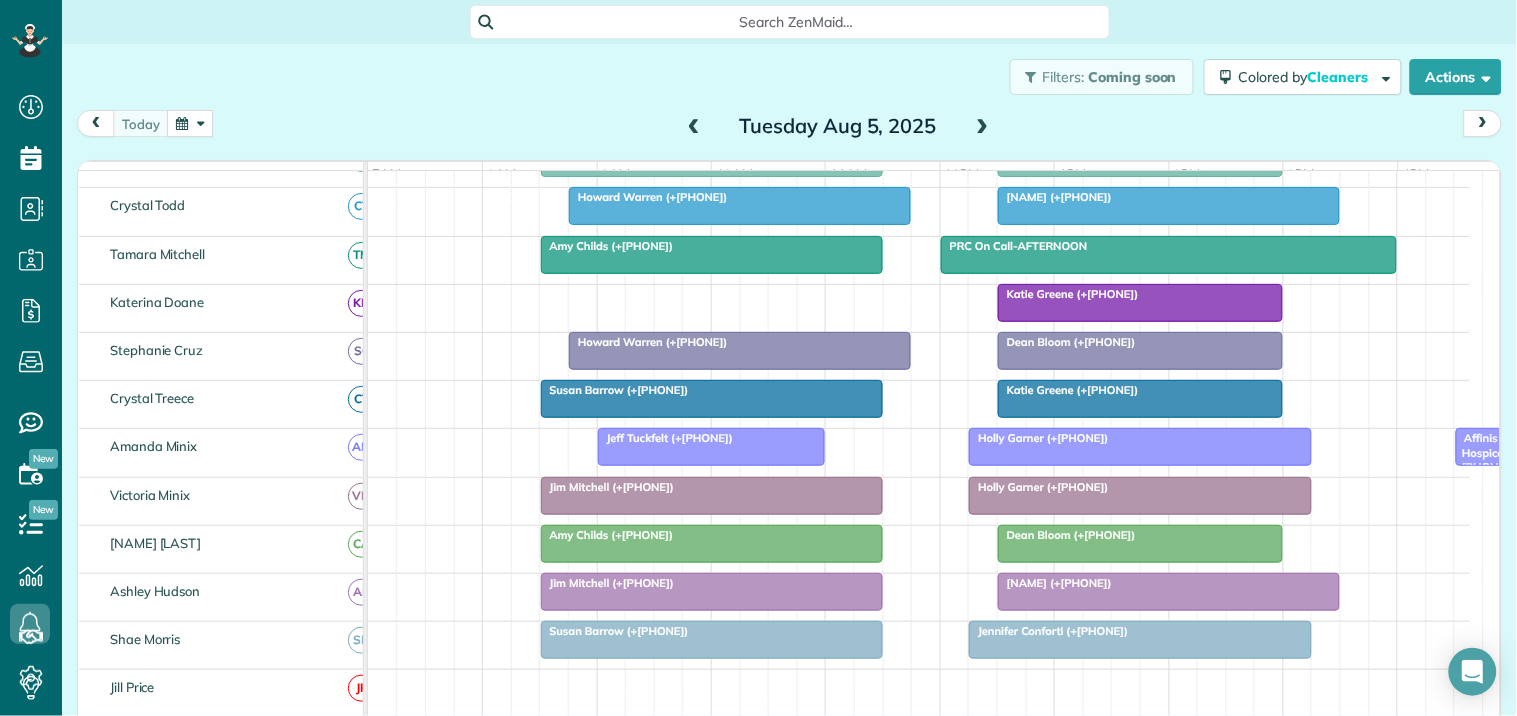 scroll, scrollTop: 182, scrollLeft: 0, axis: vertical 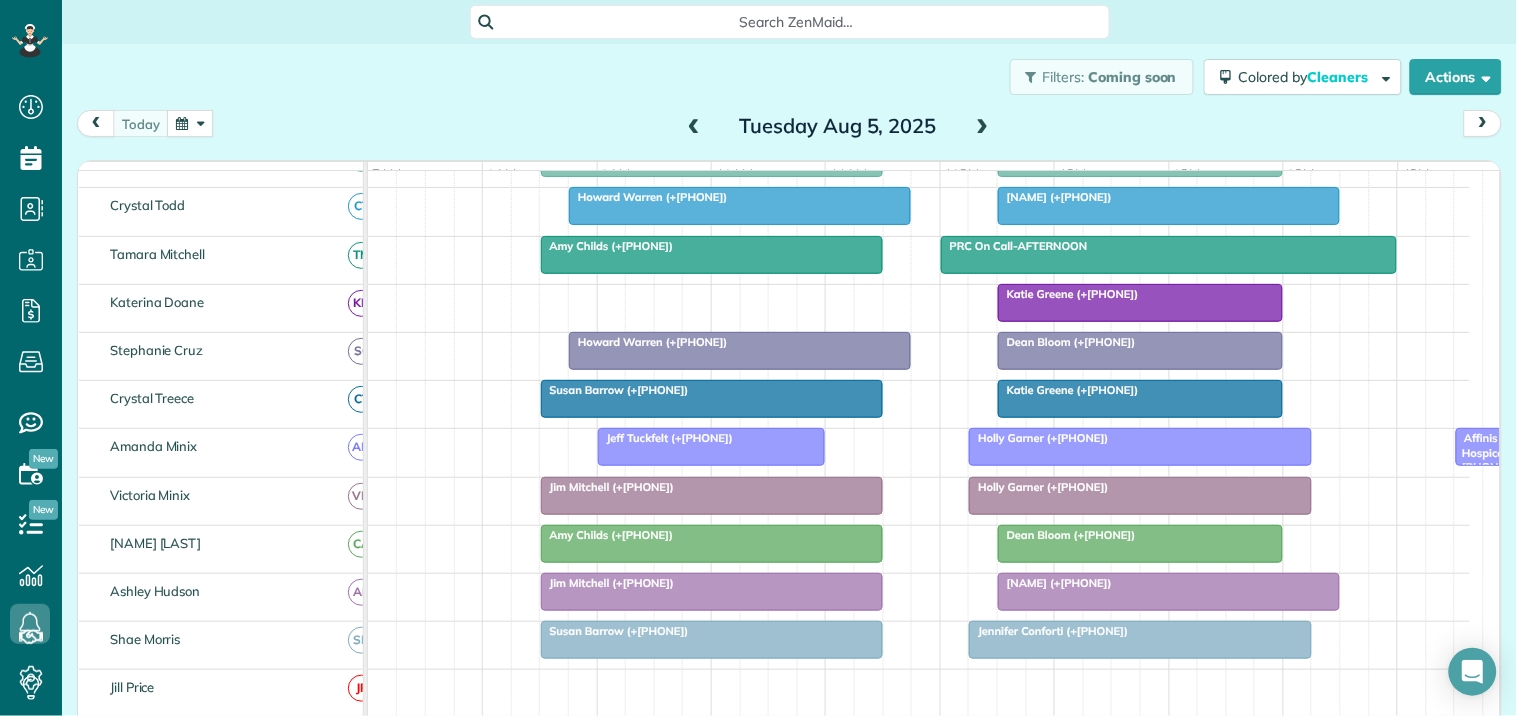 click at bounding box center [983, 127] 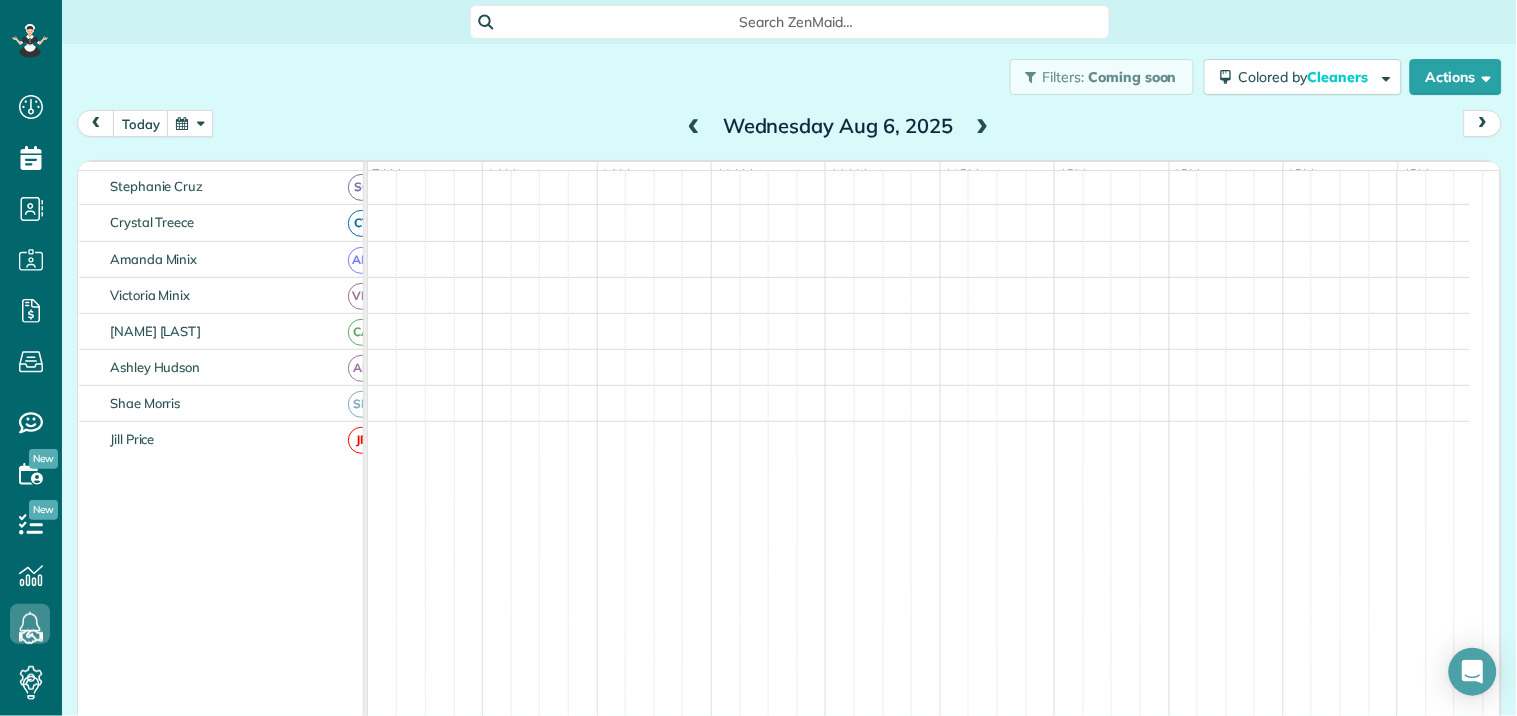 scroll, scrollTop: 277, scrollLeft: 0, axis: vertical 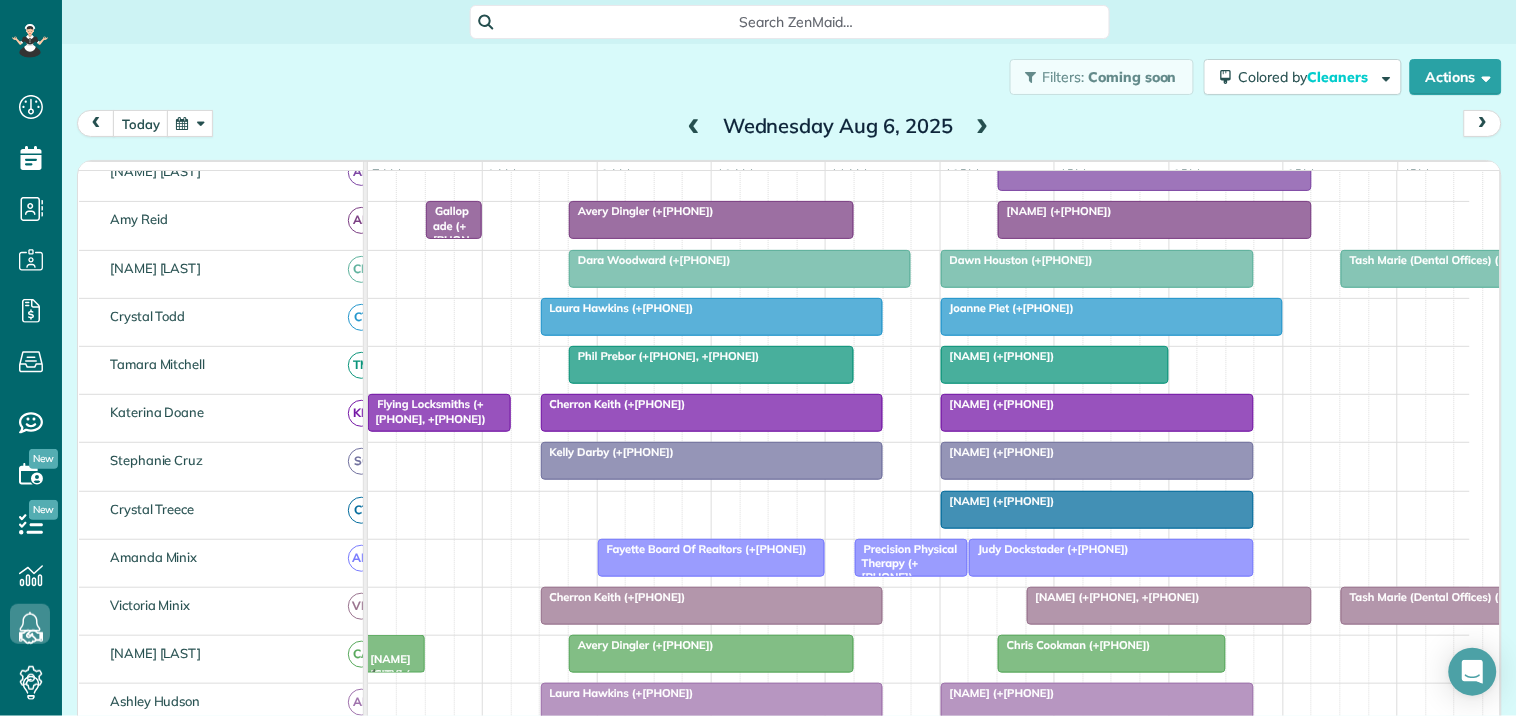 click at bounding box center (983, 127) 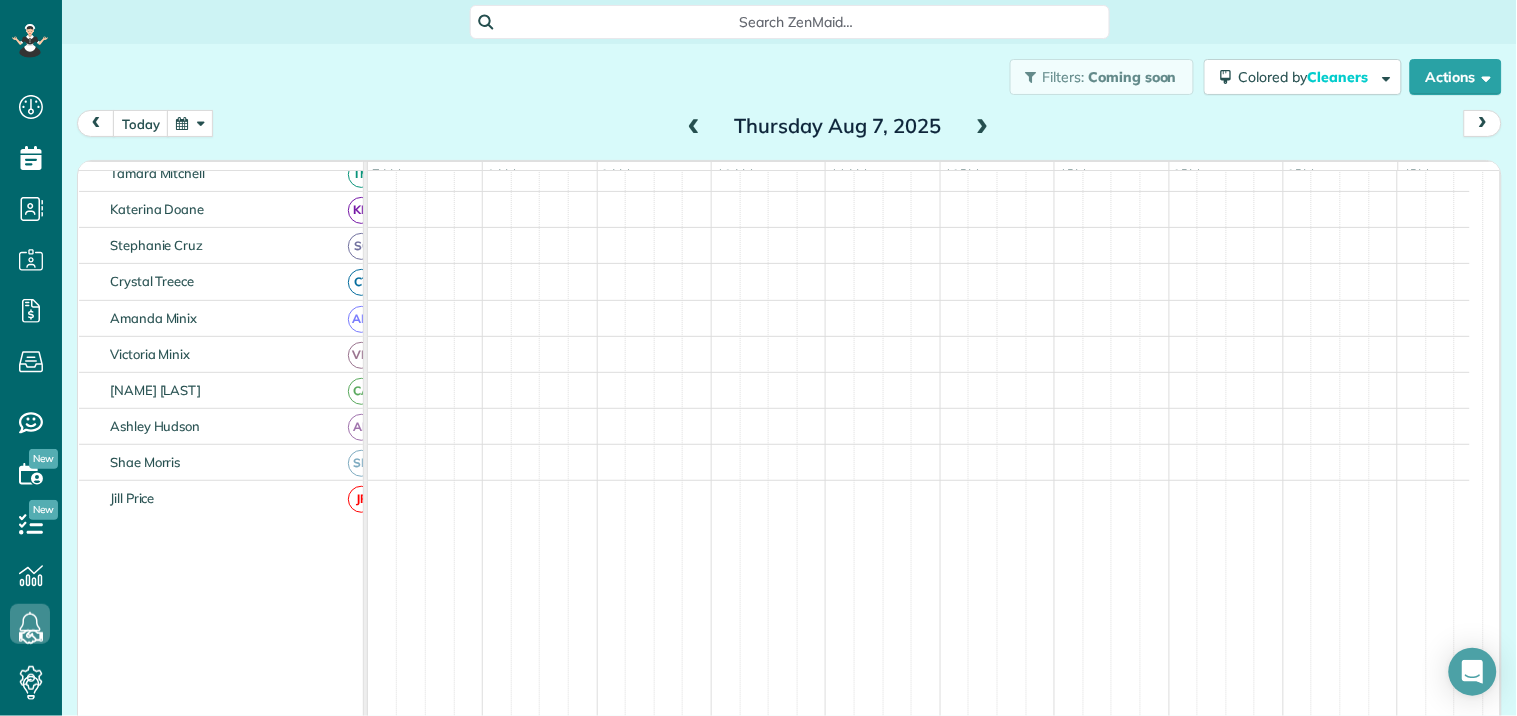 scroll, scrollTop: 191, scrollLeft: 0, axis: vertical 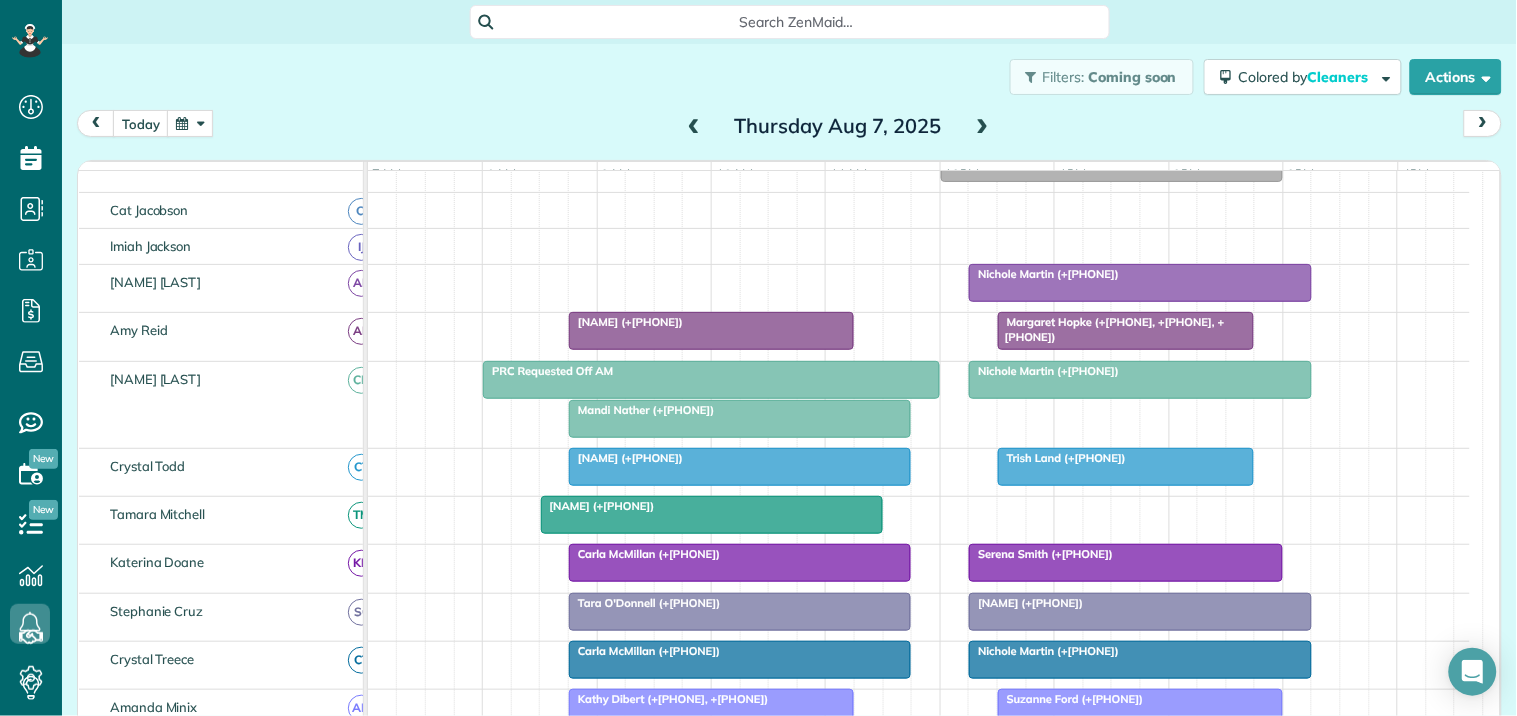 click on "Filters:   Coming soon
Colored by  Cleaners
Color by Cleaner
Color by Team
Color by Status
Color by Recurrence
Color by Paid/Unpaid
Filters  Default
Schedule Changes
Actions
Create Appointment
Create Task
Clock In/Out
Send Work Orders
Print Route Sheets
Today's Emails/Texts
Export data.." at bounding box center [789, 77] 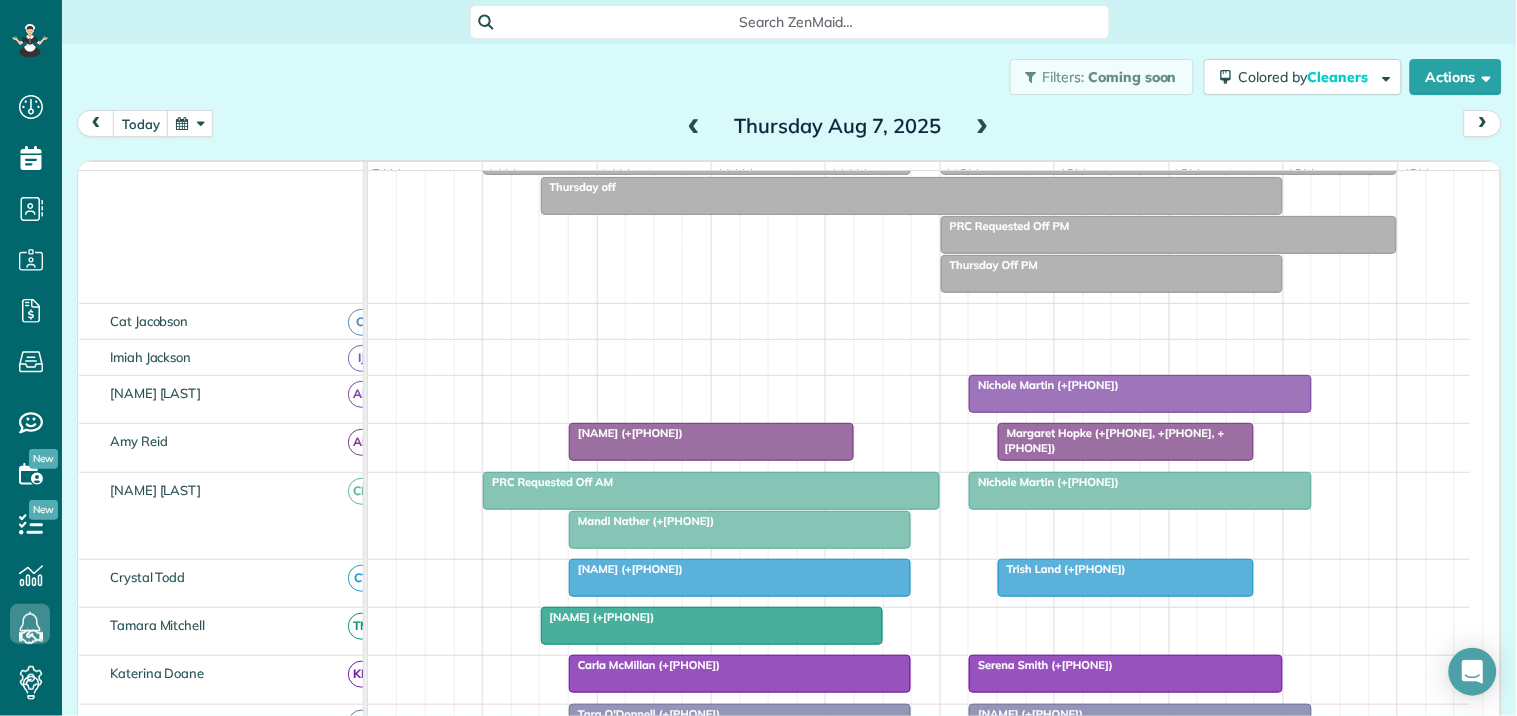 click at bounding box center (983, 127) 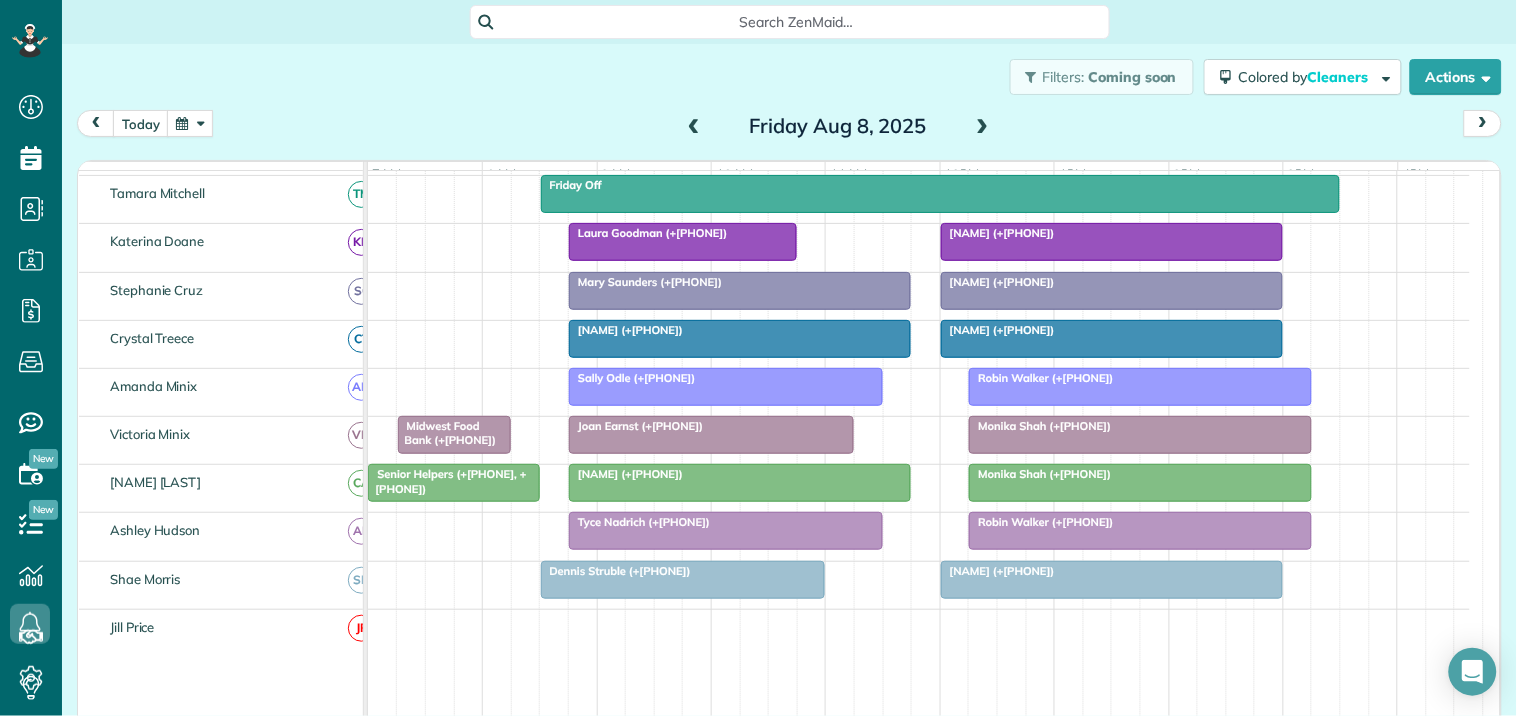 click at bounding box center (694, 127) 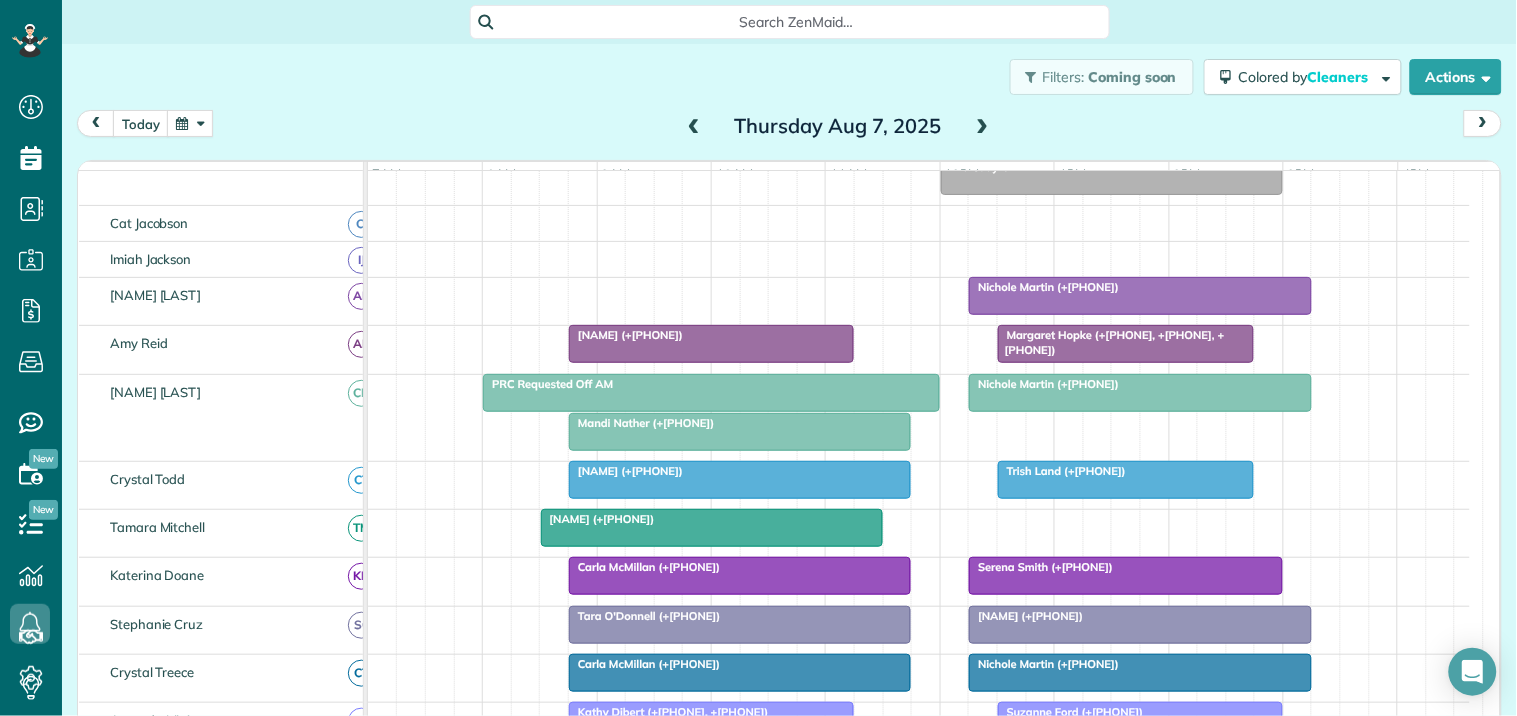 click at bounding box center (983, 127) 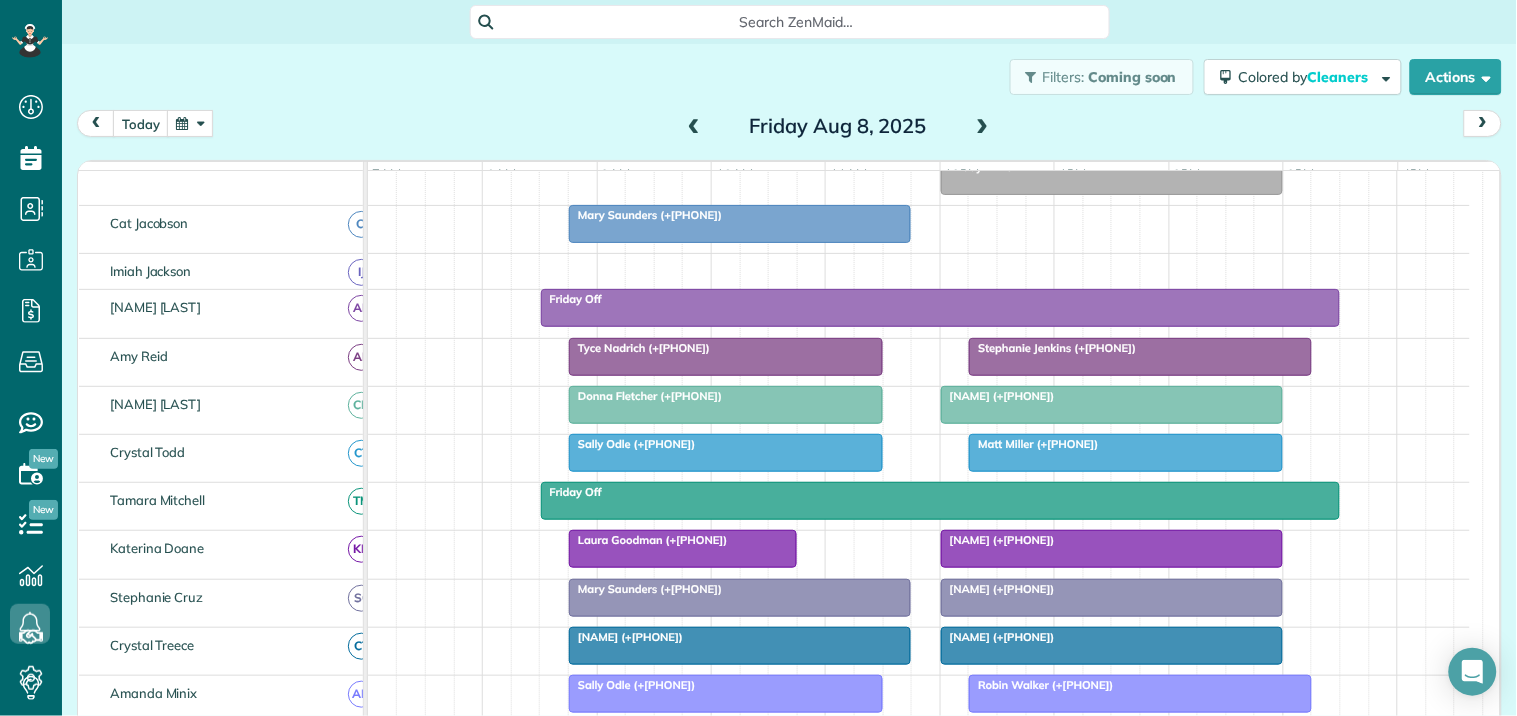click at bounding box center (726, 453) 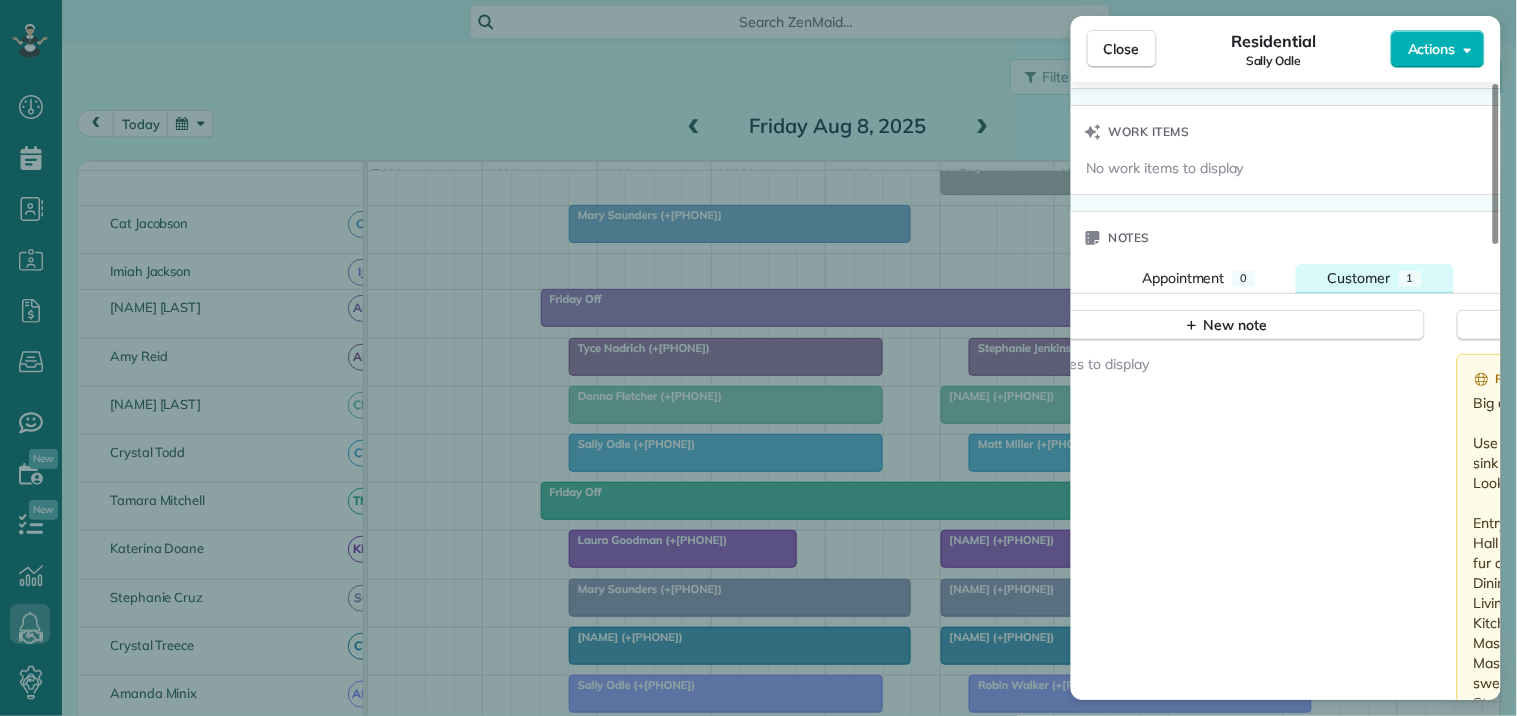 click on "Customer" at bounding box center [1359, 278] 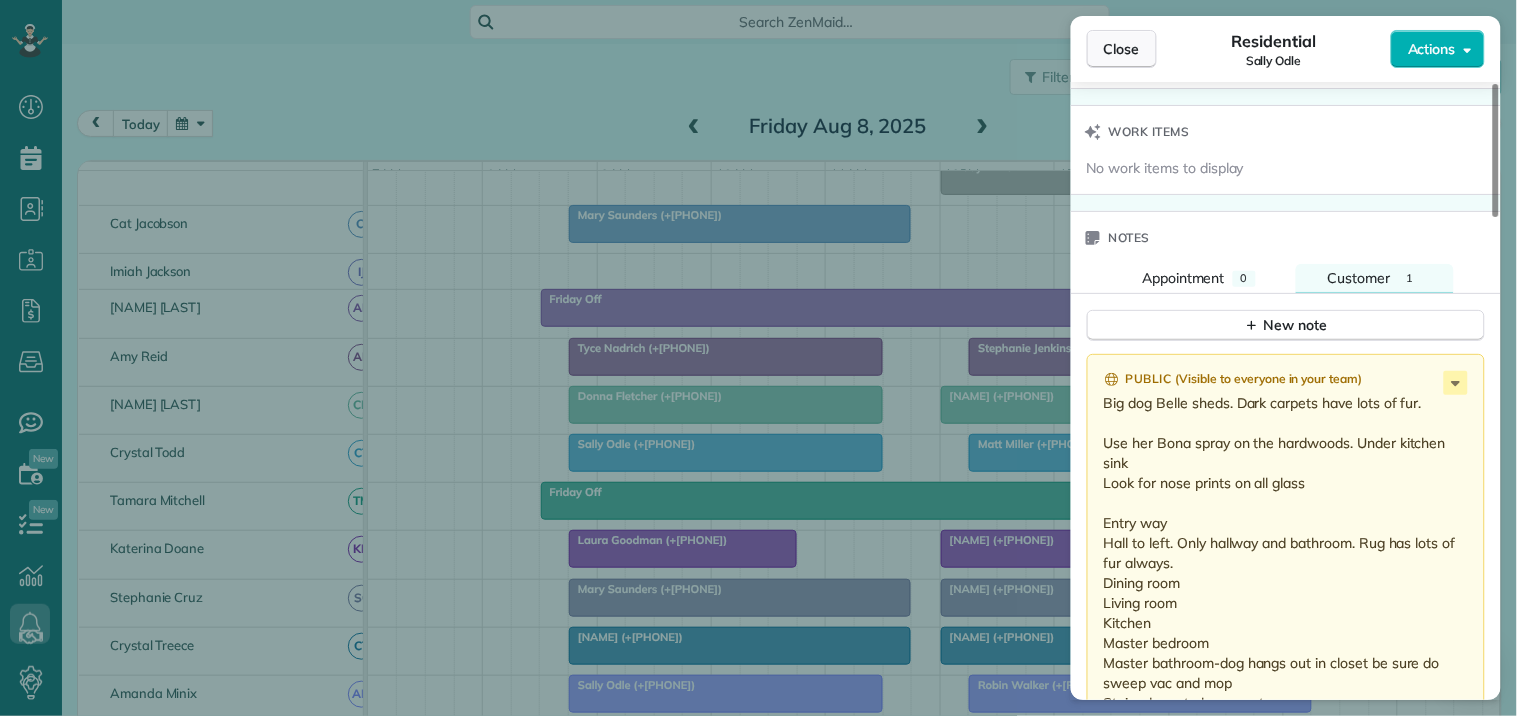 click on "Close" at bounding box center [1122, 49] 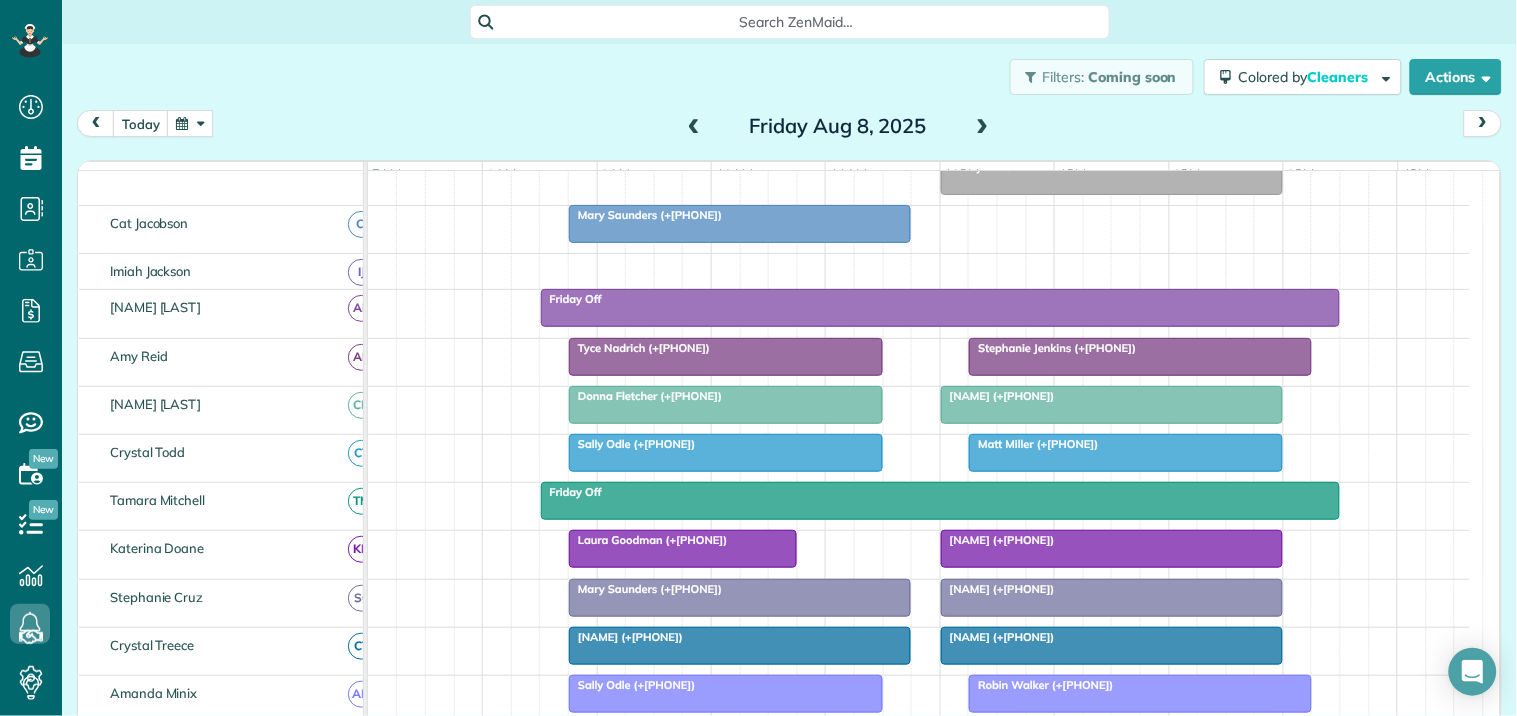 click on "today   Friday Aug 8, 2025" at bounding box center [789, 128] 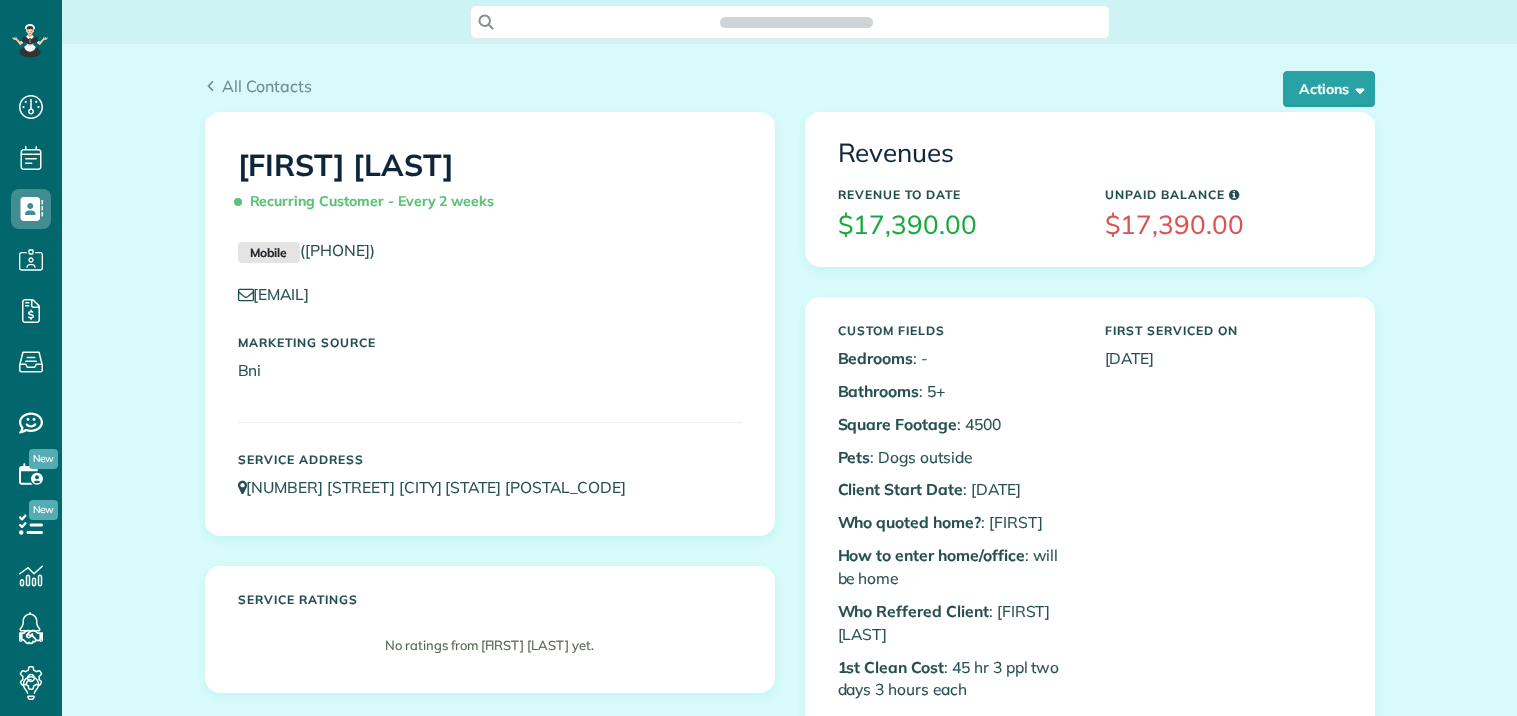 scroll, scrollTop: 0, scrollLeft: 0, axis: both 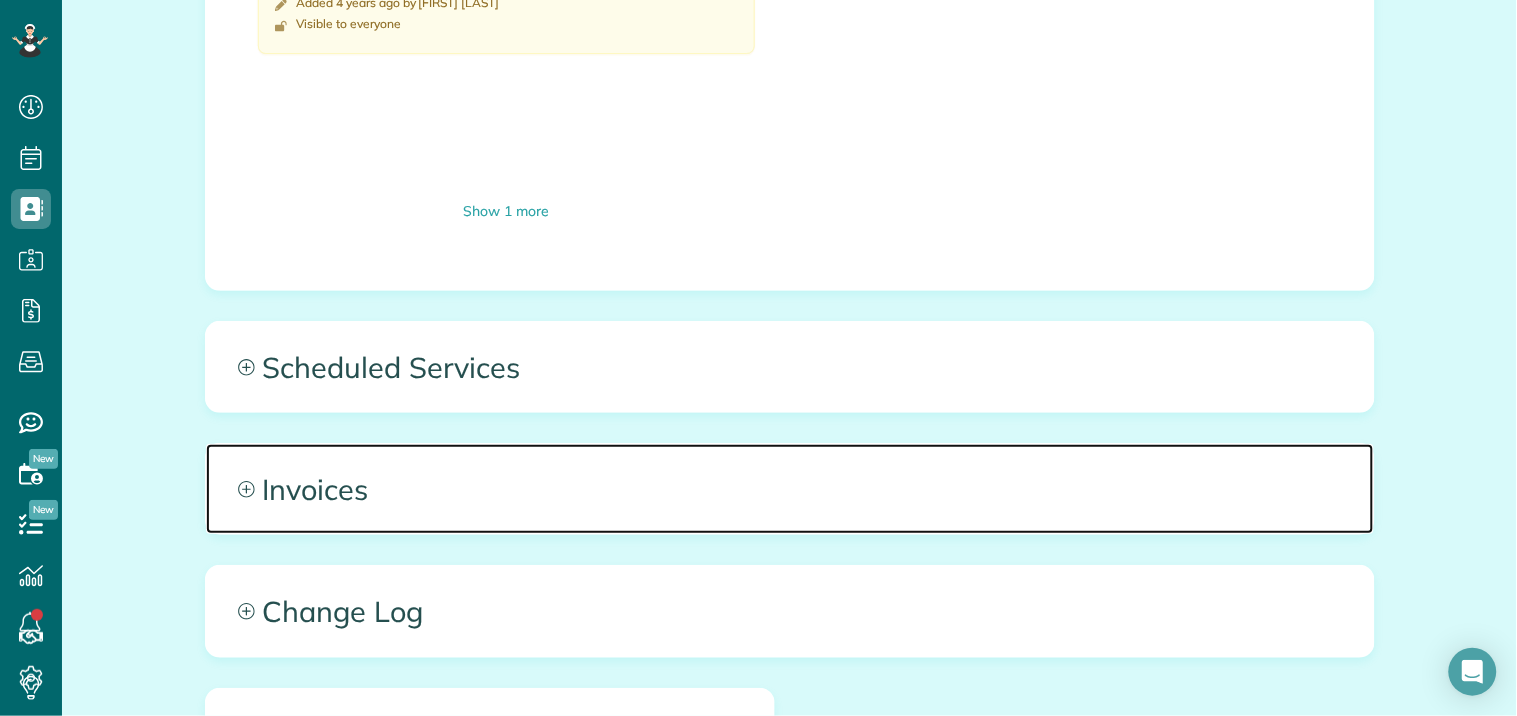 click 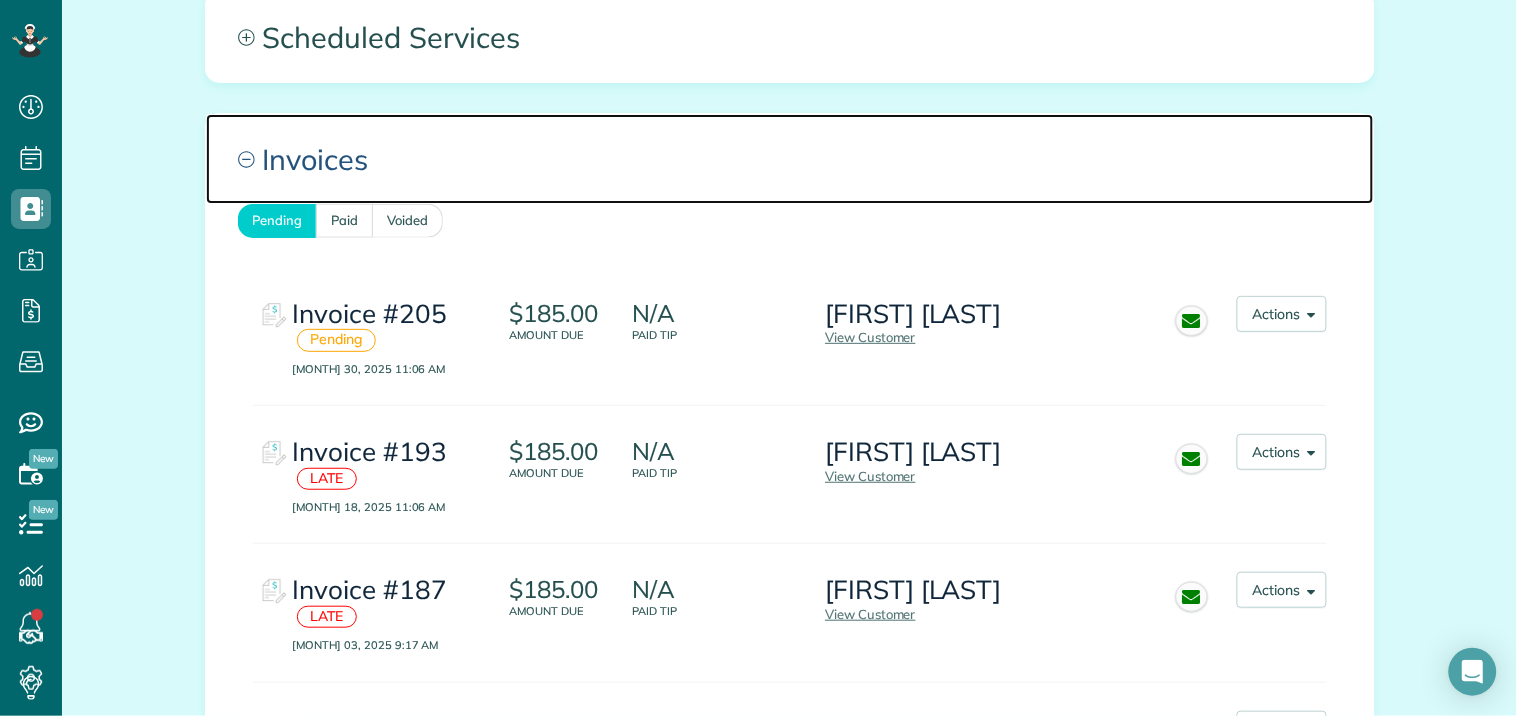 scroll, scrollTop: 2444, scrollLeft: 0, axis: vertical 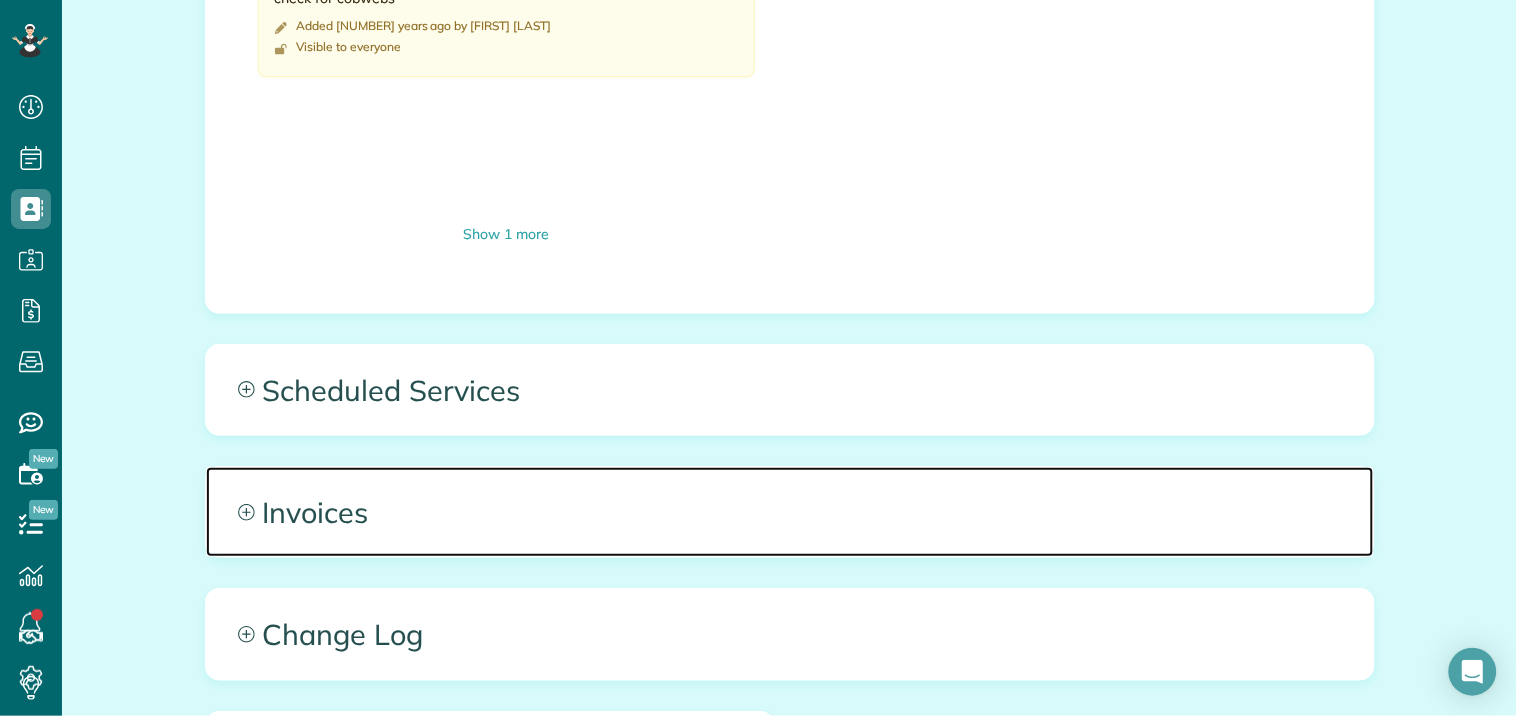 click on "Invoices" at bounding box center [790, 512] 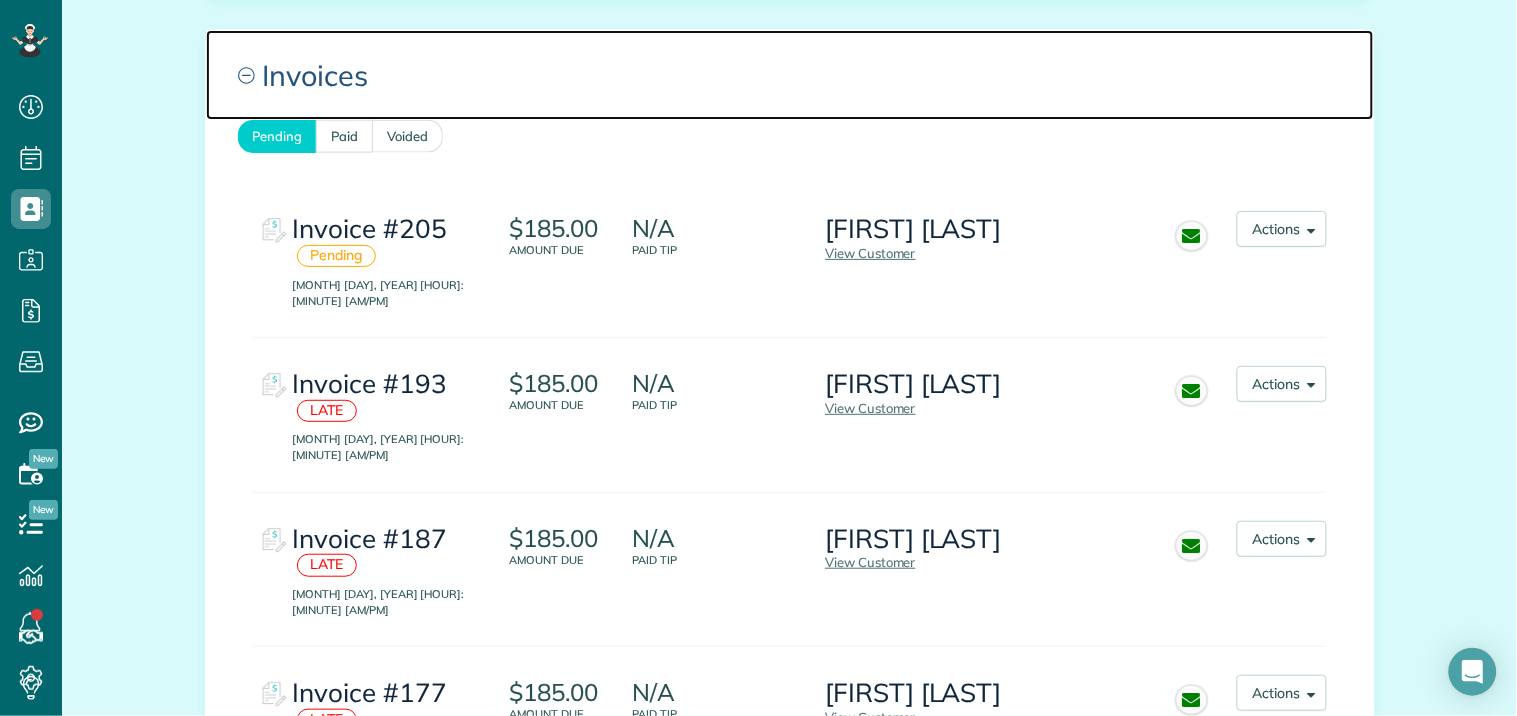 scroll, scrollTop: 2555, scrollLeft: 0, axis: vertical 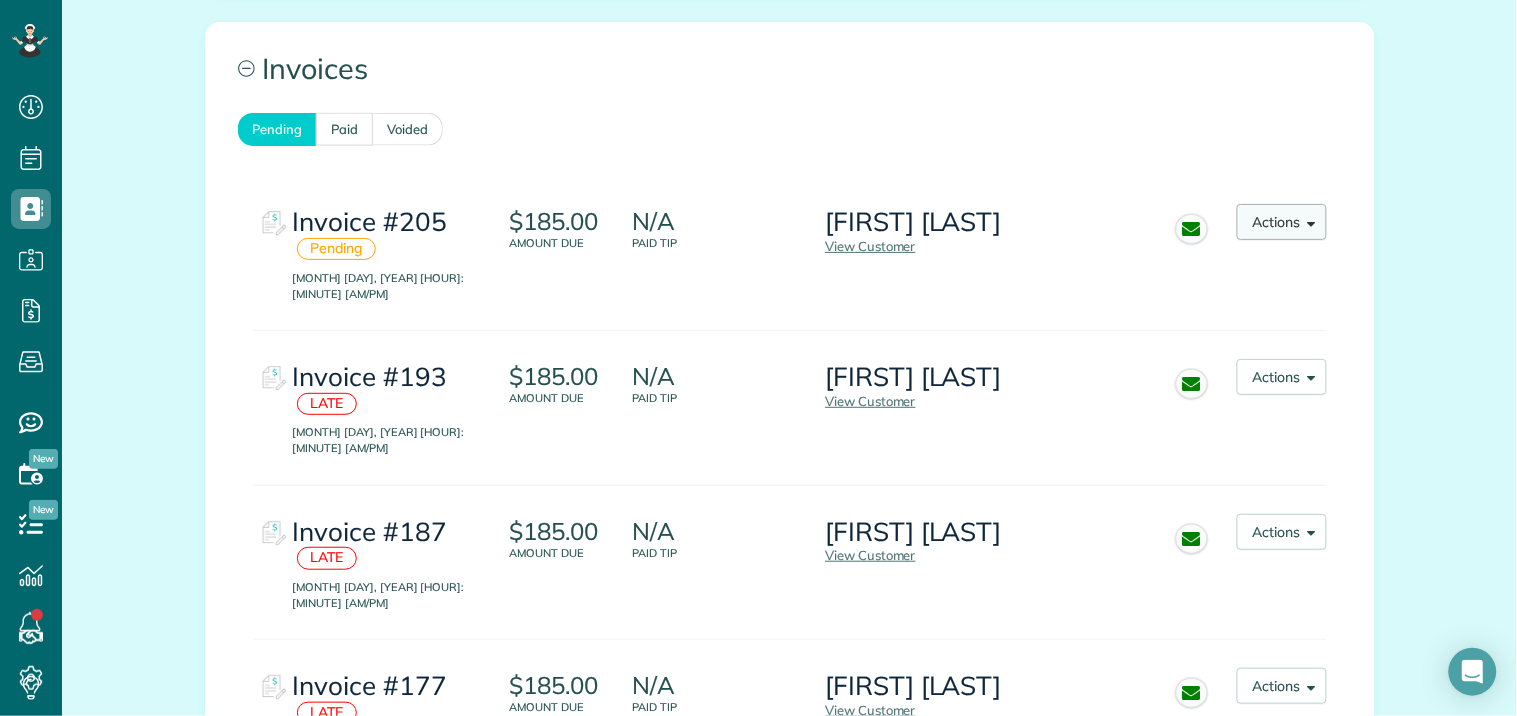 click on "Actions" at bounding box center [1282, 222] 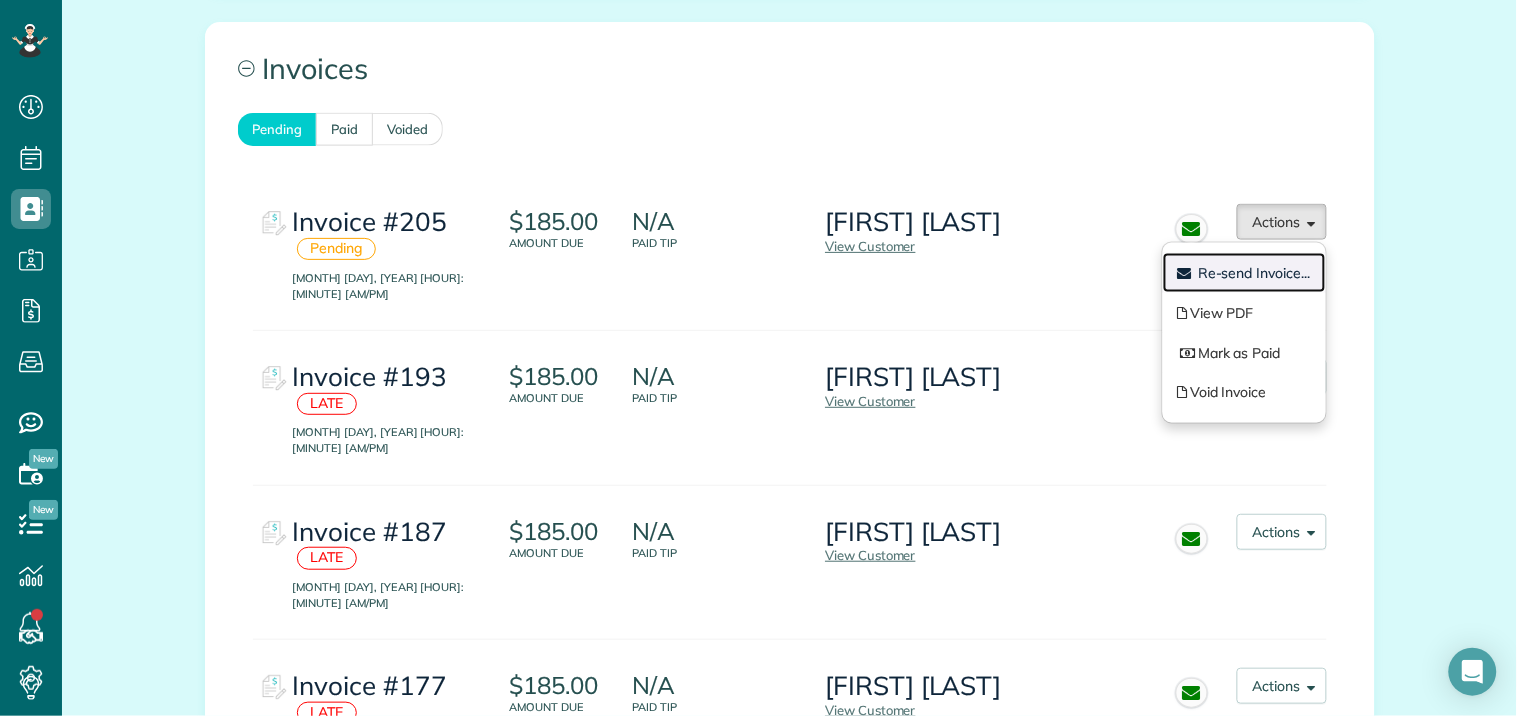 click on "Re-send Invoice..." at bounding box center [1254, 273] 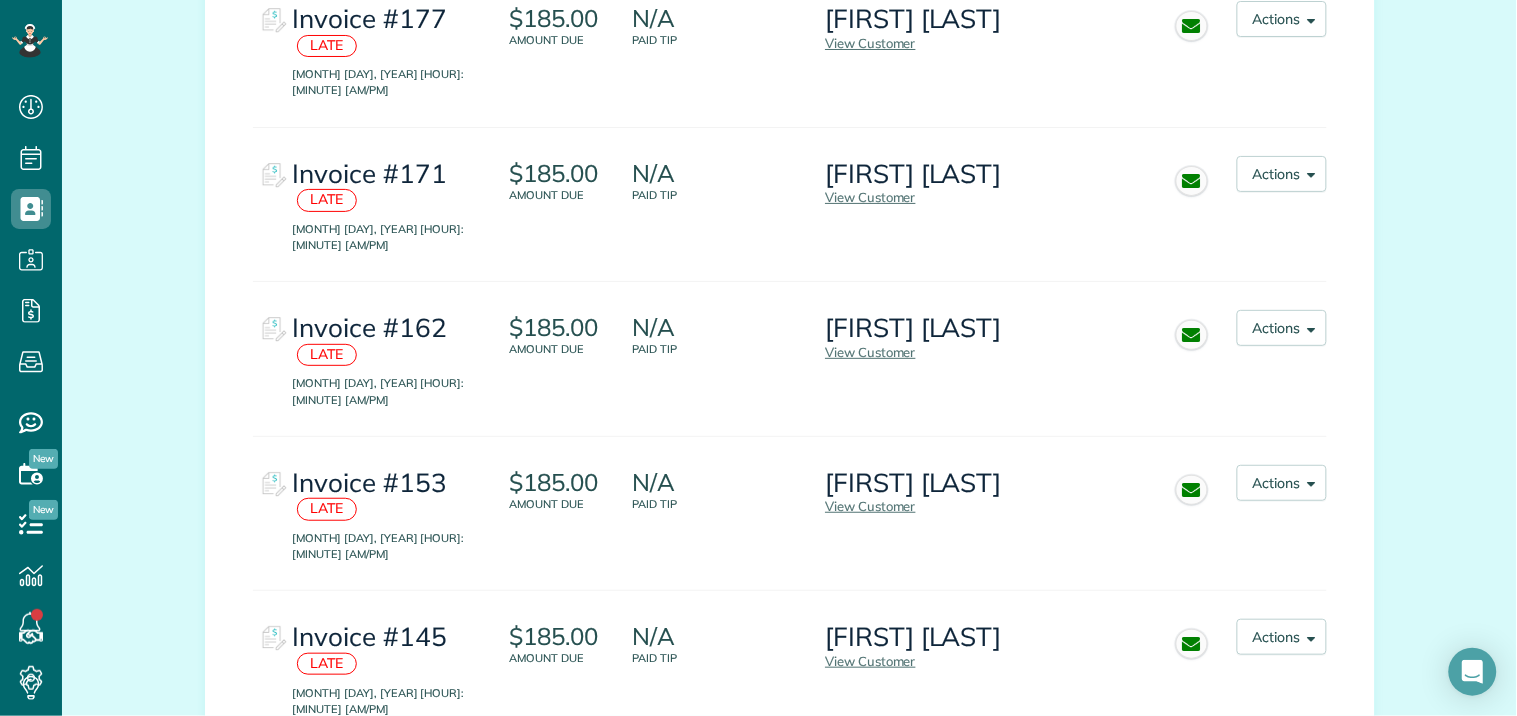 scroll, scrollTop: 2333, scrollLeft: 0, axis: vertical 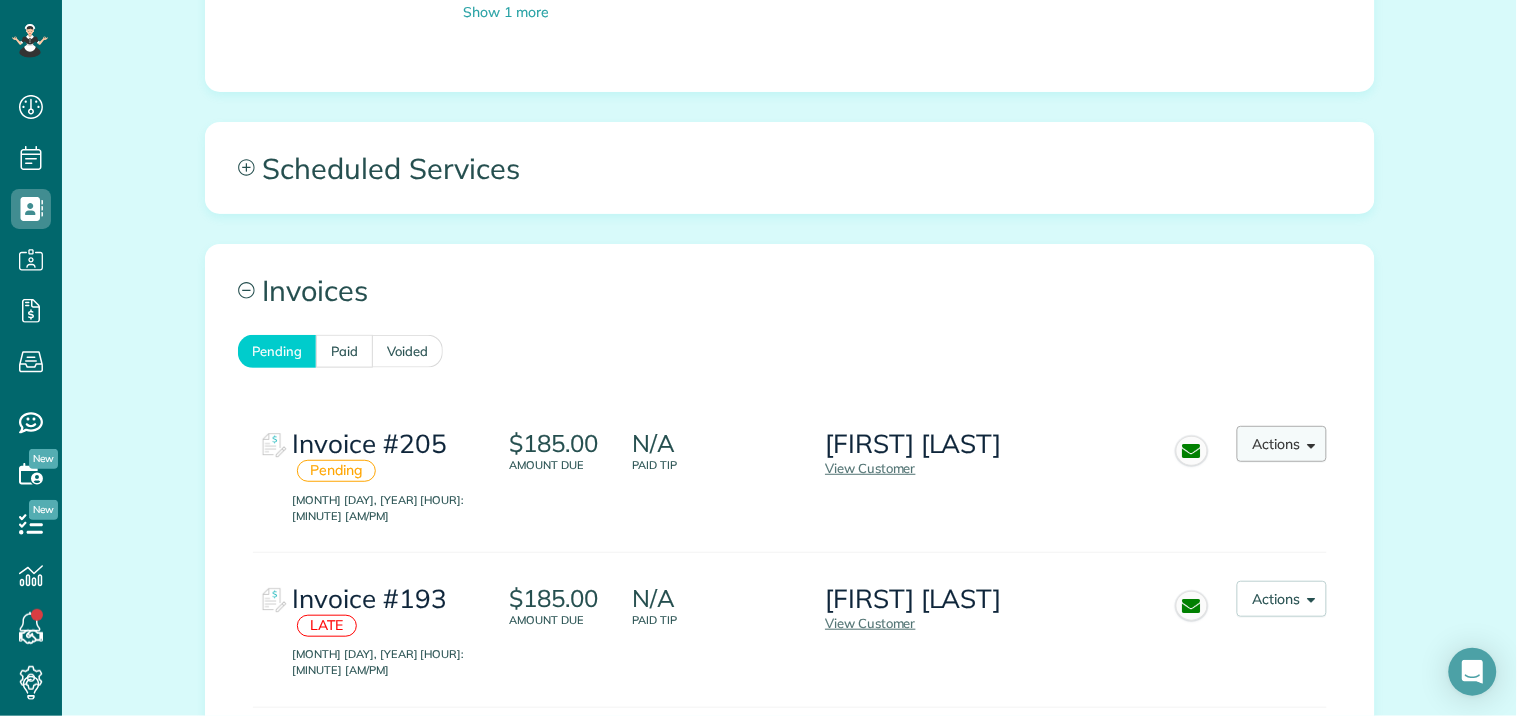 click on "Actions" at bounding box center (1282, 444) 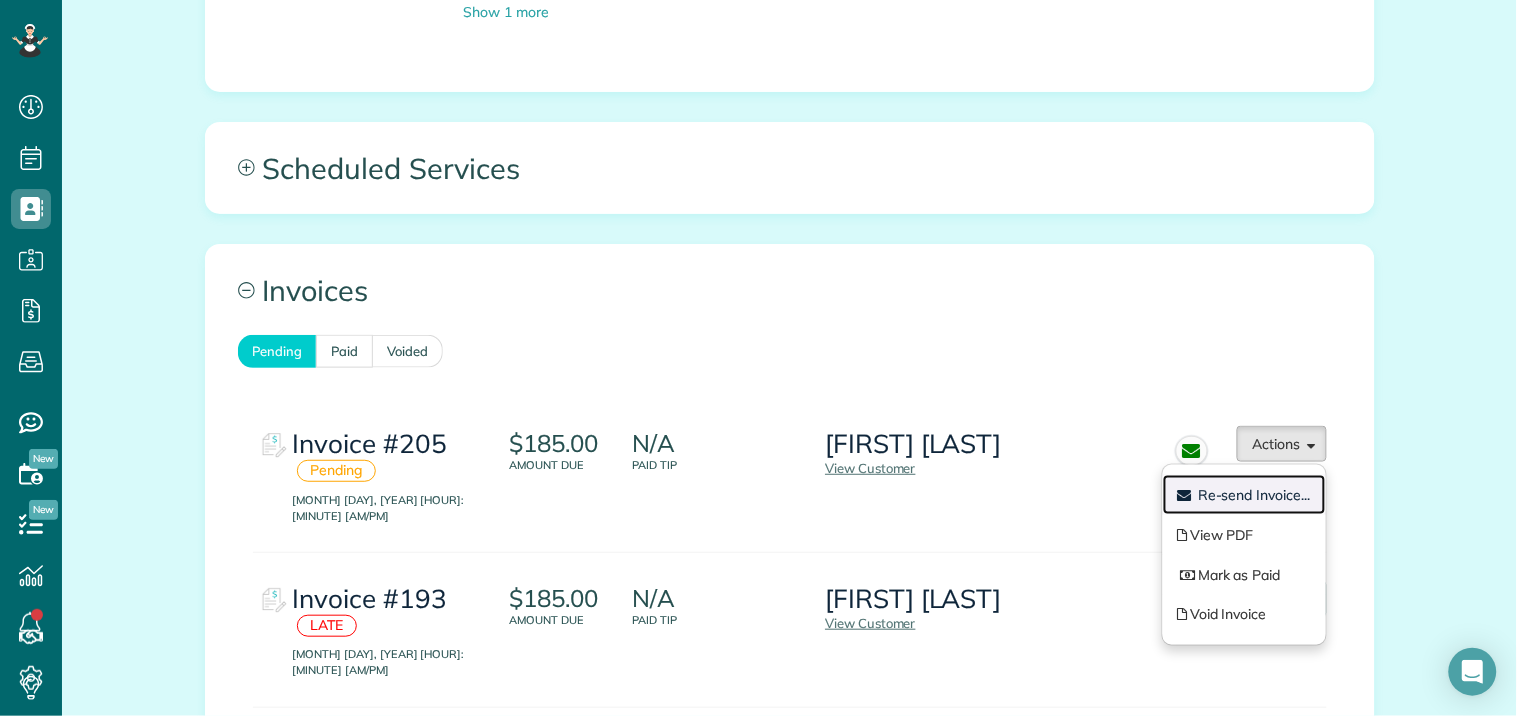 click on "Re-send Invoice..." at bounding box center (1254, 495) 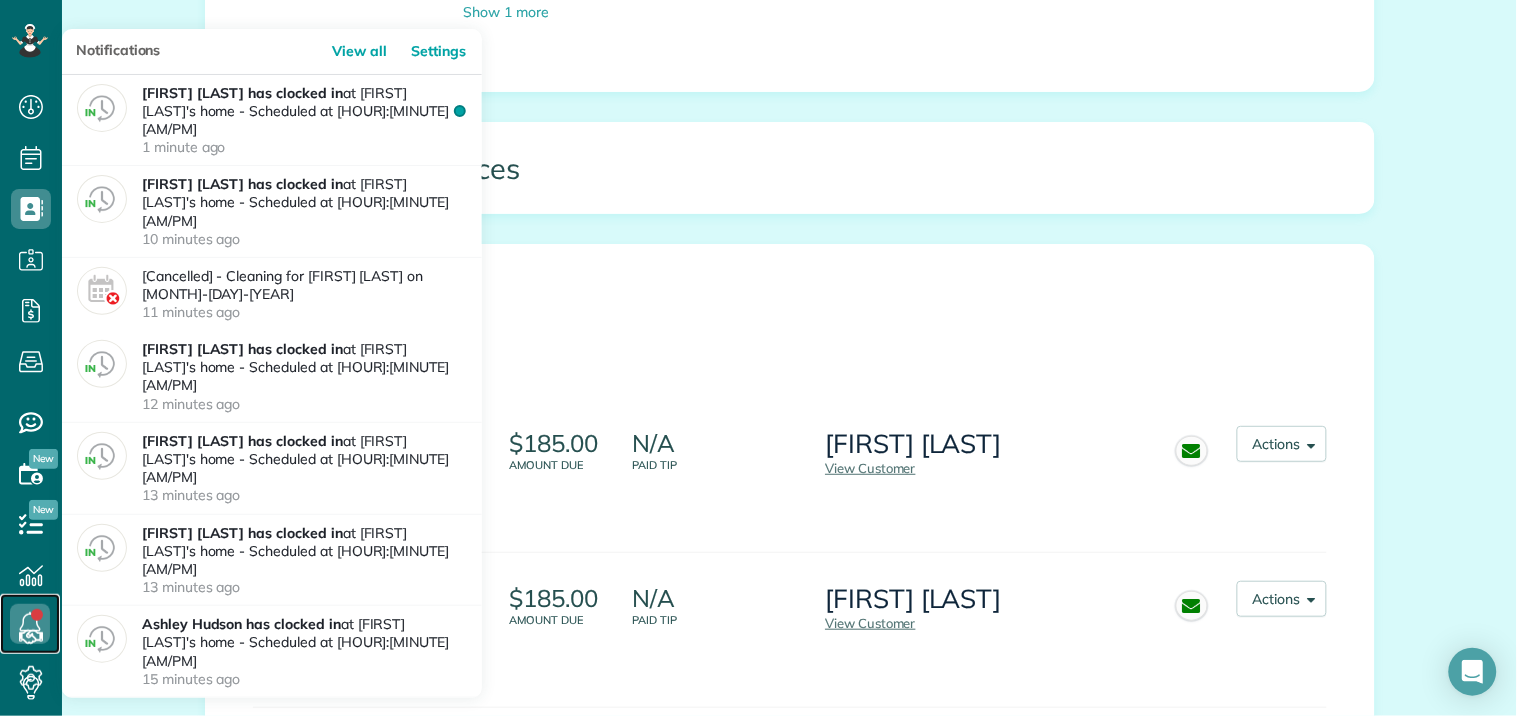click 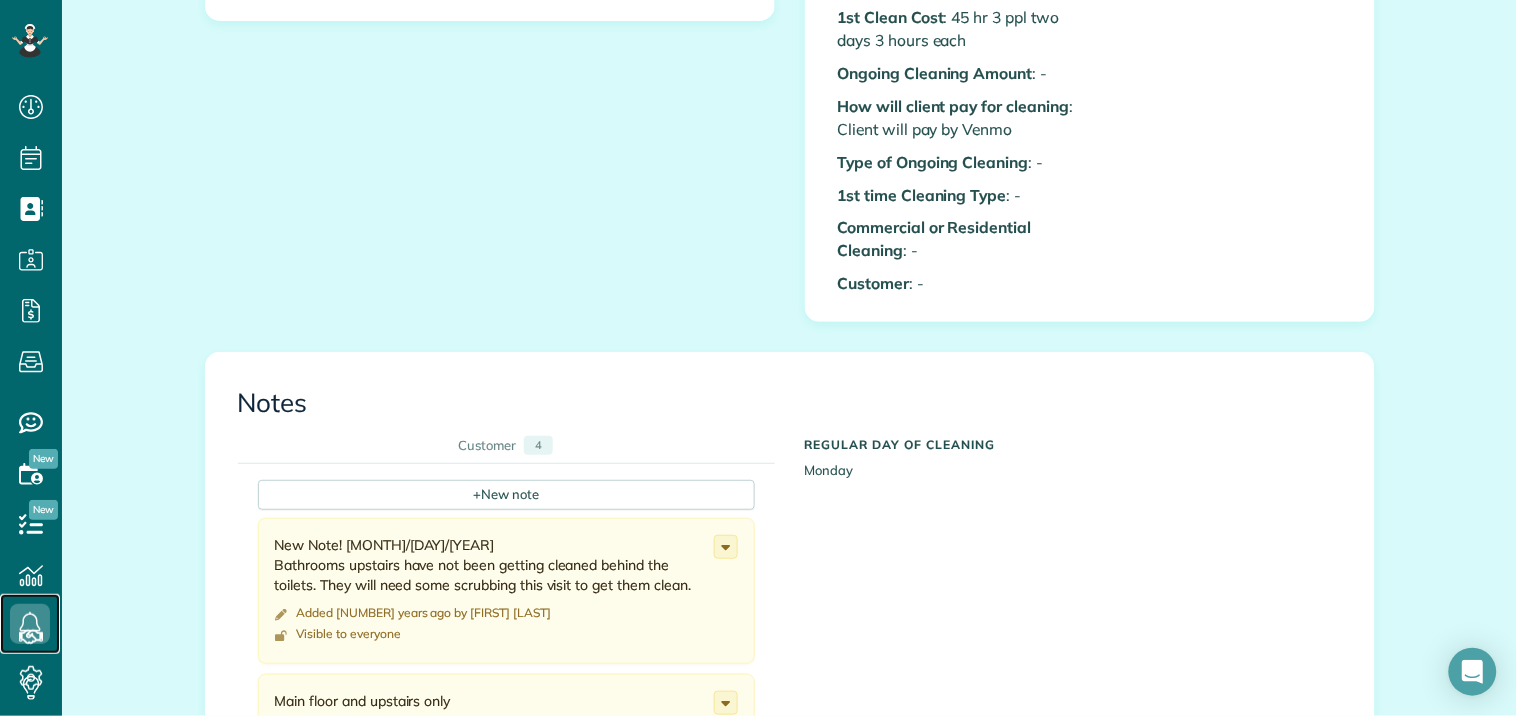 scroll, scrollTop: 1111, scrollLeft: 0, axis: vertical 